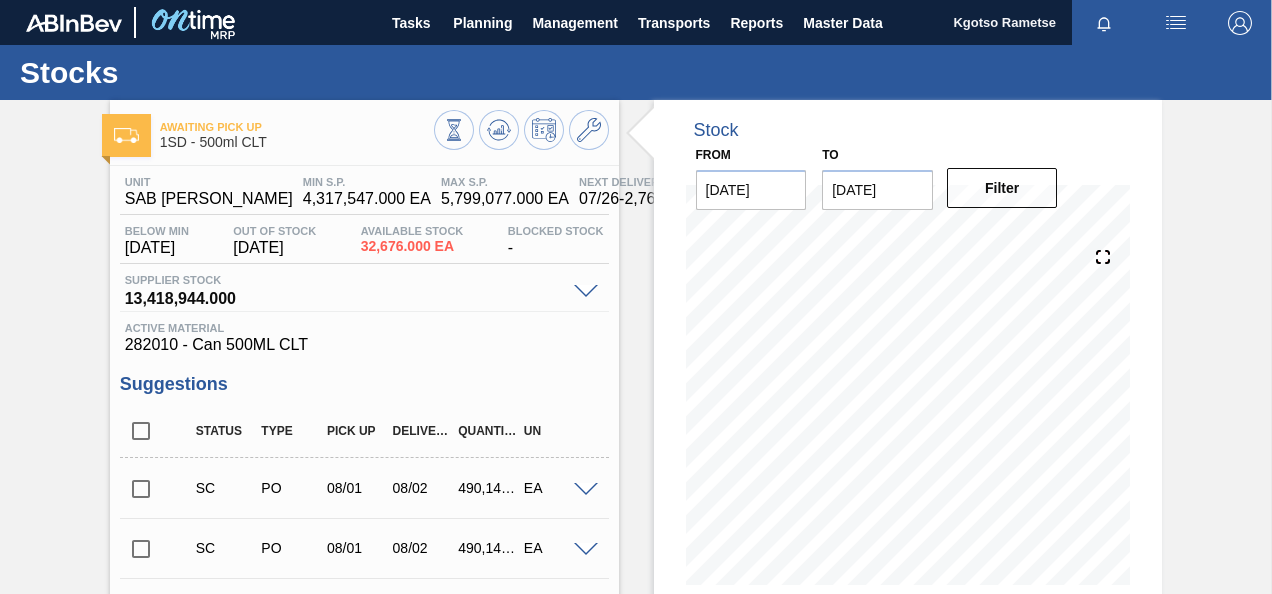 scroll, scrollTop: 0, scrollLeft: 0, axis: both 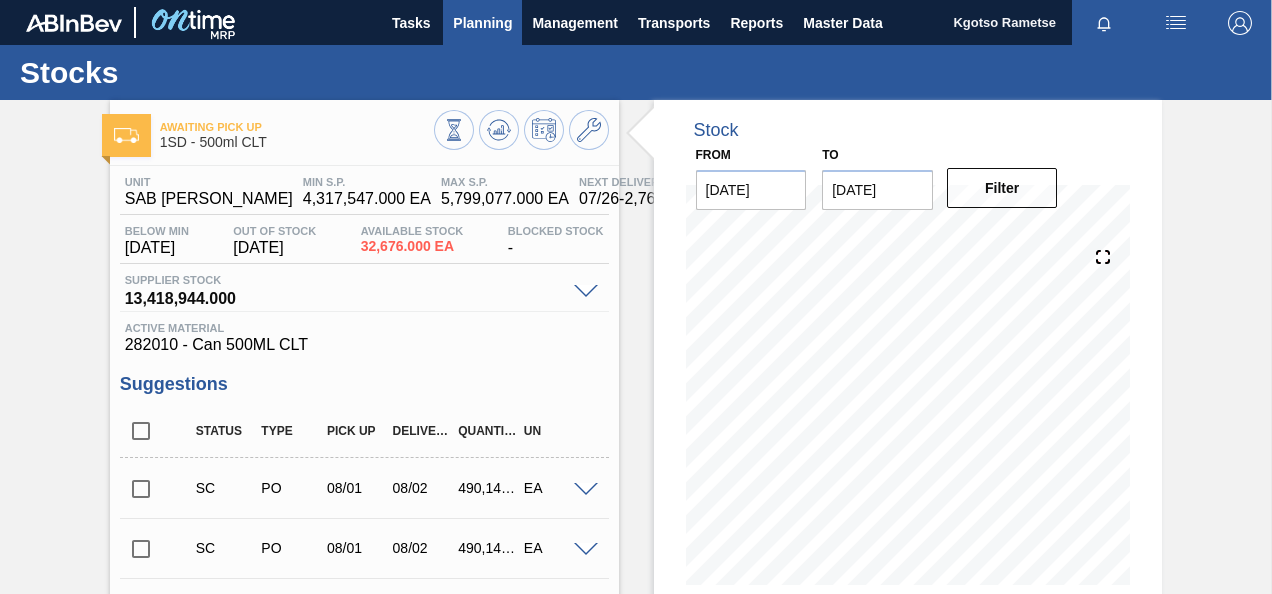 click on "Planning" at bounding box center (482, 23) 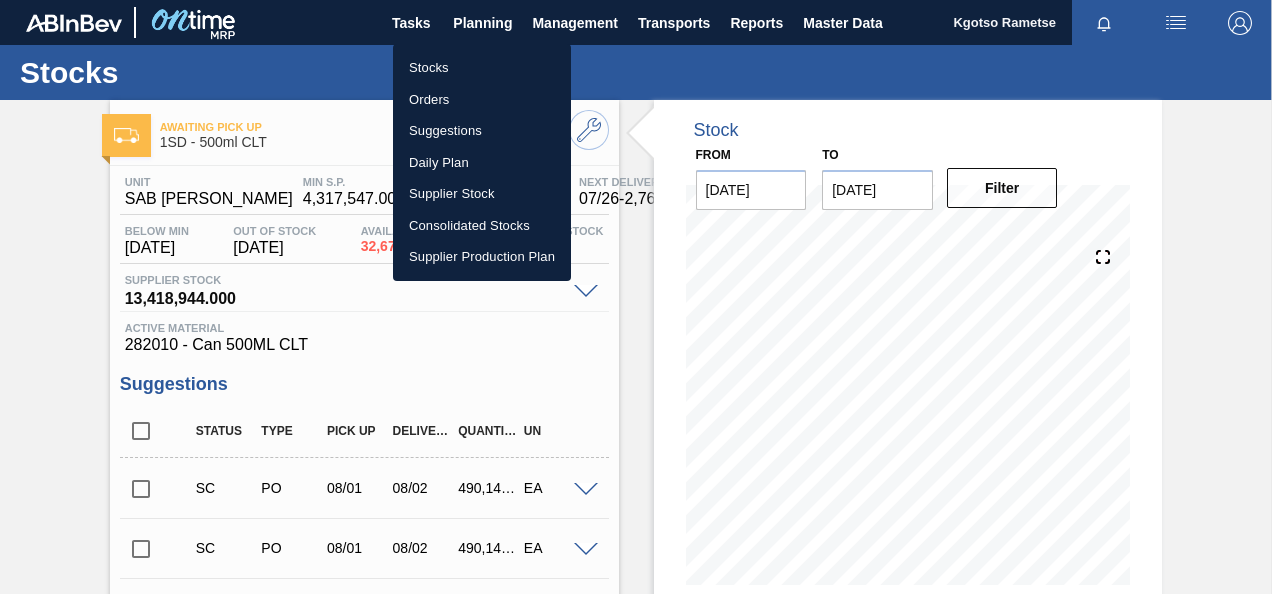 click on "Stocks" at bounding box center [482, 68] 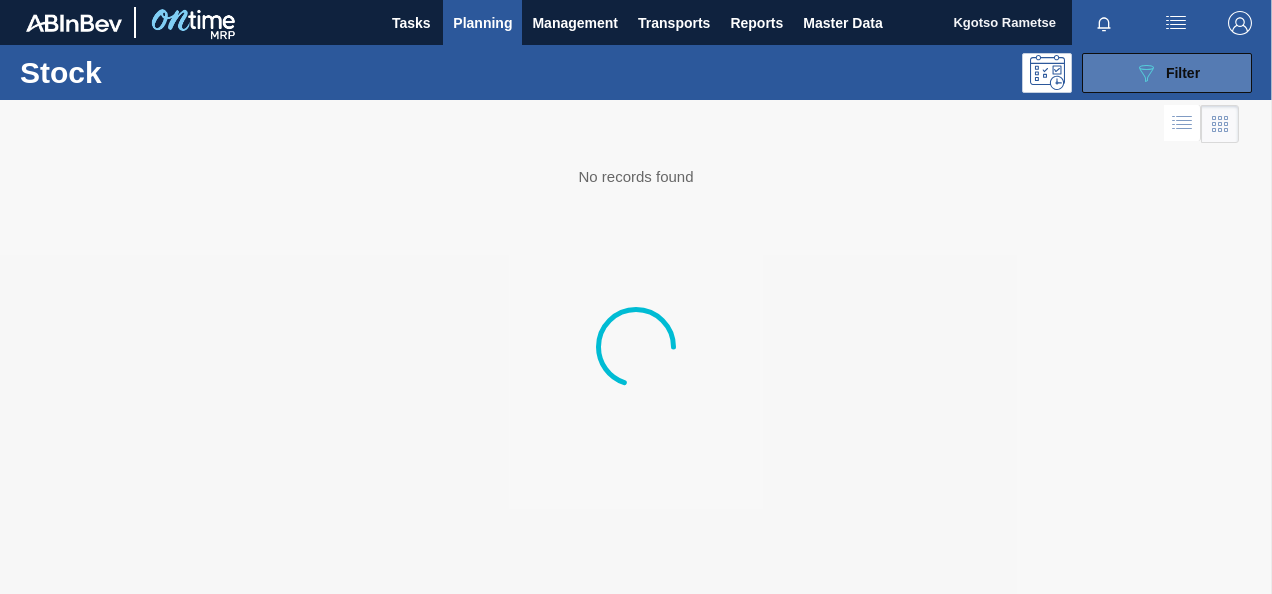 click on "089F7B8B-B2A5-4AFE-B5C0-19BA573D28AC Filter" at bounding box center (1167, 73) 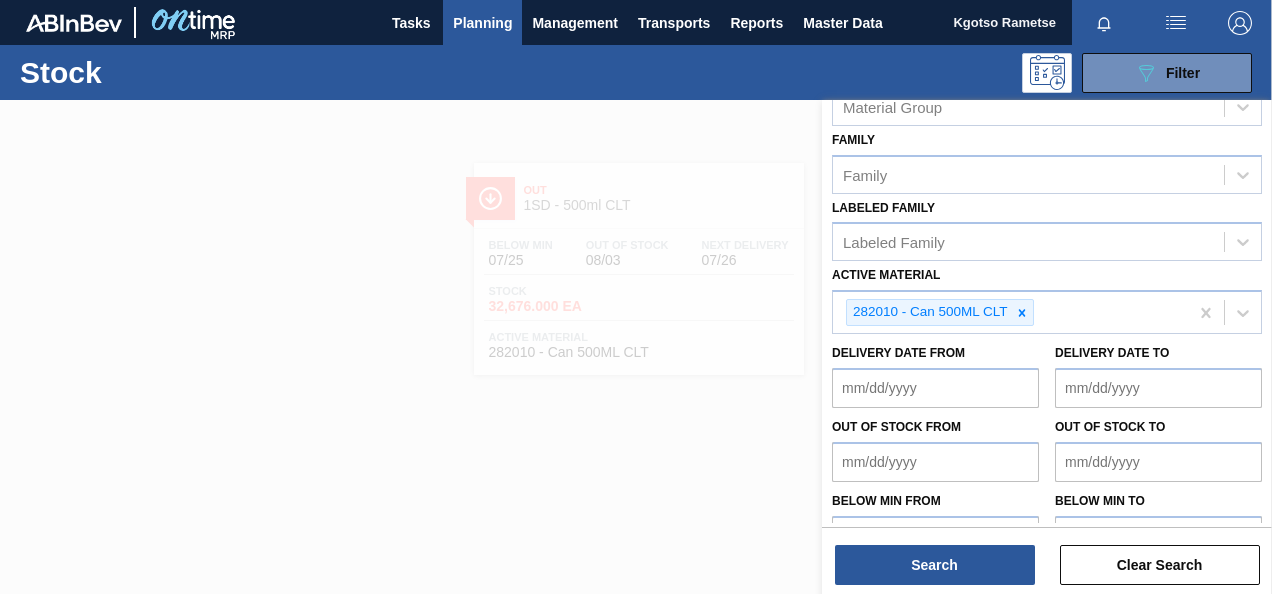 scroll, scrollTop: 366, scrollLeft: 0, axis: vertical 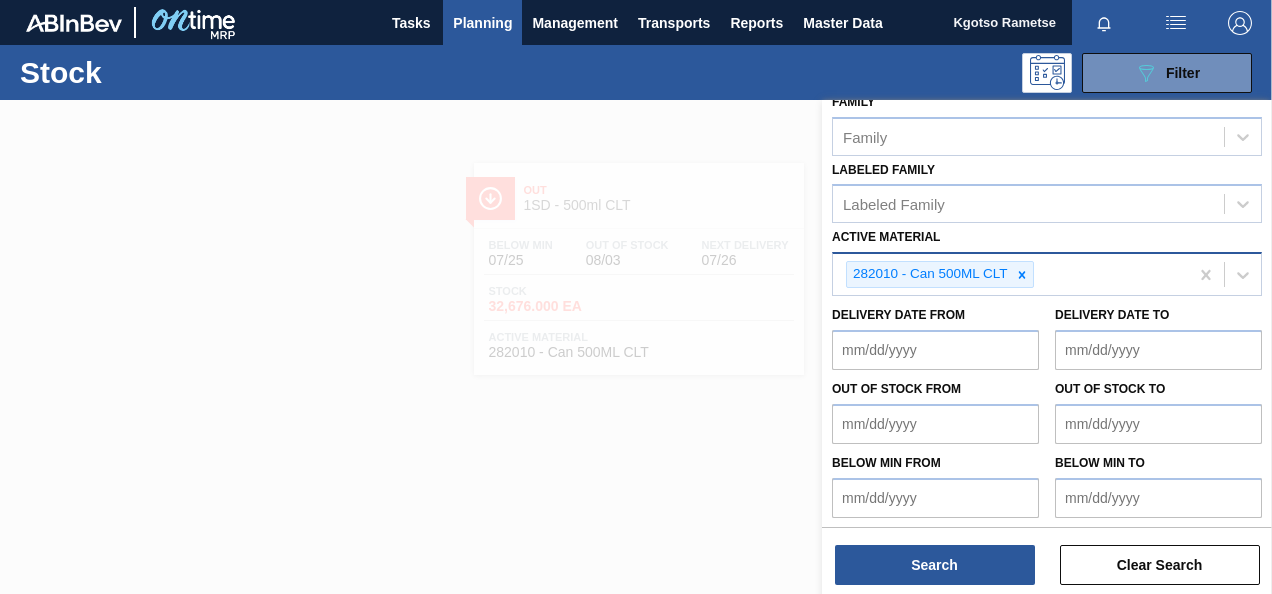 click 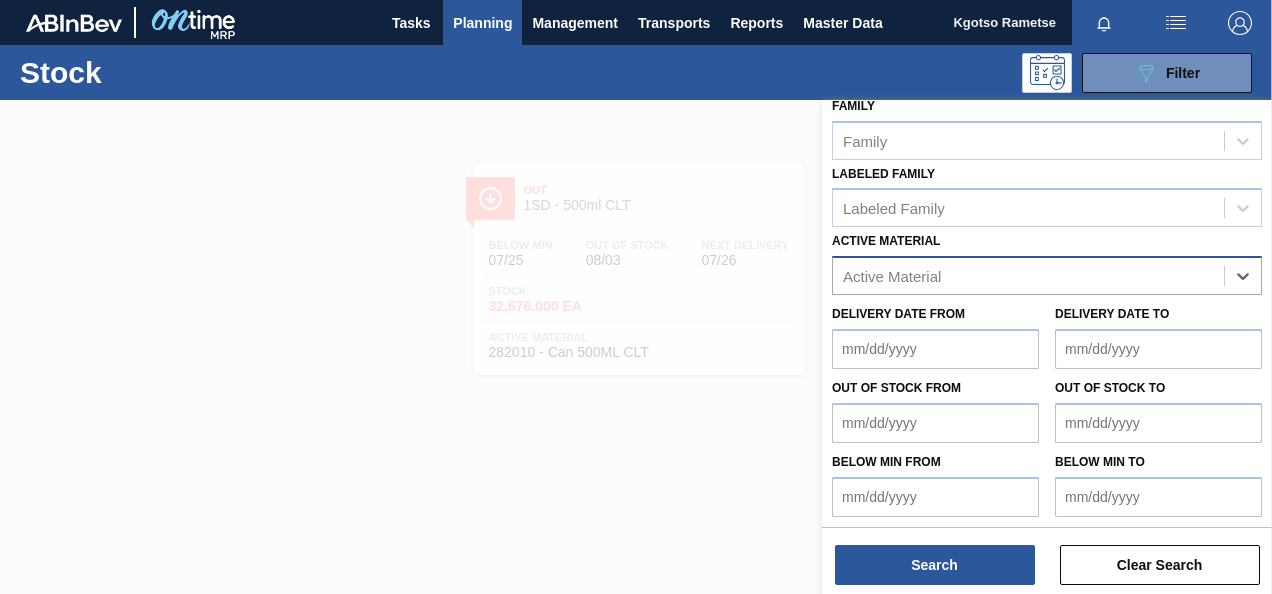 scroll, scrollTop: 366, scrollLeft: 0, axis: vertical 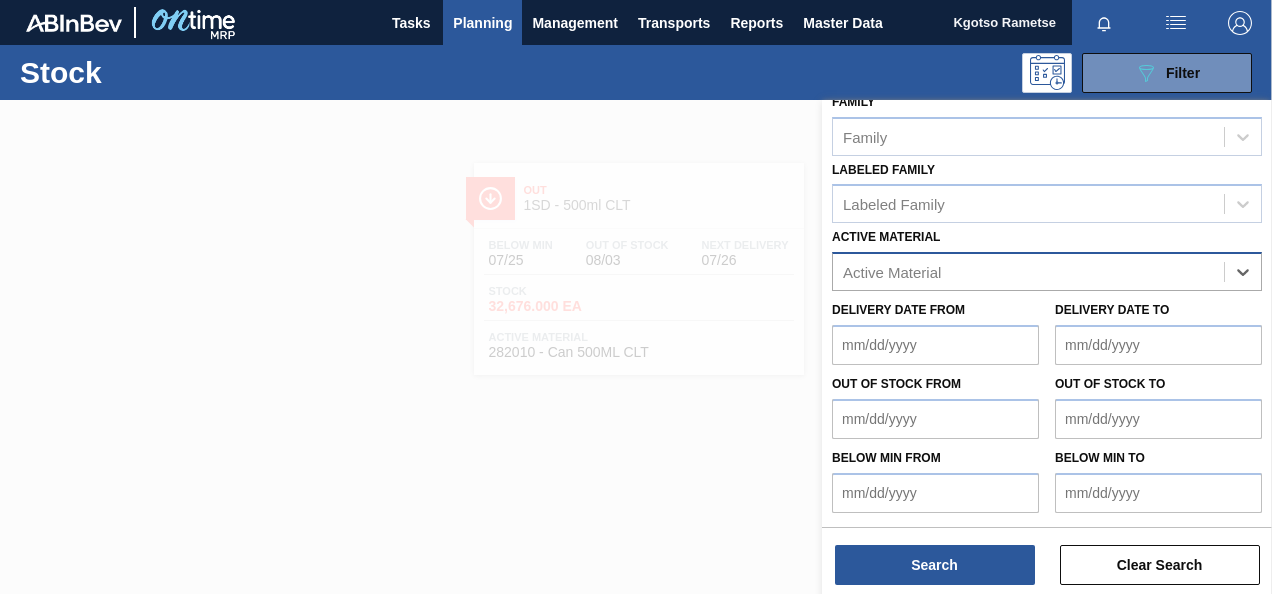 click on "Active Material" at bounding box center (1028, 272) 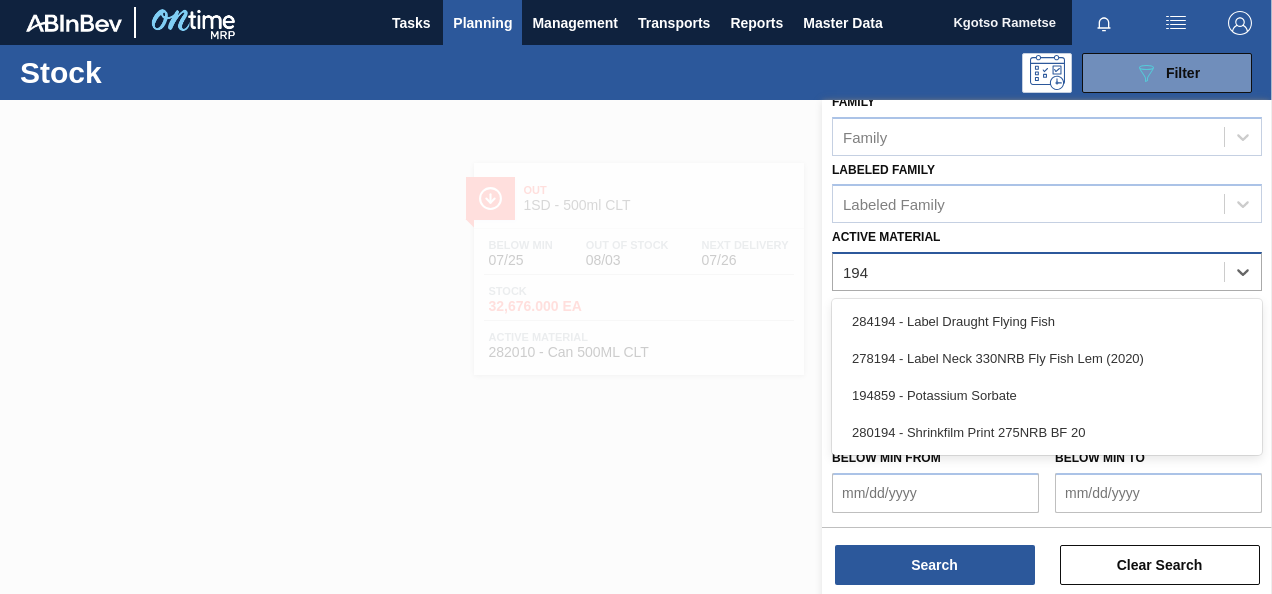 scroll, scrollTop: 362, scrollLeft: 0, axis: vertical 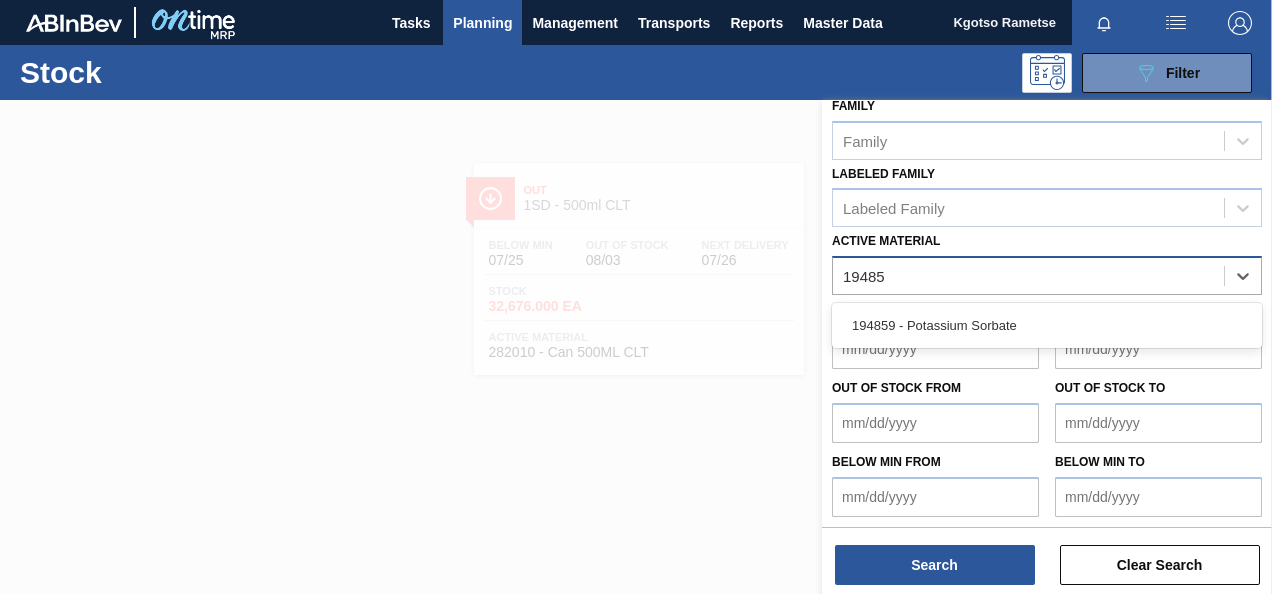 type on "194859" 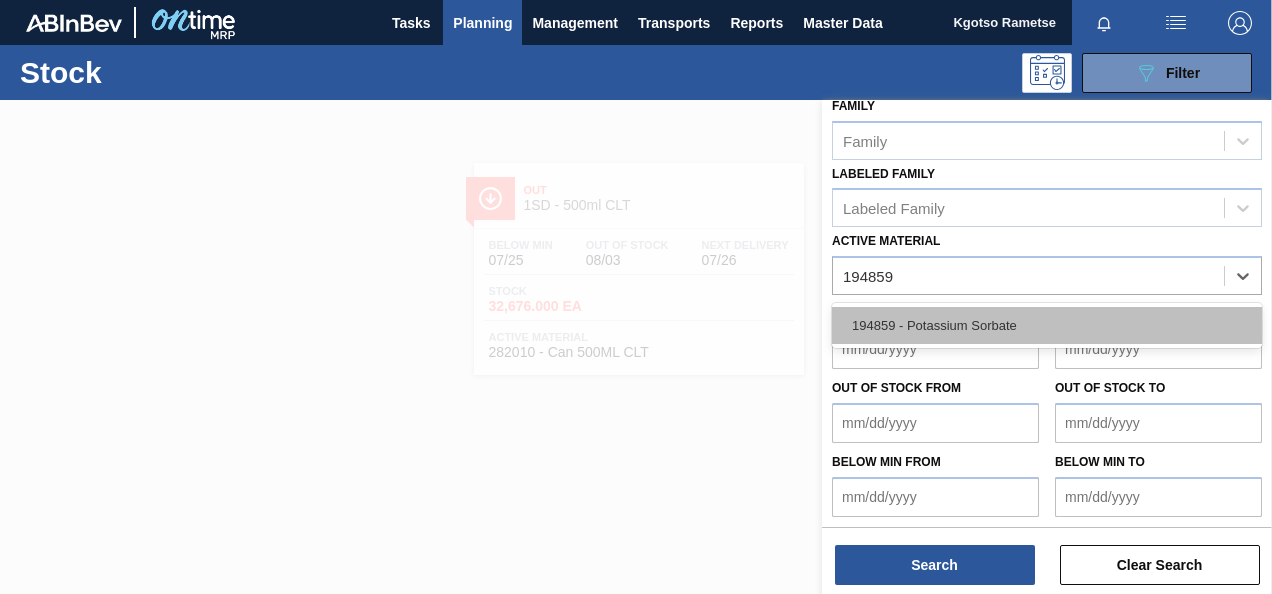 click on "194859 - Potassium Sorbate" at bounding box center (1047, 325) 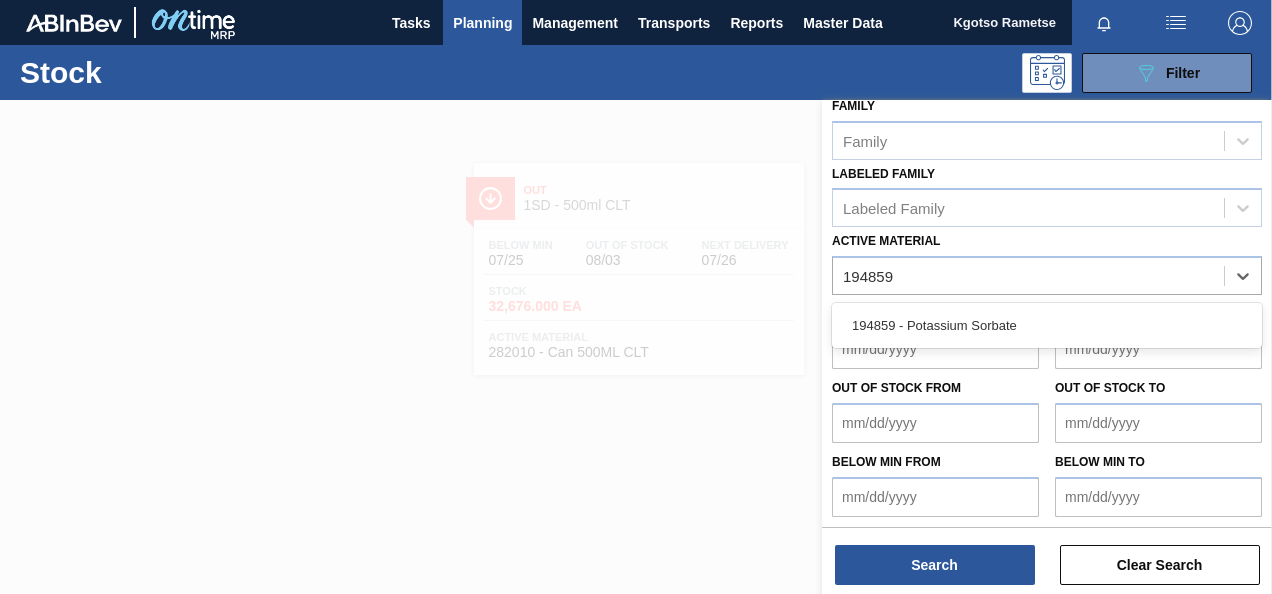 type 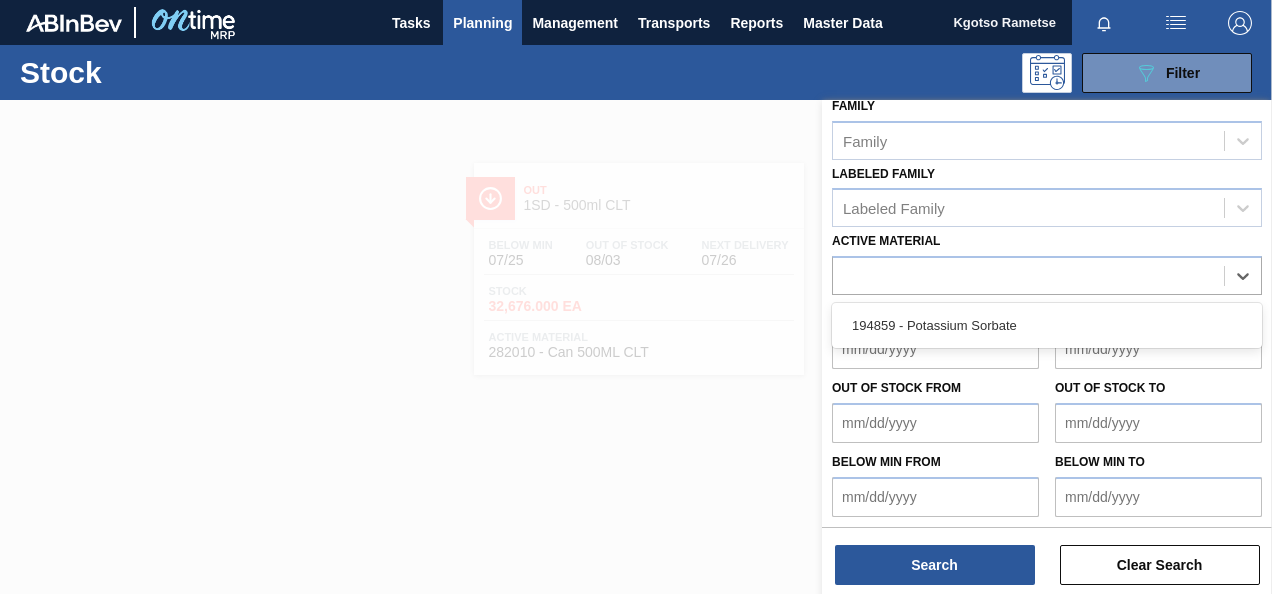 scroll, scrollTop: 366, scrollLeft: 0, axis: vertical 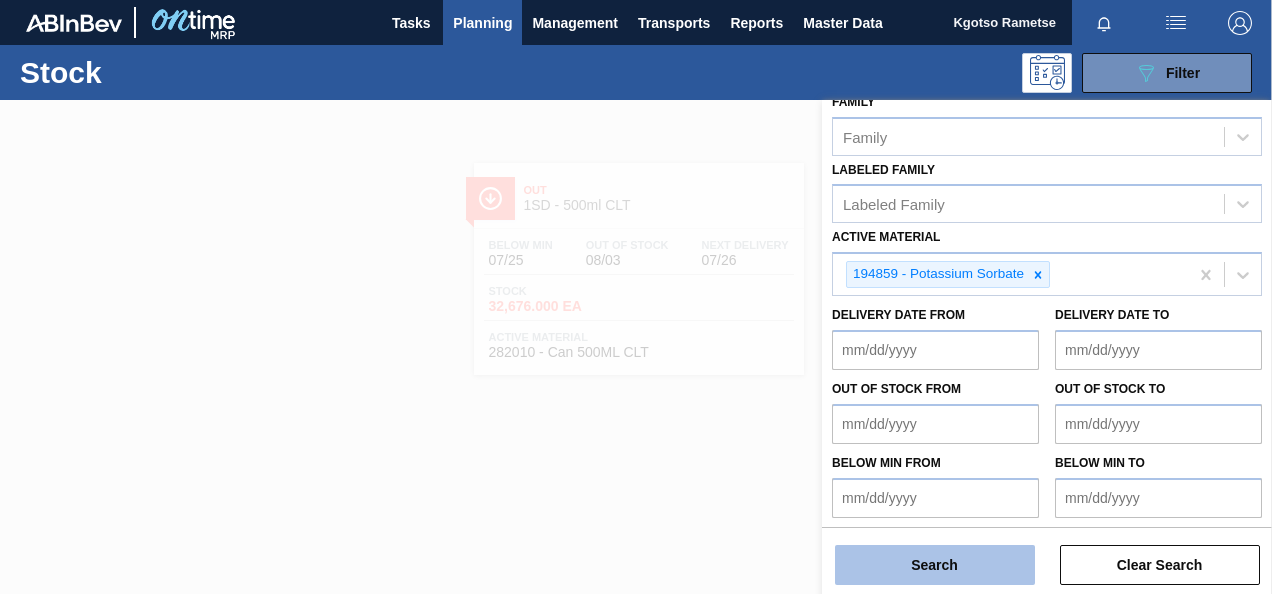 click on "Search" at bounding box center [935, 565] 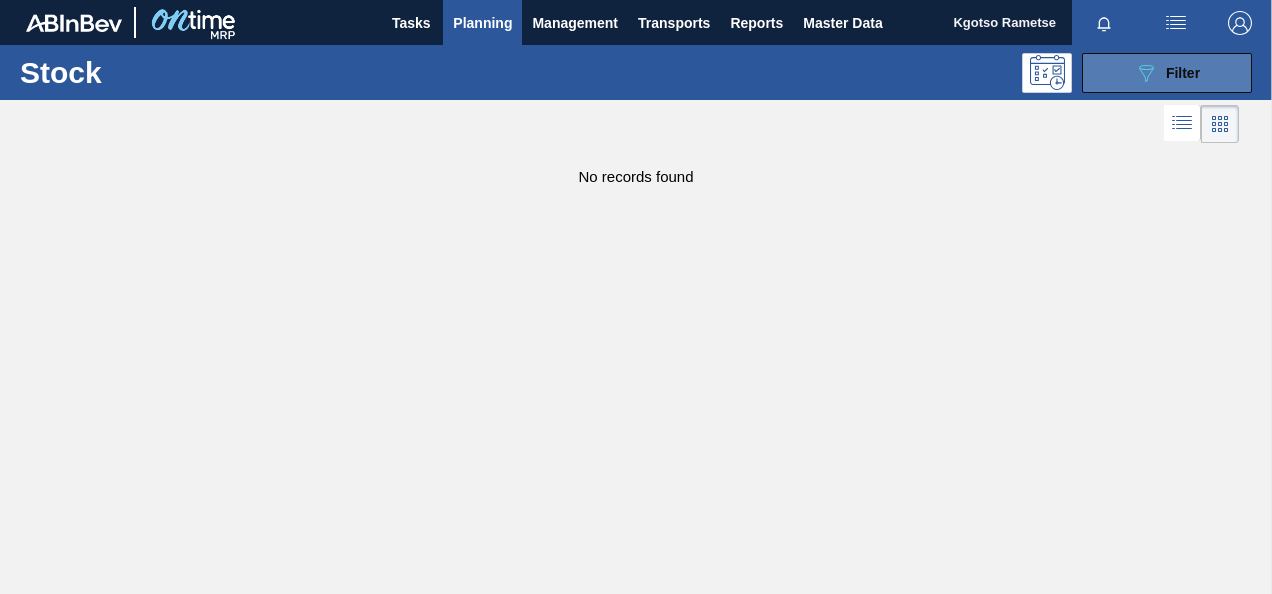 click on "089F7B8B-B2A5-4AFE-B5C0-19BA573D28AC Filter" at bounding box center (1167, 73) 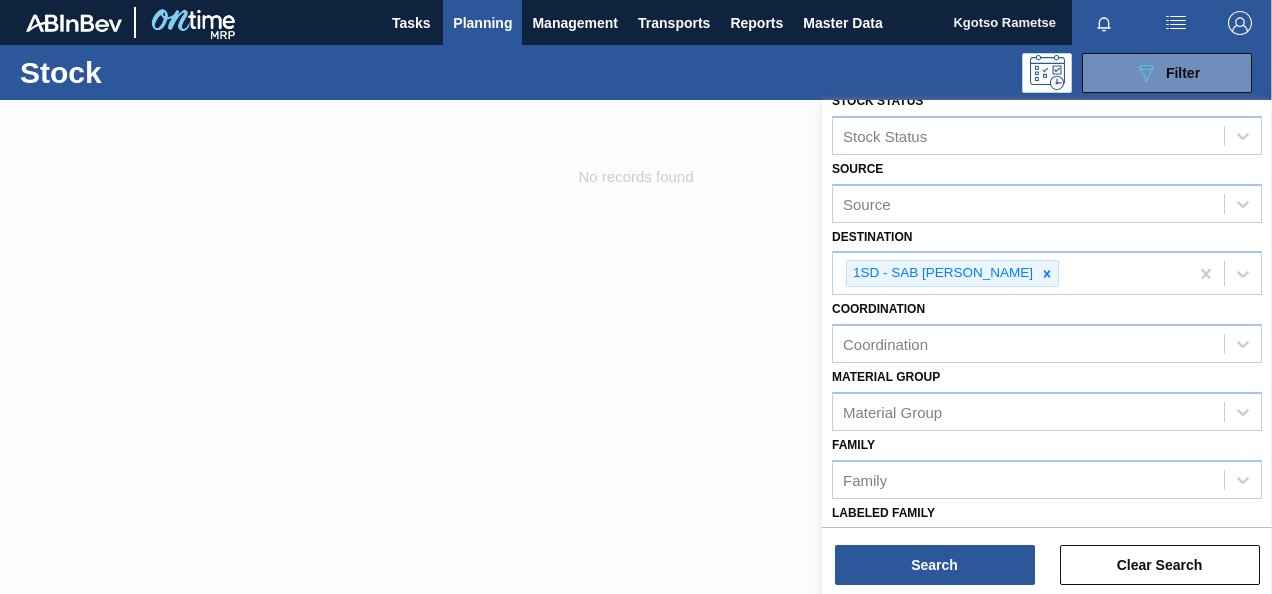 scroll, scrollTop: 0, scrollLeft: 0, axis: both 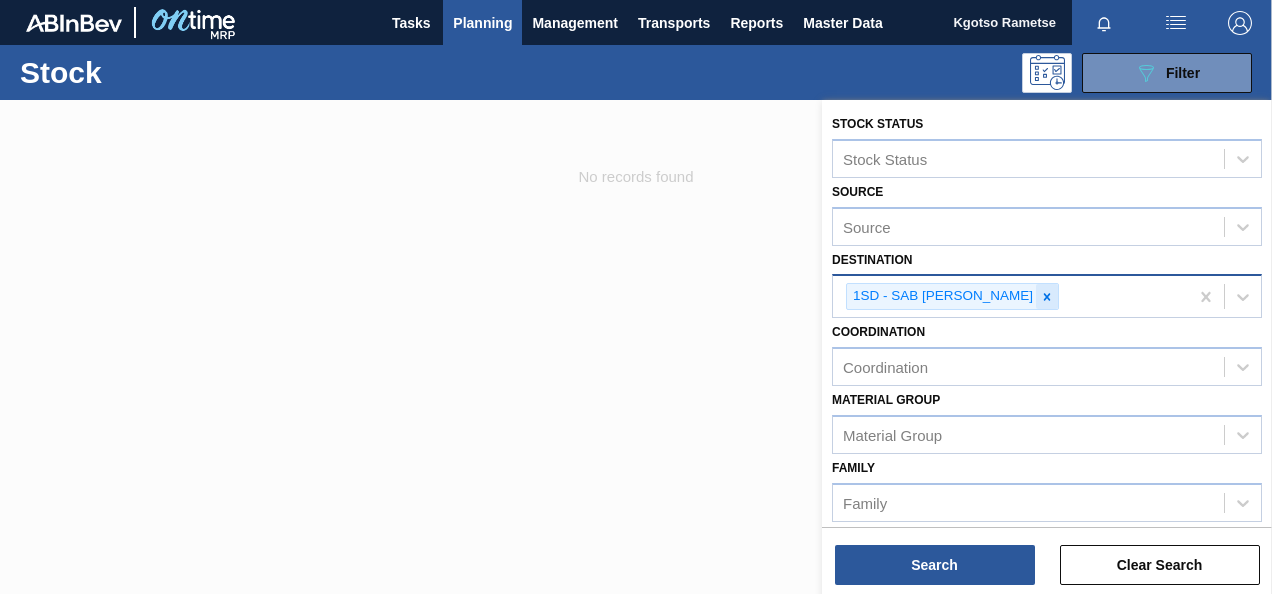 click at bounding box center (1047, 296) 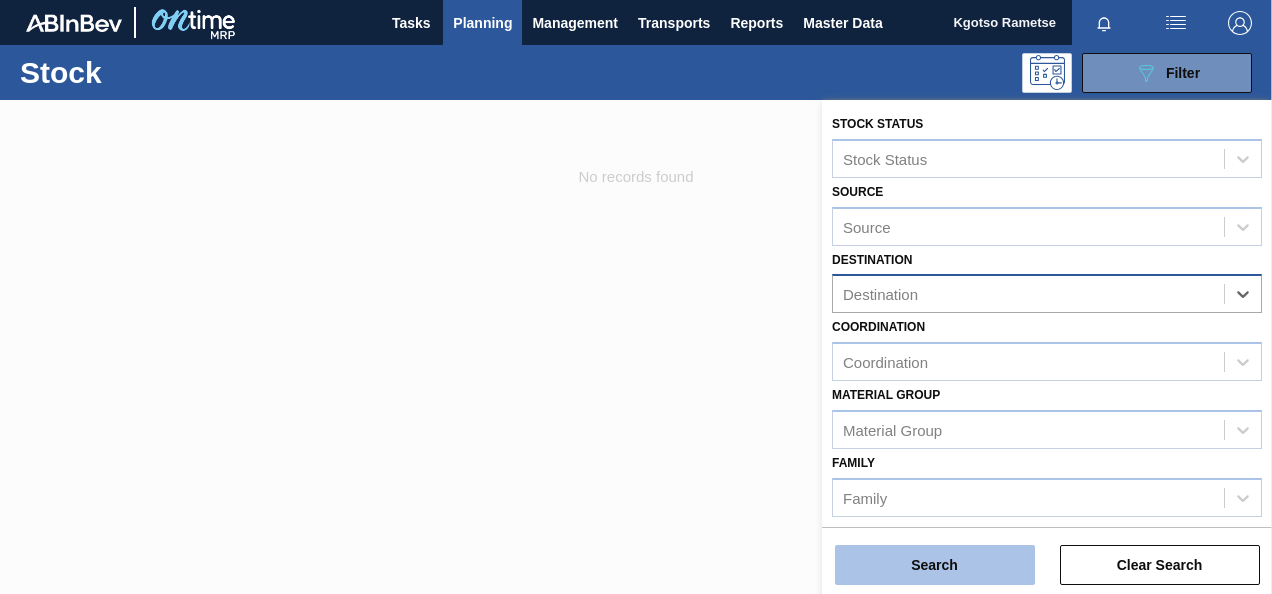 click on "Search" at bounding box center (935, 565) 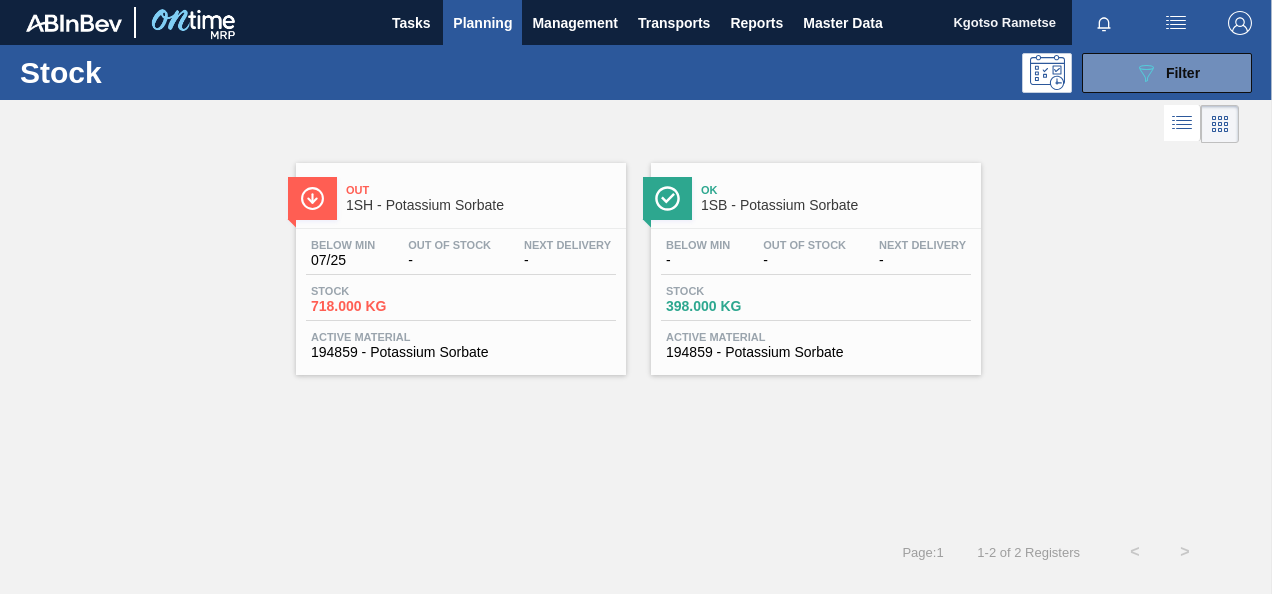 click on "1SB - Potassium Sorbate" at bounding box center (836, 205) 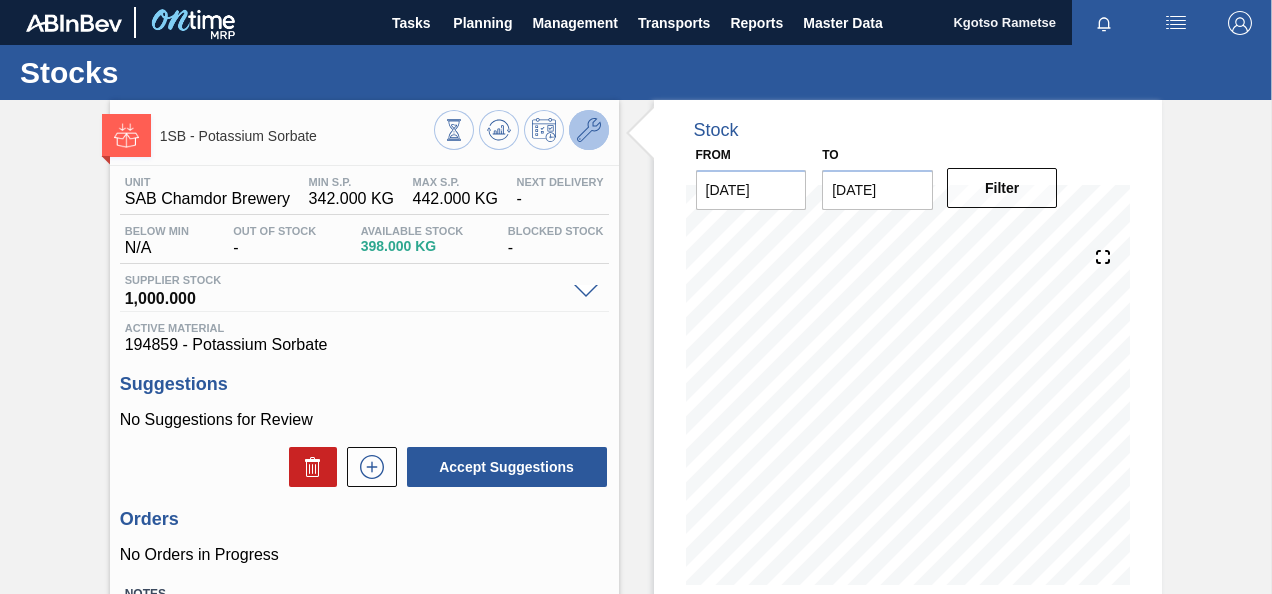 click 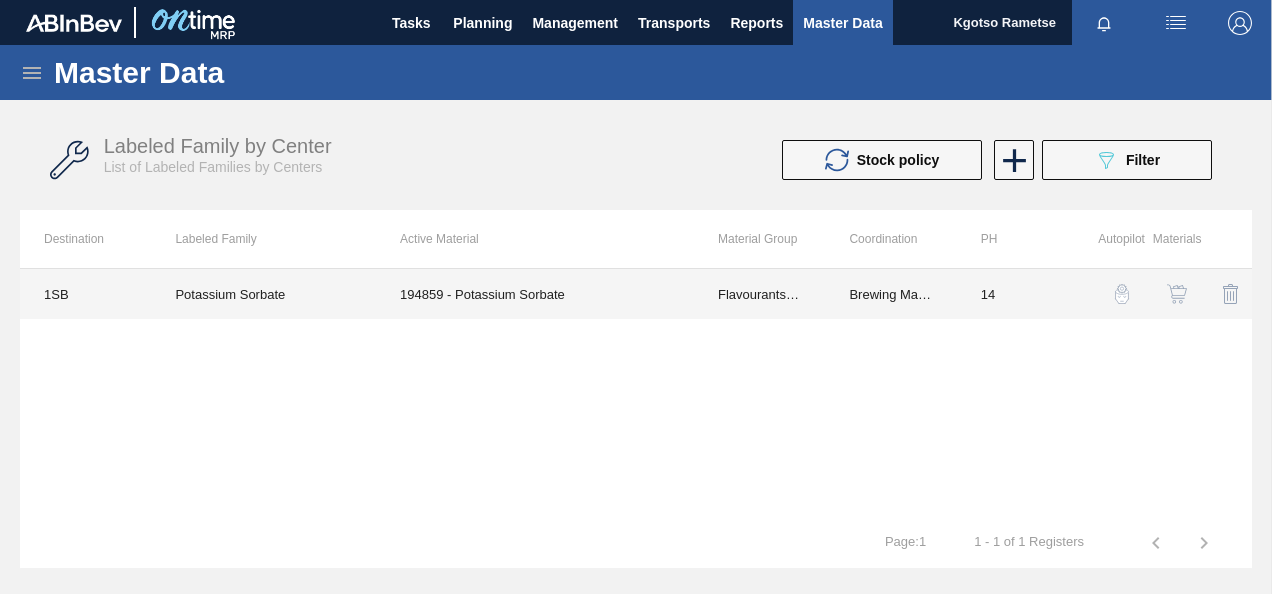click on "Flavourants & Colourants" at bounding box center (759, 294) 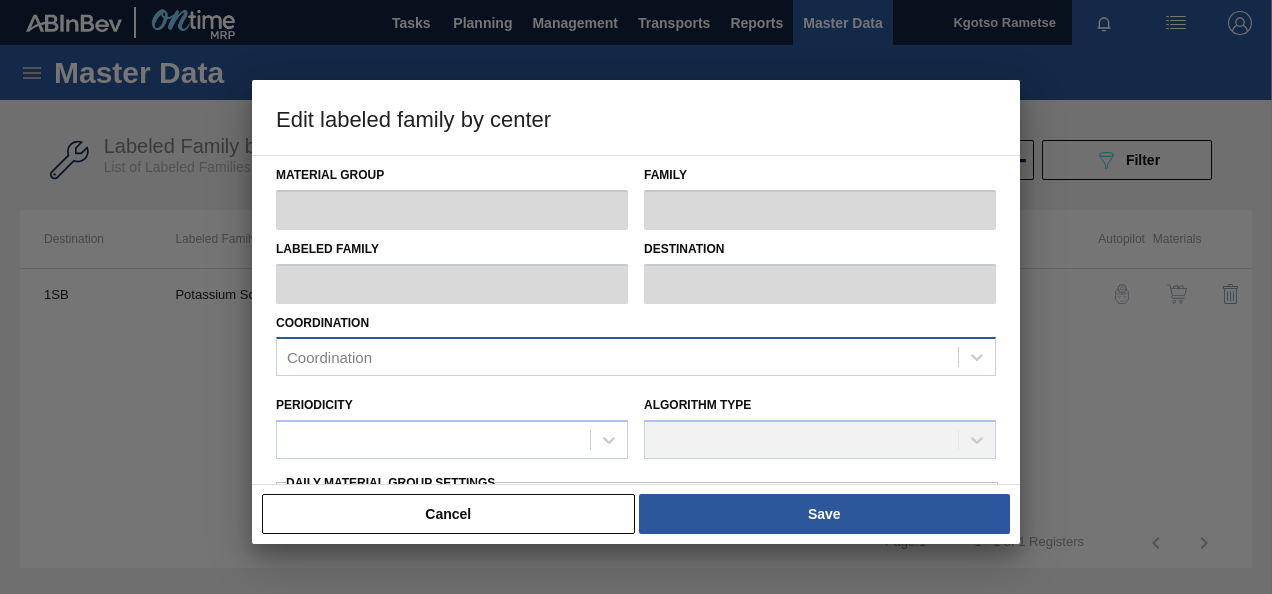 type on "Flavourants & Colourants" 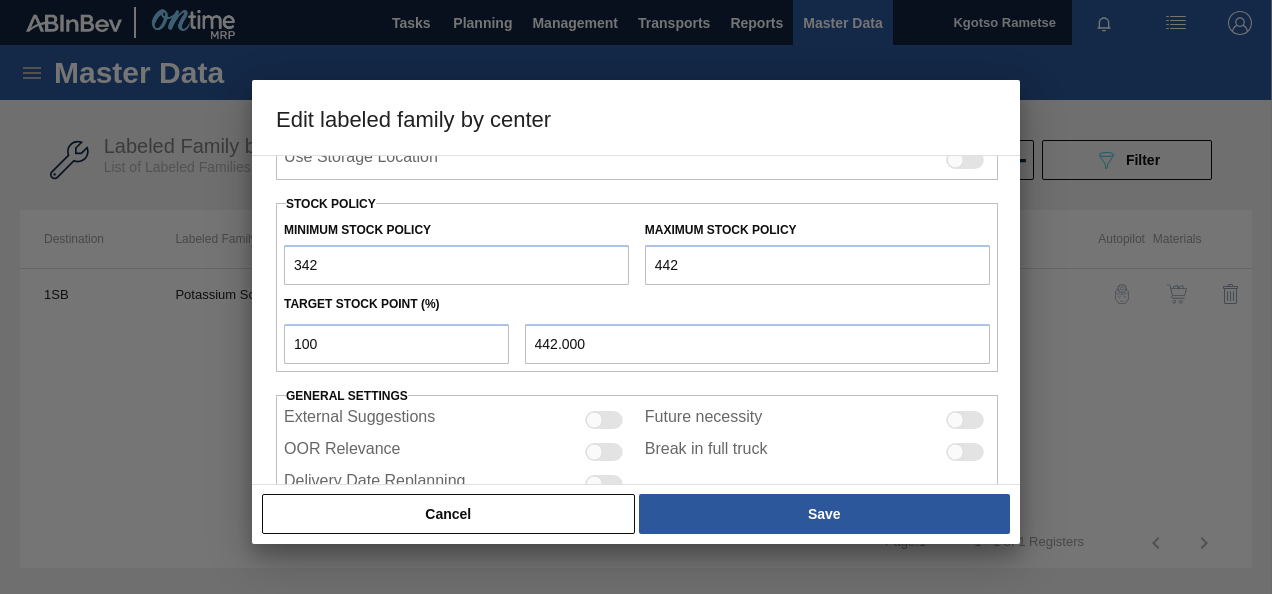 scroll, scrollTop: 500, scrollLeft: 0, axis: vertical 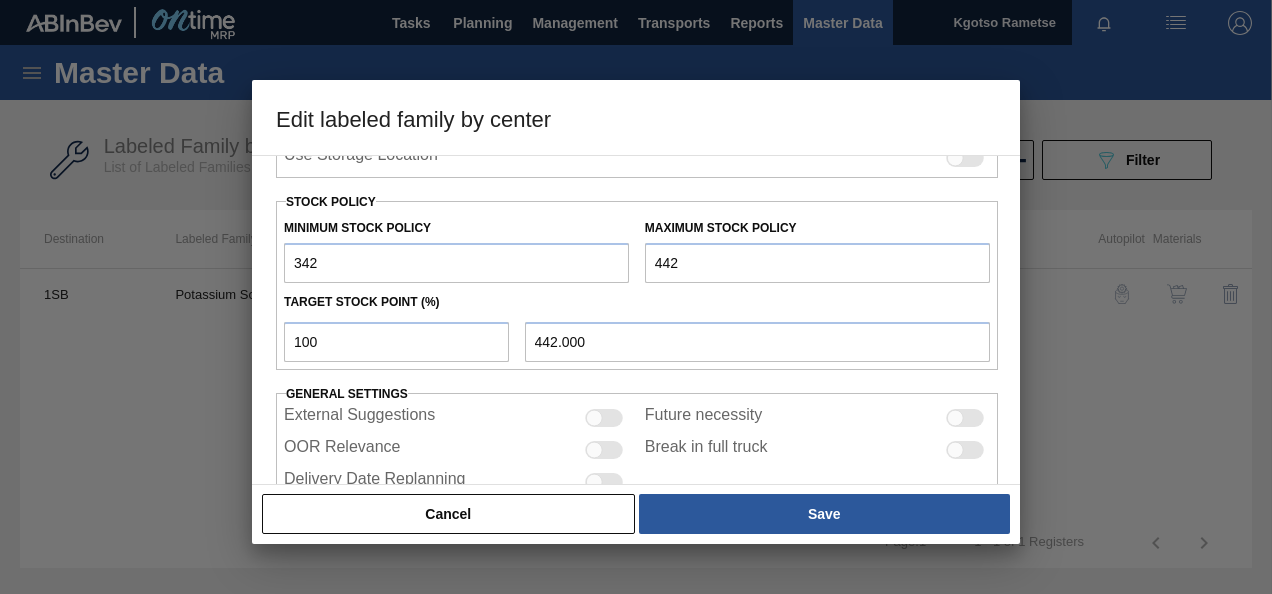 click on "342" at bounding box center [456, 263] 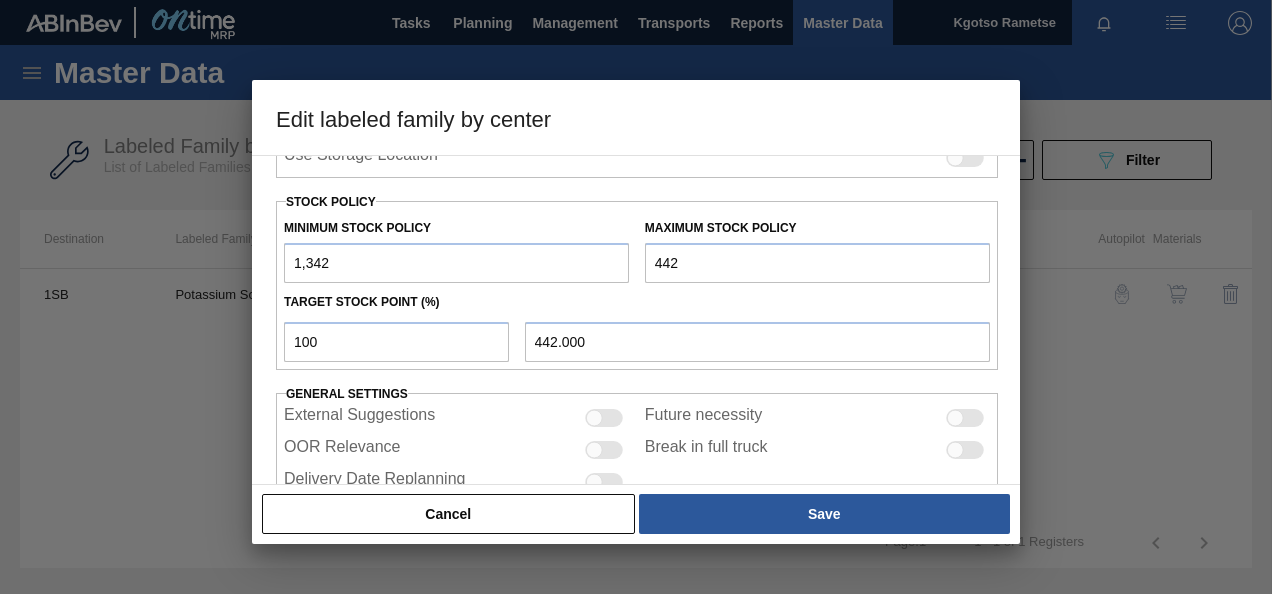 type on "1,342" 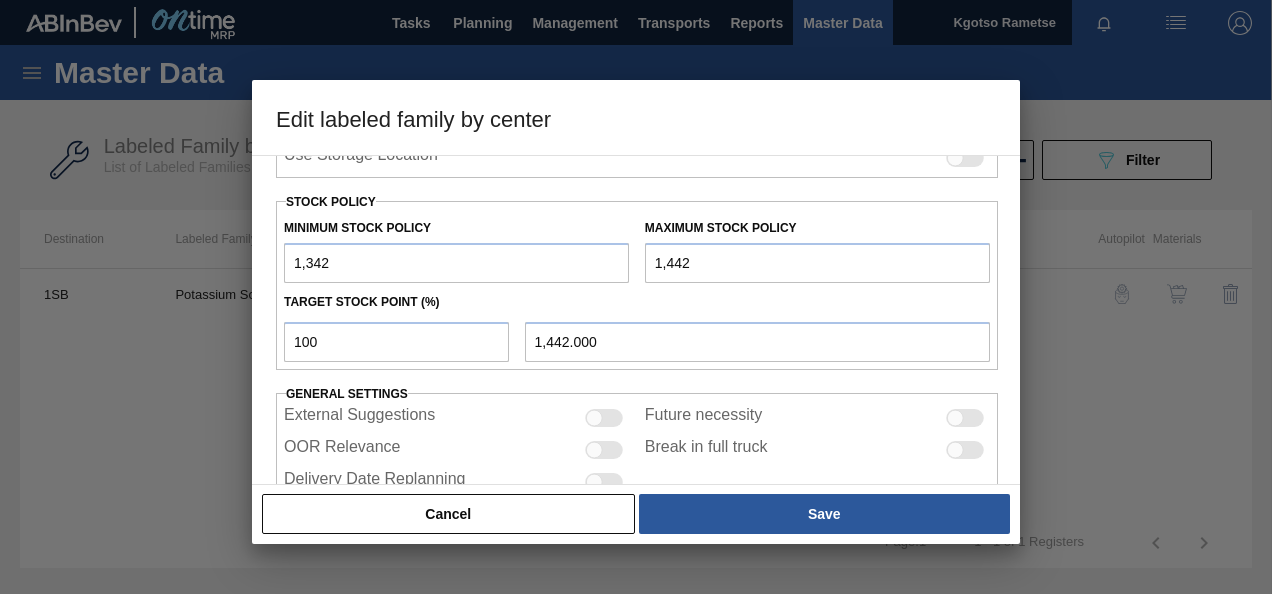 type on "1,442" 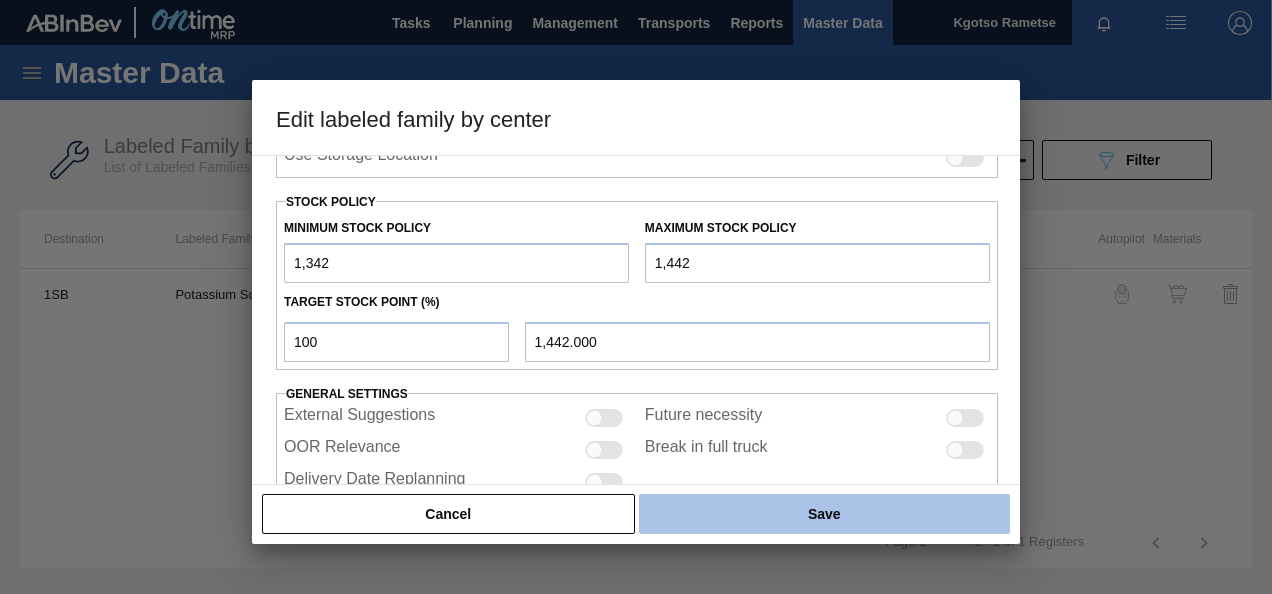 click on "Save" at bounding box center (824, 514) 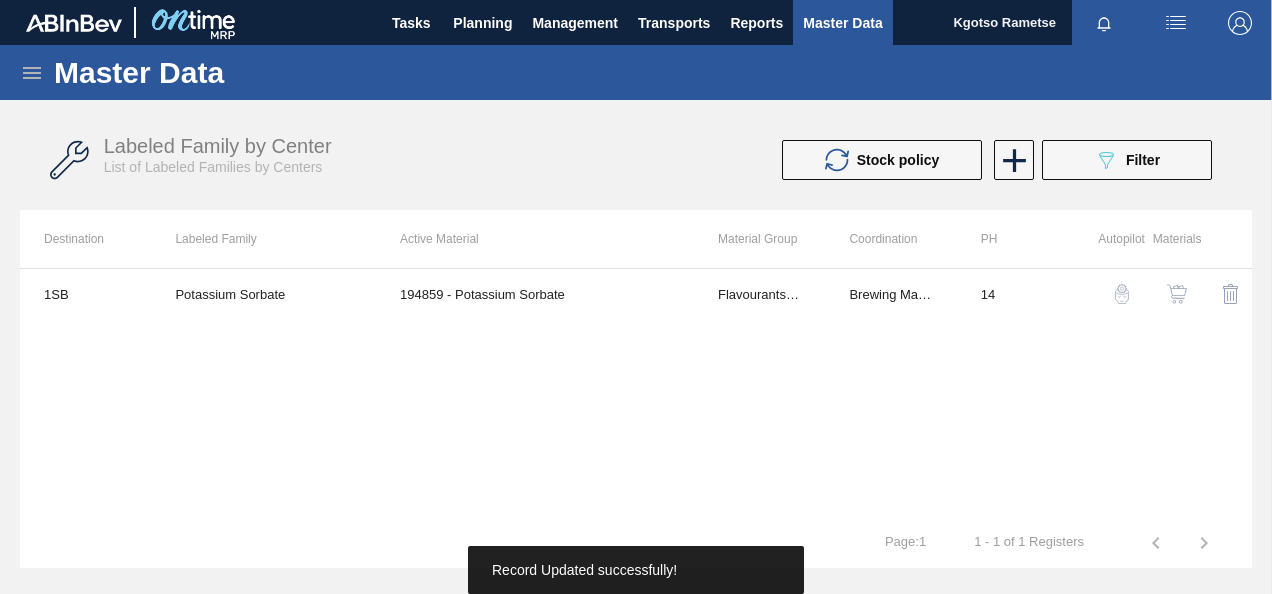 click at bounding box center (1177, 294) 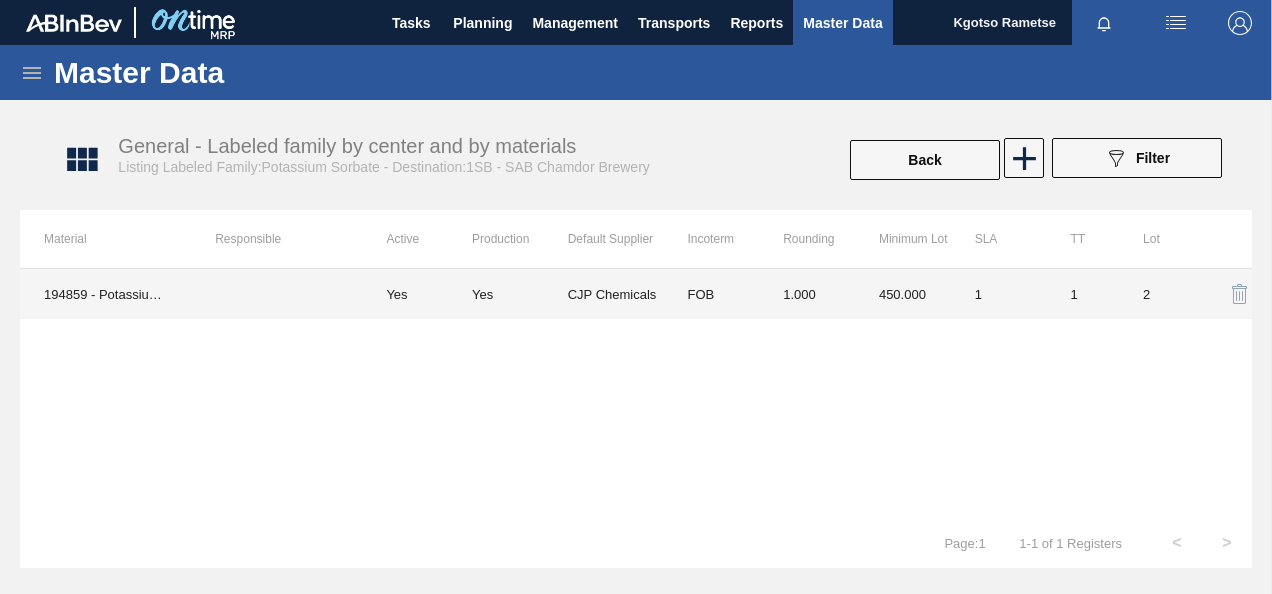 click on "1.000" at bounding box center [807, 294] 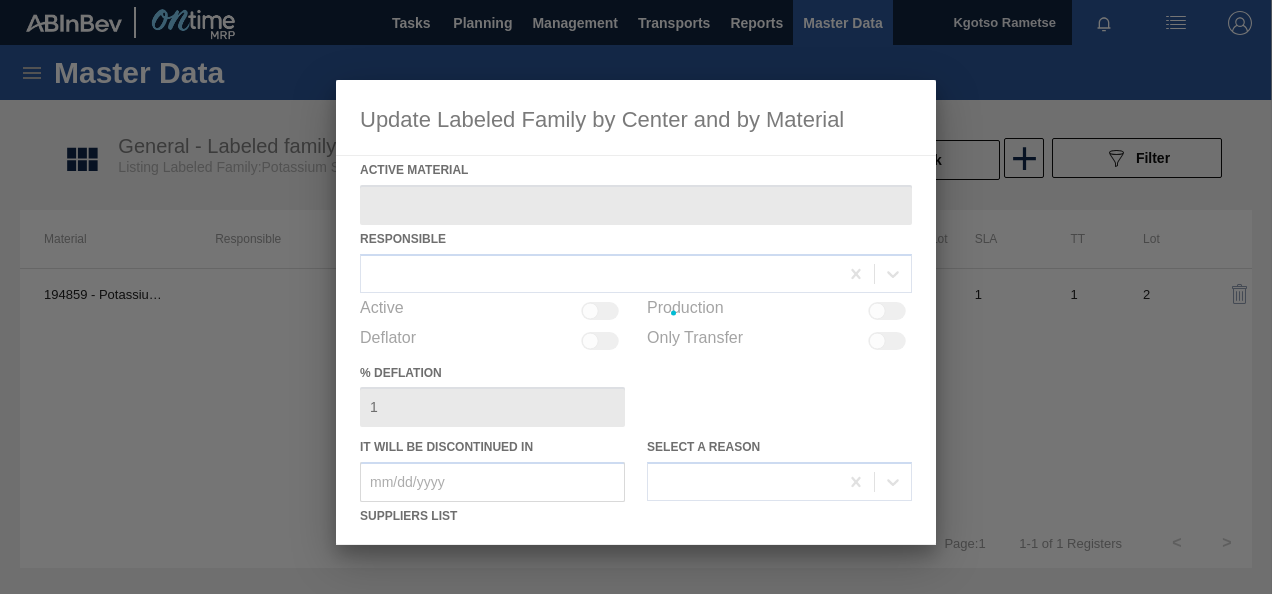 type on "194859 - Potassium Sorbate" 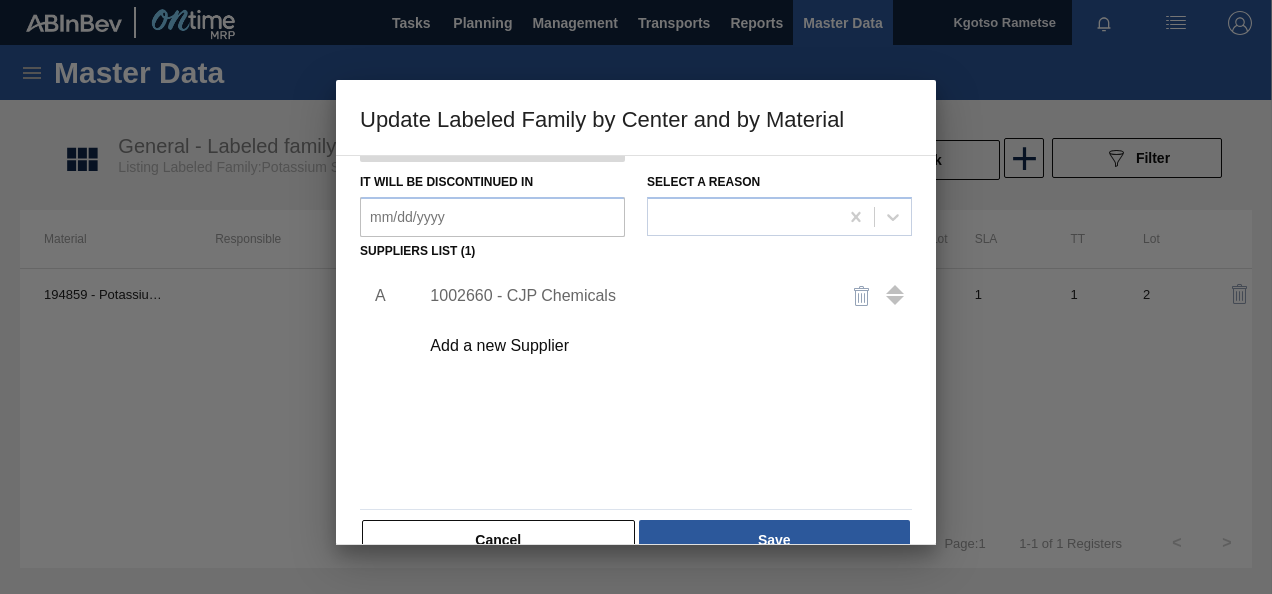 scroll, scrollTop: 300, scrollLeft: 0, axis: vertical 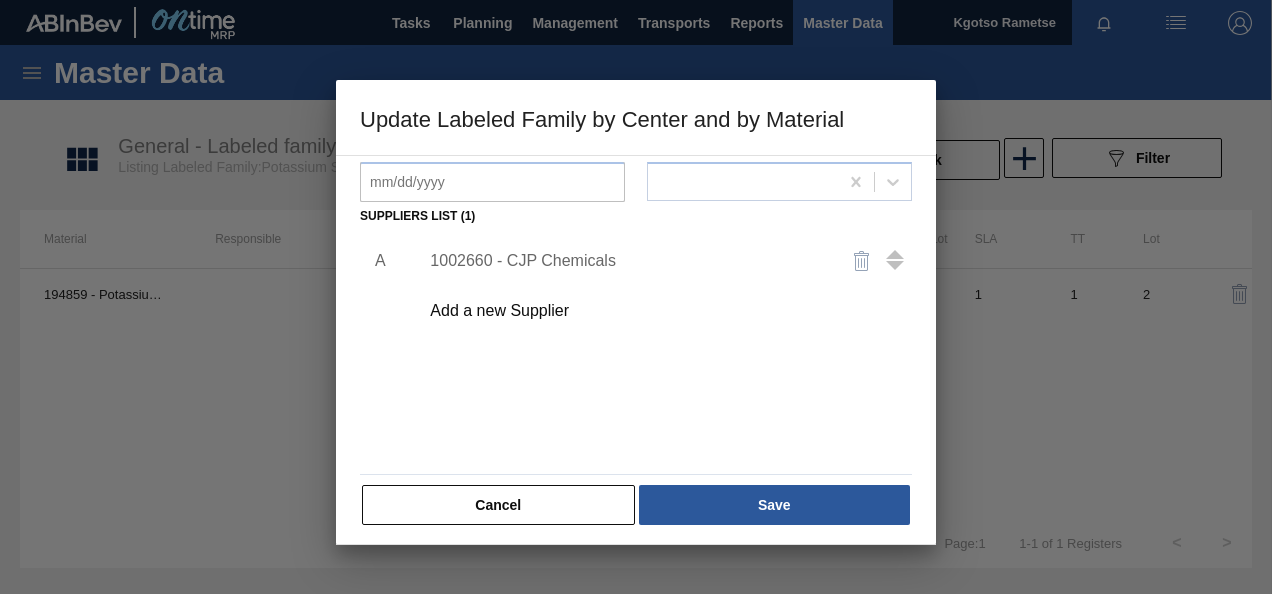 click on "1002660 - CJP Chemicals" at bounding box center (626, 261) 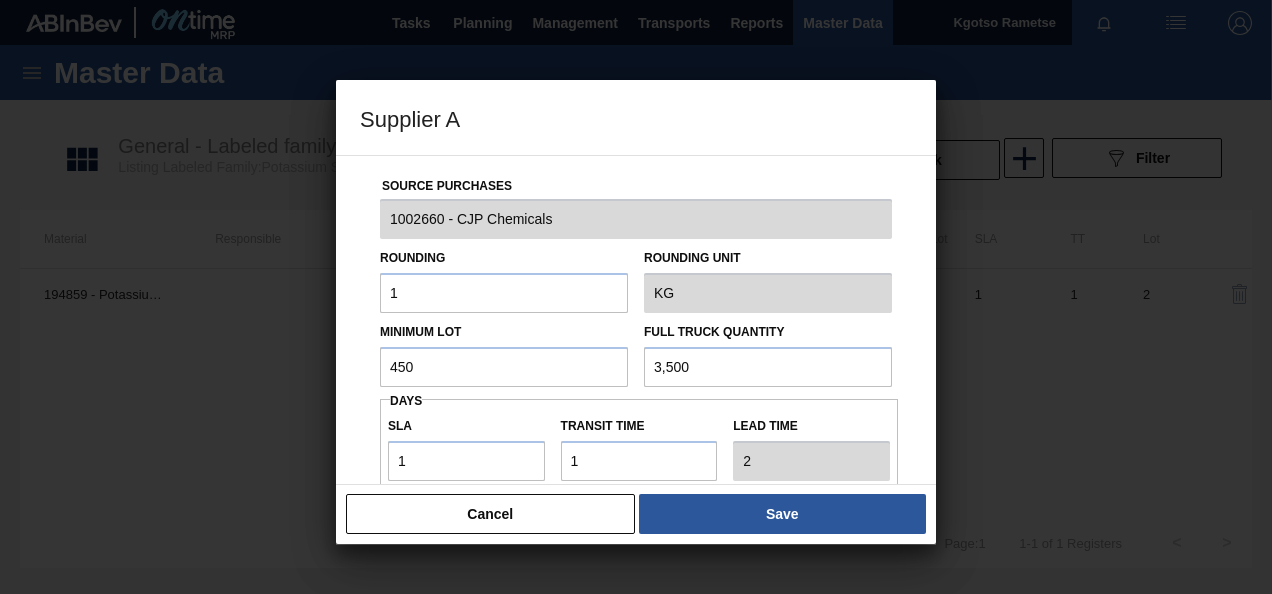 drag, startPoint x: 442, startPoint y: 367, endPoint x: 335, endPoint y: 365, distance: 107.01869 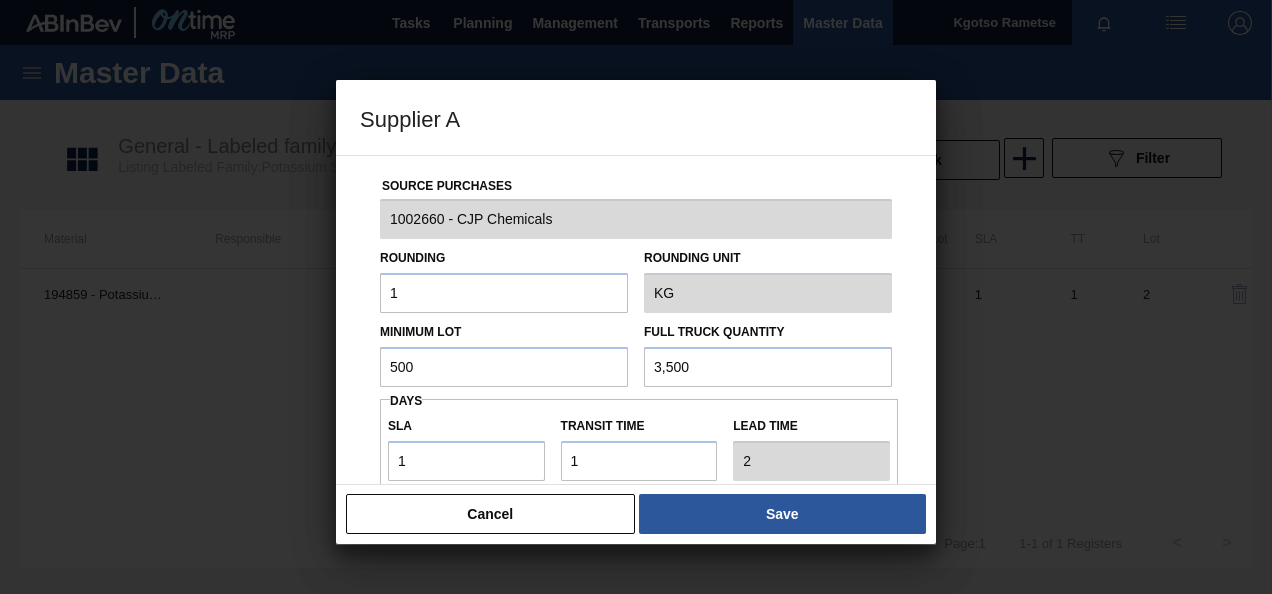 drag, startPoint x: 436, startPoint y: 357, endPoint x: 352, endPoint y: 355, distance: 84.0238 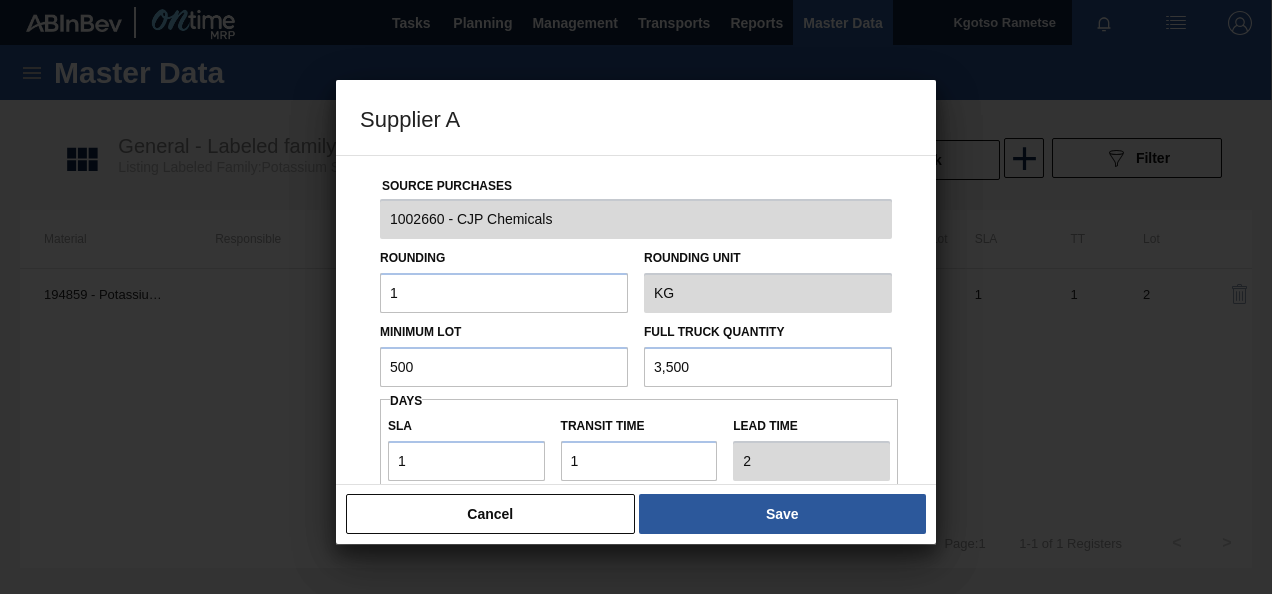 click on "Source Purchases 1002660 - CJP Chemicals Rounding 1 Rounding Unit KG Minimum Lot 500 Full Truck Quantity 3,500   Days     SLA 1 Transit time Lead time 2 Port to Door Transit Time (days) Incoterm FOB Monthly Material Group Settings Create automatic load composition Accept Orders Automatically" at bounding box center [636, 320] 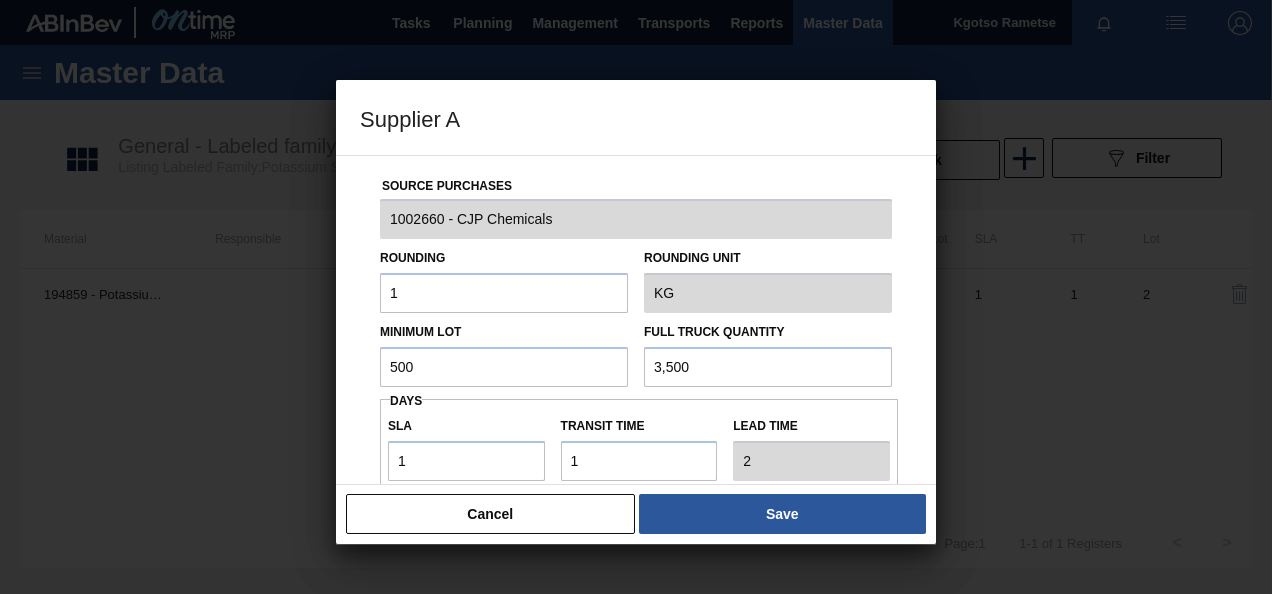 type on "500" 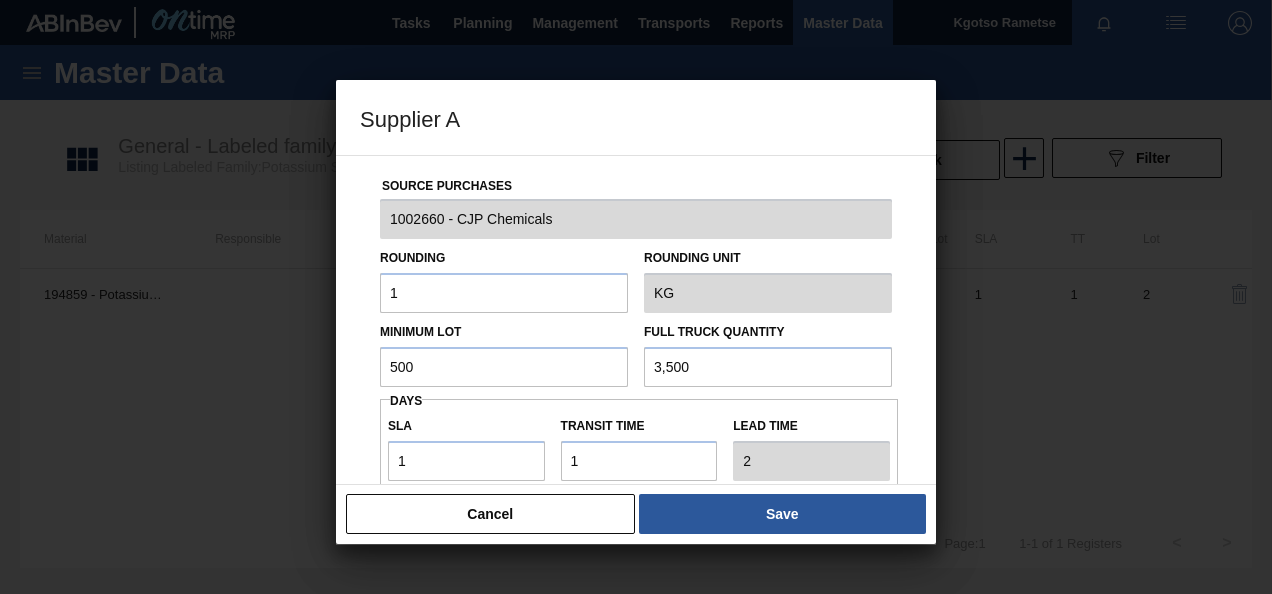 drag, startPoint x: 684, startPoint y: 368, endPoint x: 510, endPoint y: 366, distance: 174.01149 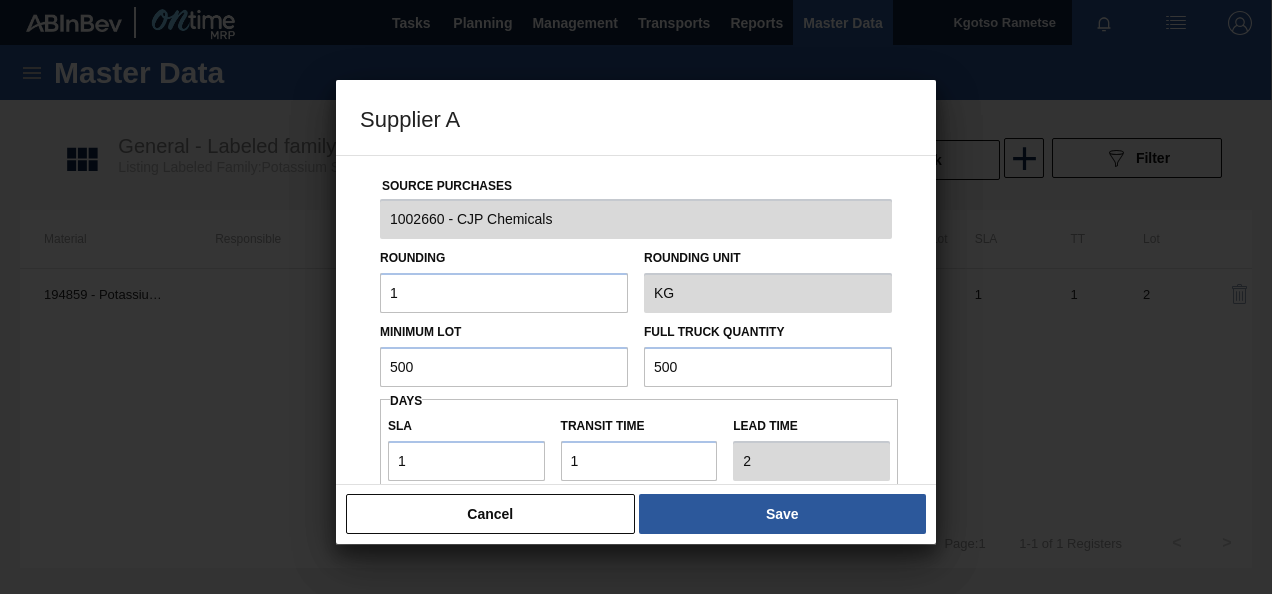 type on "500" 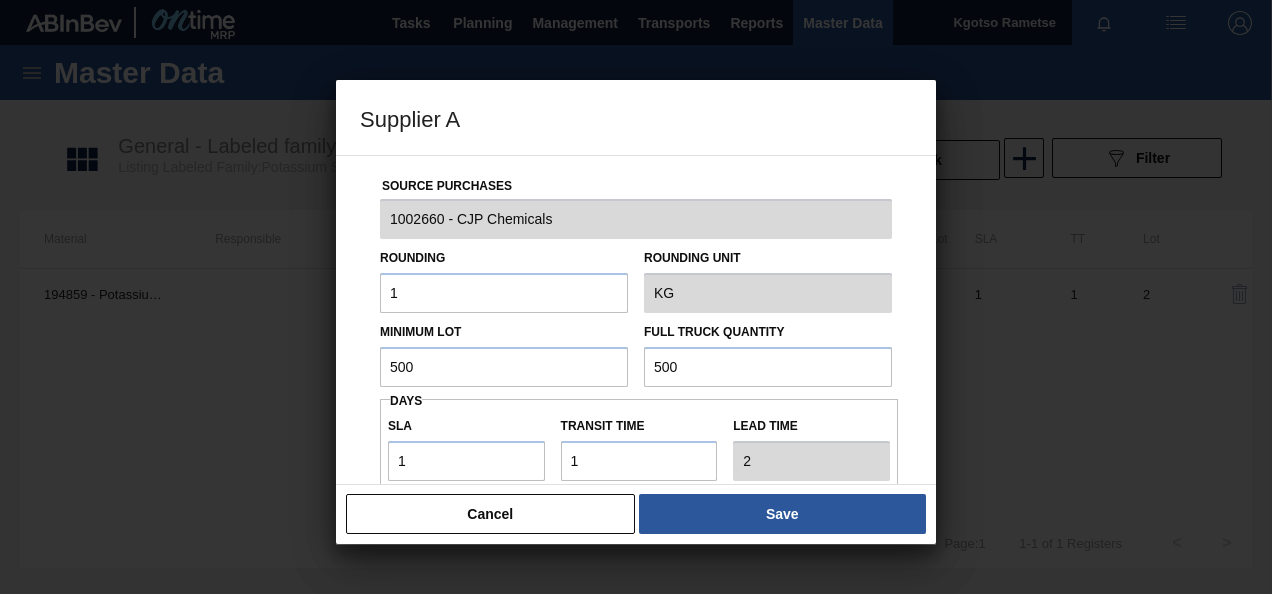 click on "SLA" at bounding box center (466, 426) 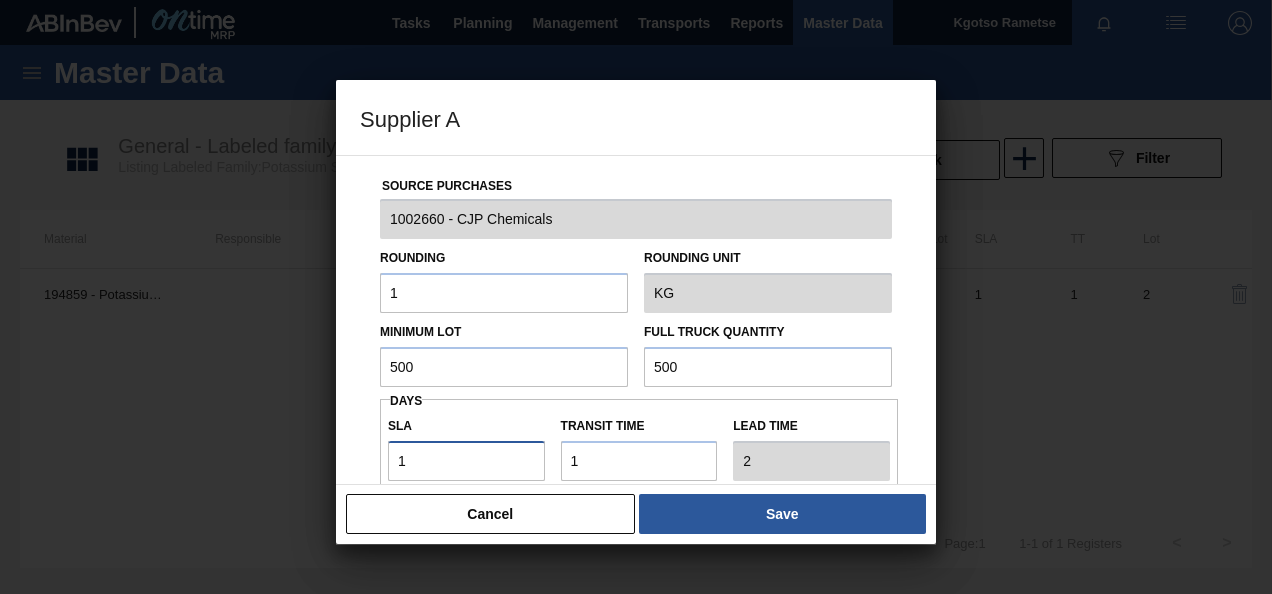 click on "1" at bounding box center [466, 461] 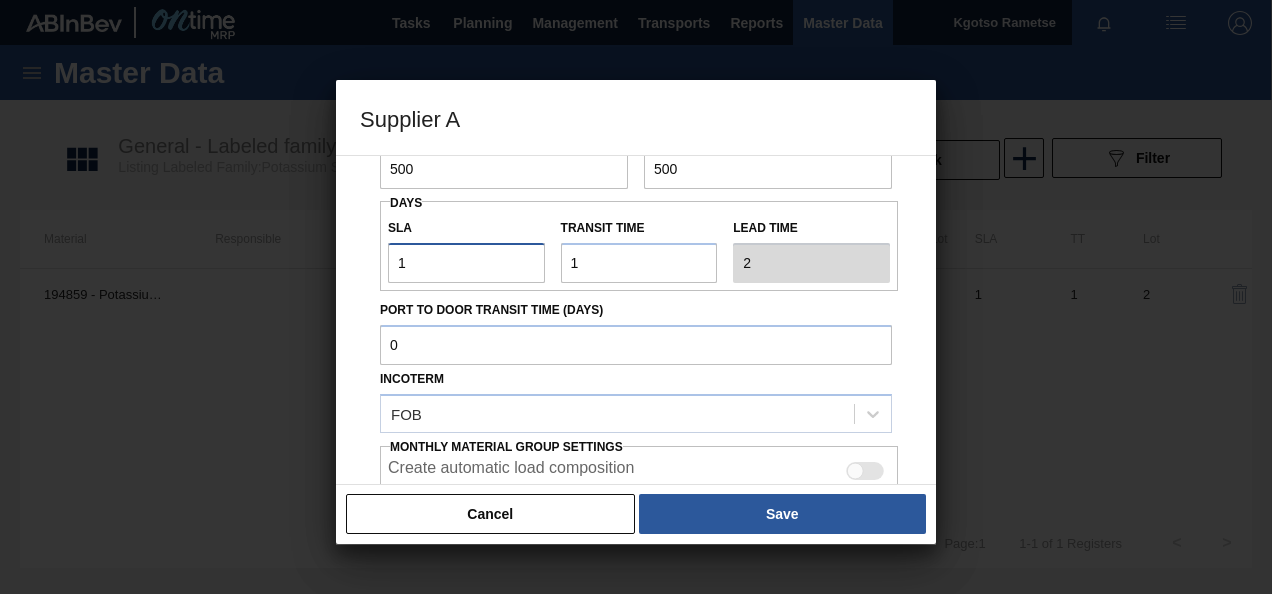 scroll, scrollTop: 200, scrollLeft: 0, axis: vertical 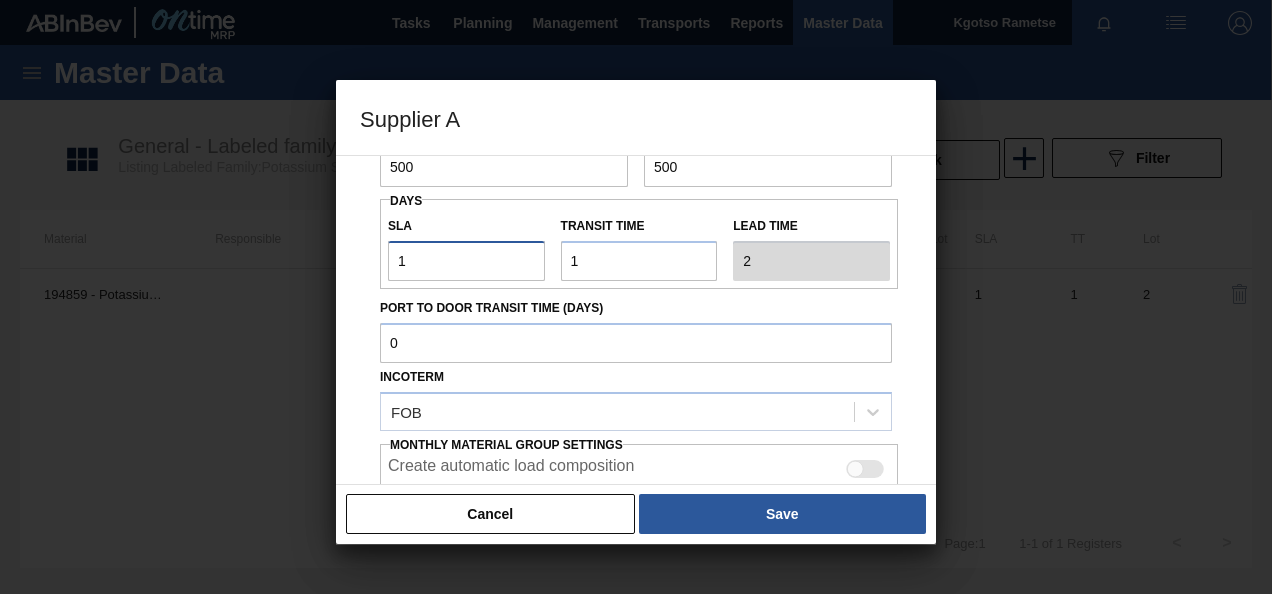drag, startPoint x: 444, startPoint y: 271, endPoint x: 0, endPoint y: 246, distance: 444.70328 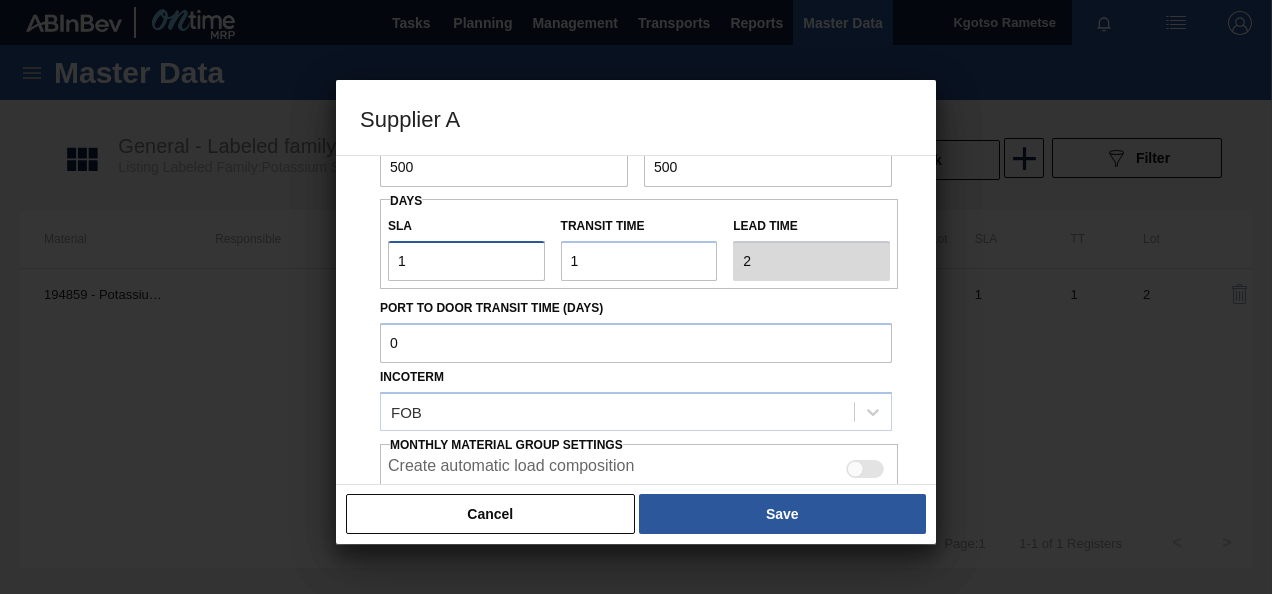 type on "13" 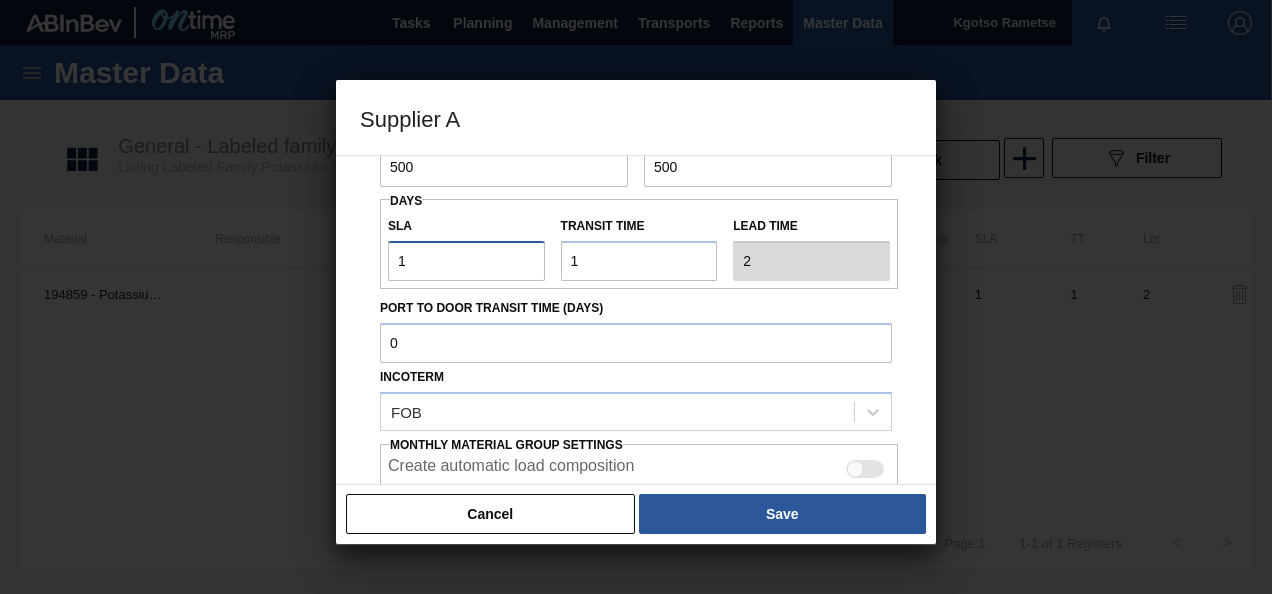 type on "14" 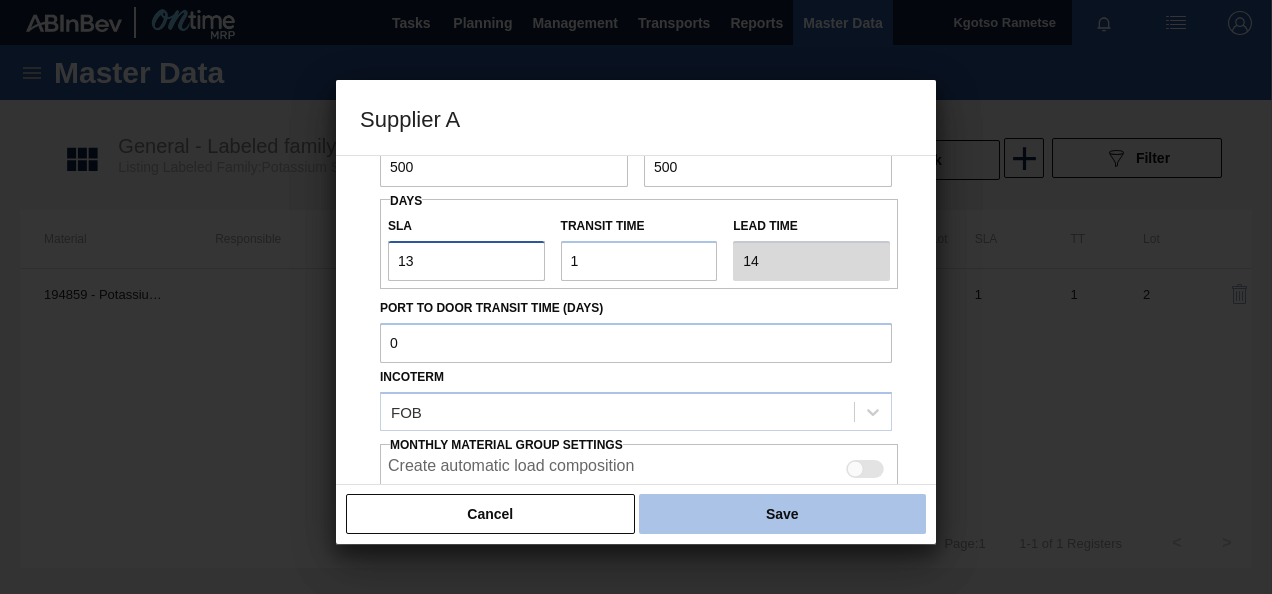 type on "13" 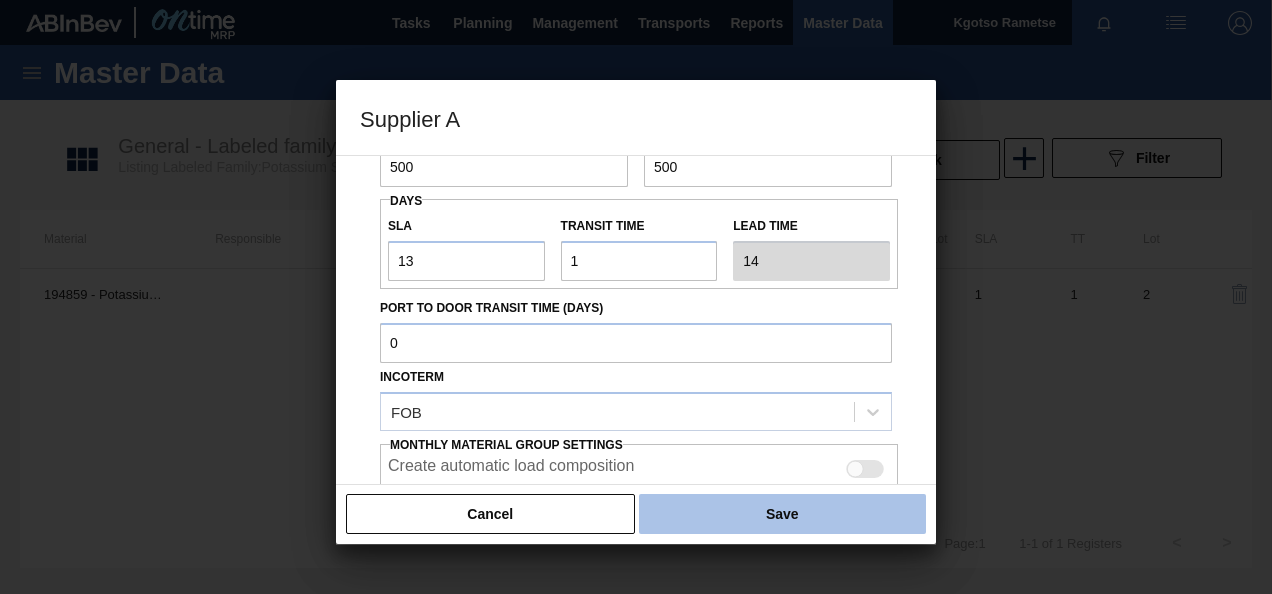 click on "Save" at bounding box center [782, 514] 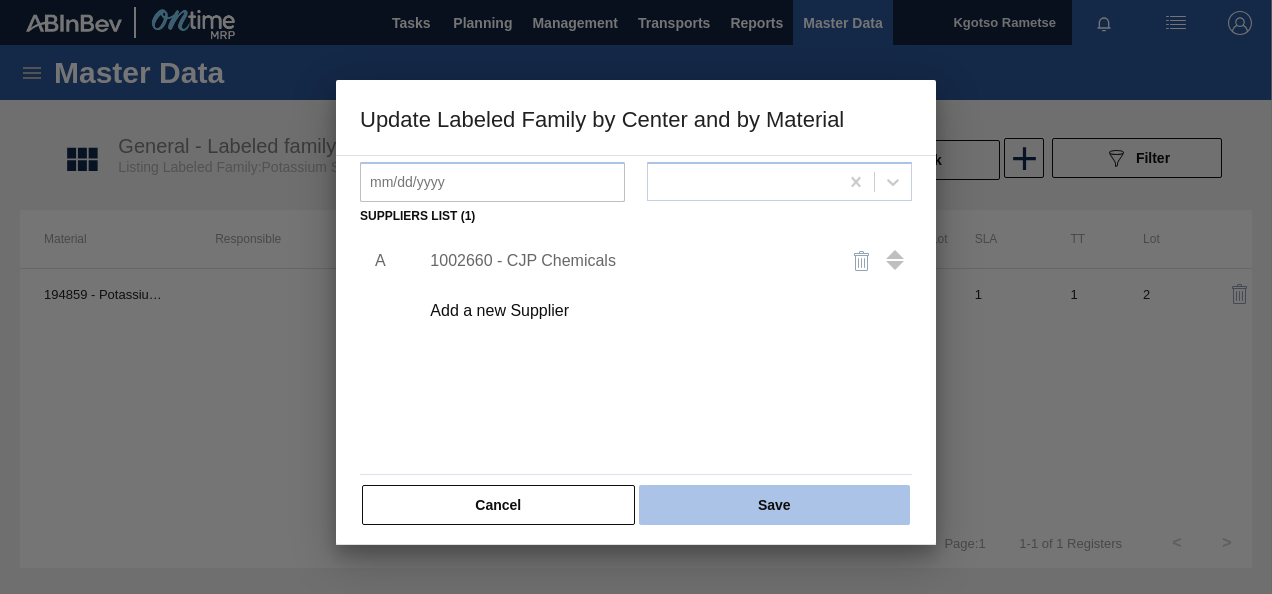 click on "Save" at bounding box center (774, 505) 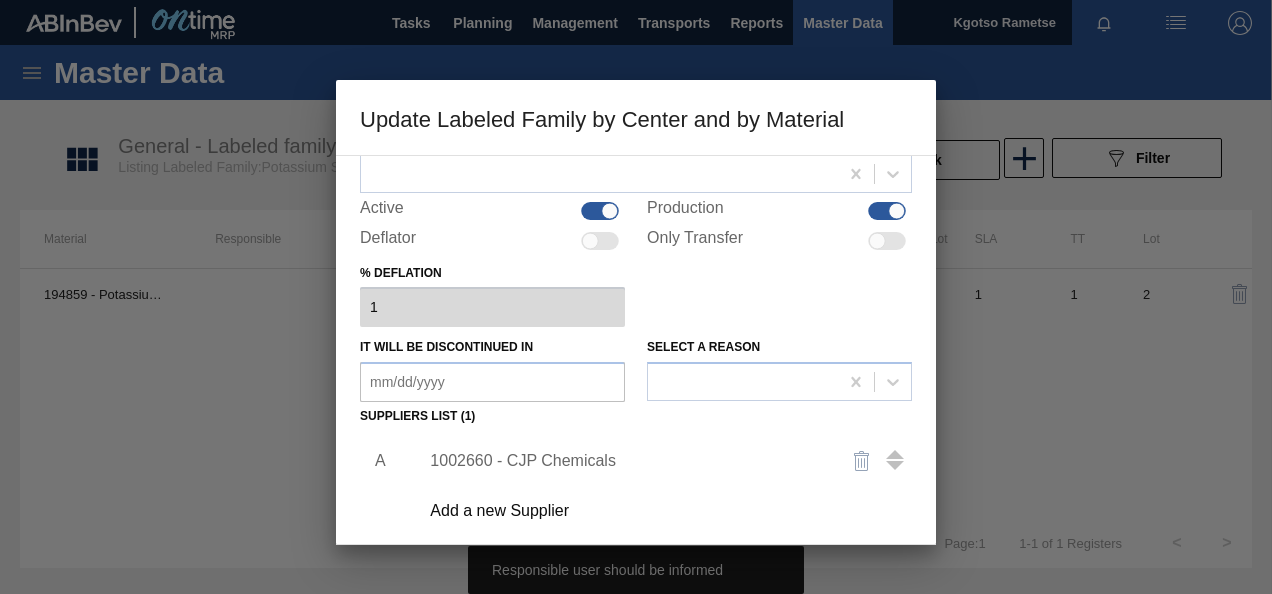 scroll, scrollTop: 0, scrollLeft: 0, axis: both 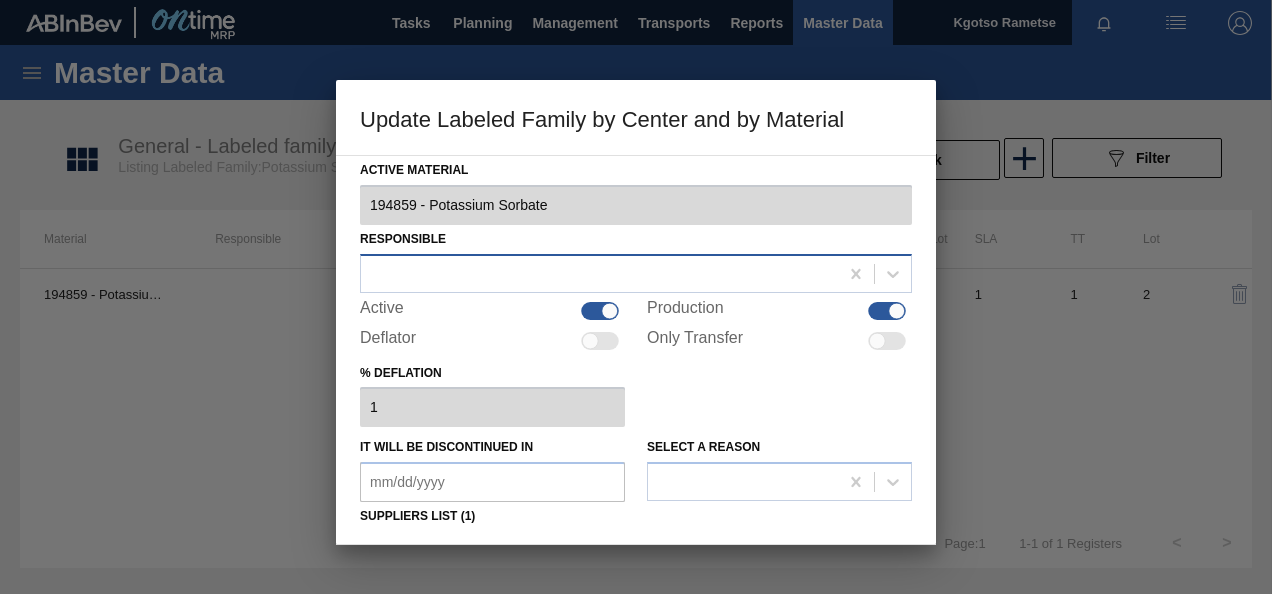 click at bounding box center [599, 273] 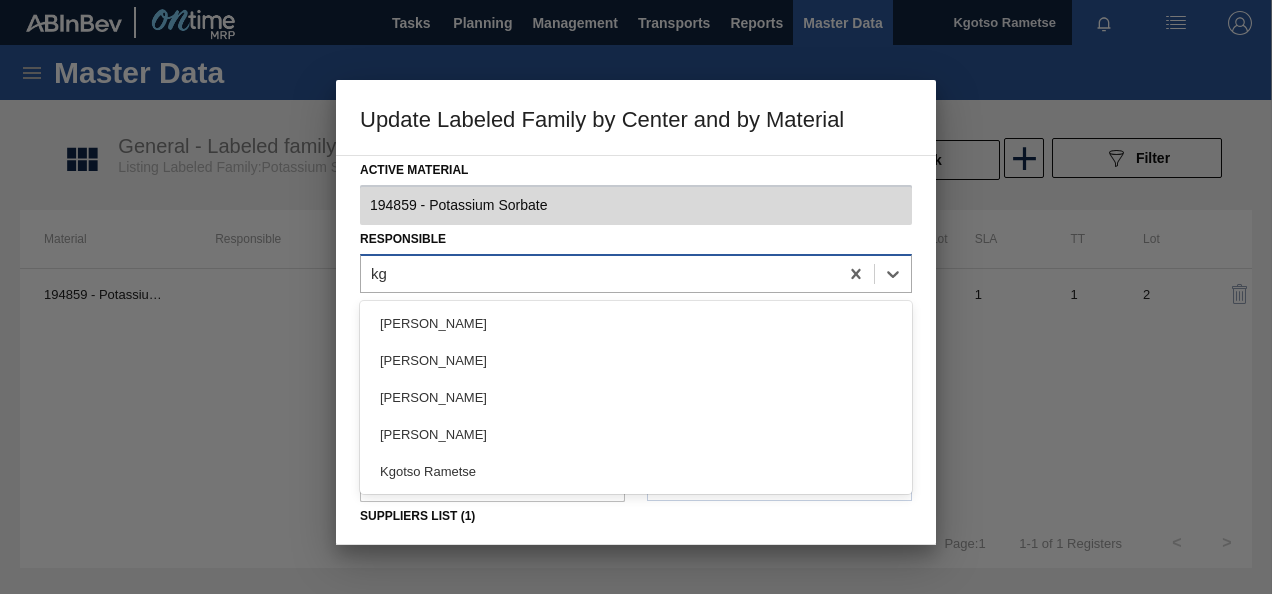type on "kgo" 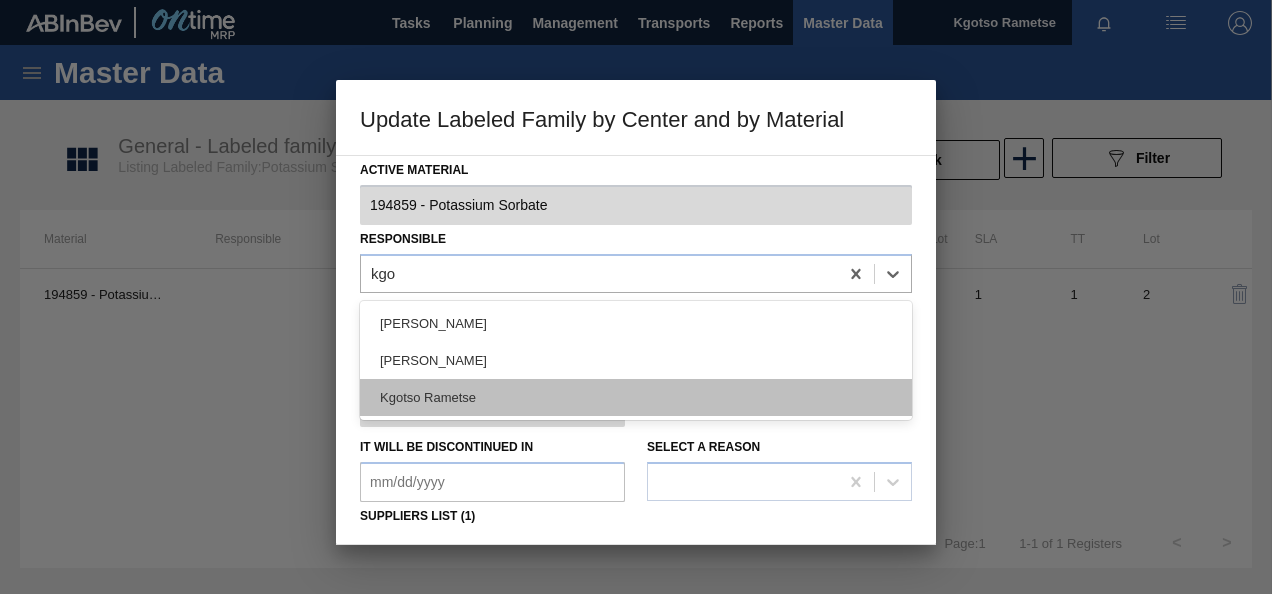 click on "Kgotso Rametse" at bounding box center [636, 397] 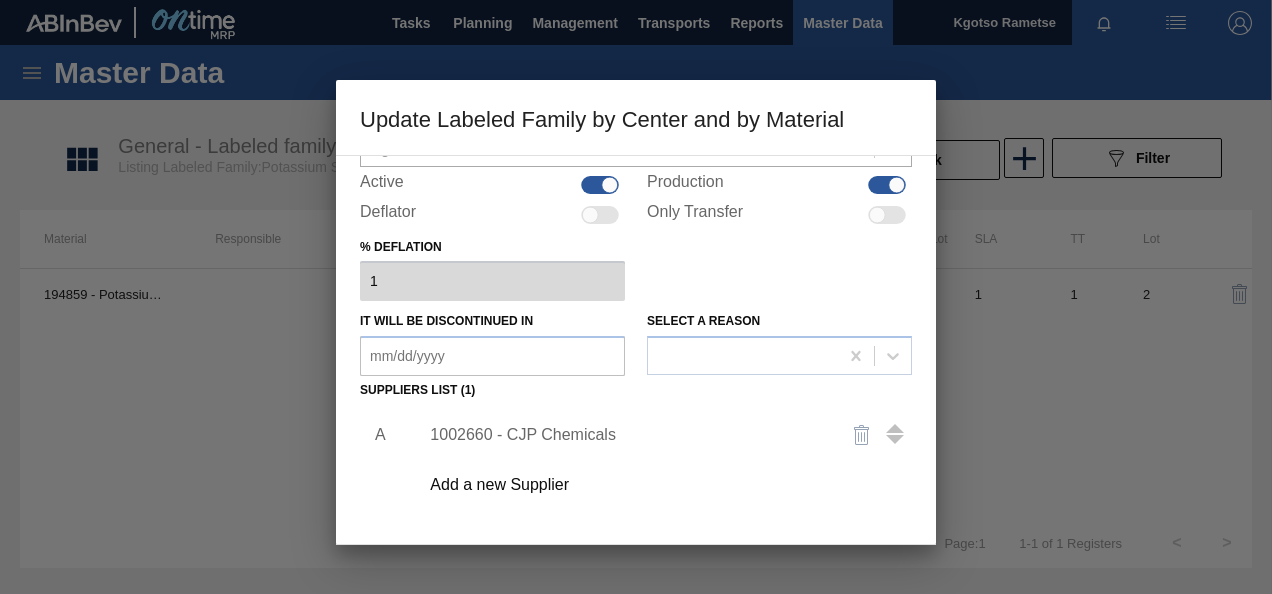 scroll, scrollTop: 300, scrollLeft: 0, axis: vertical 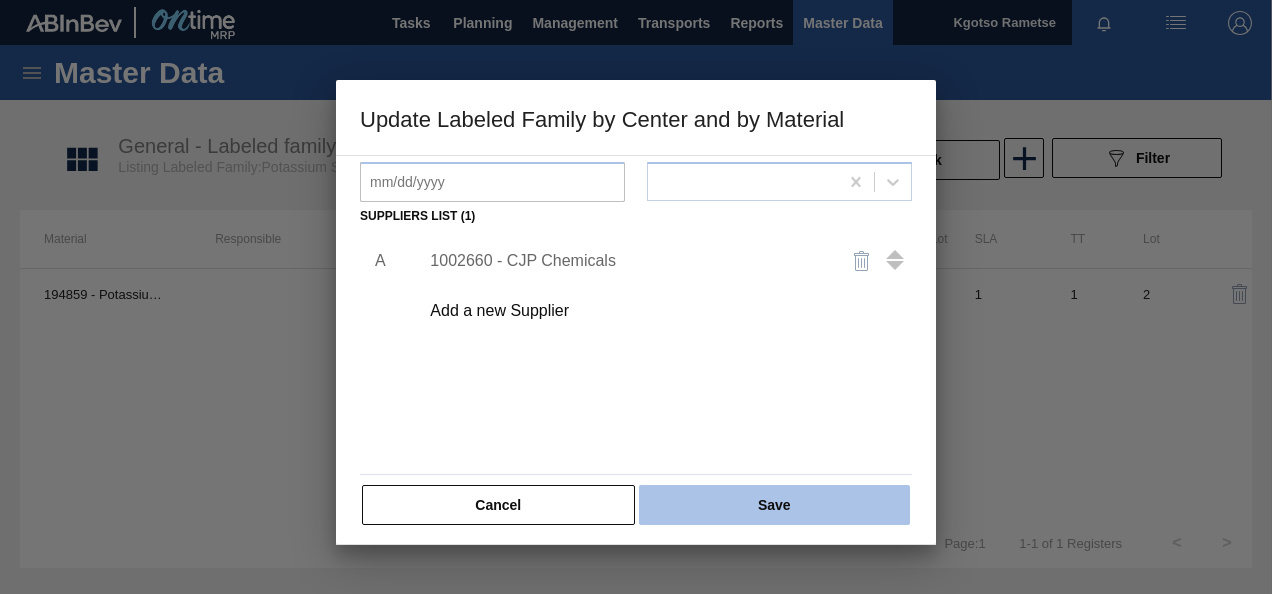 click on "Save" at bounding box center [774, 505] 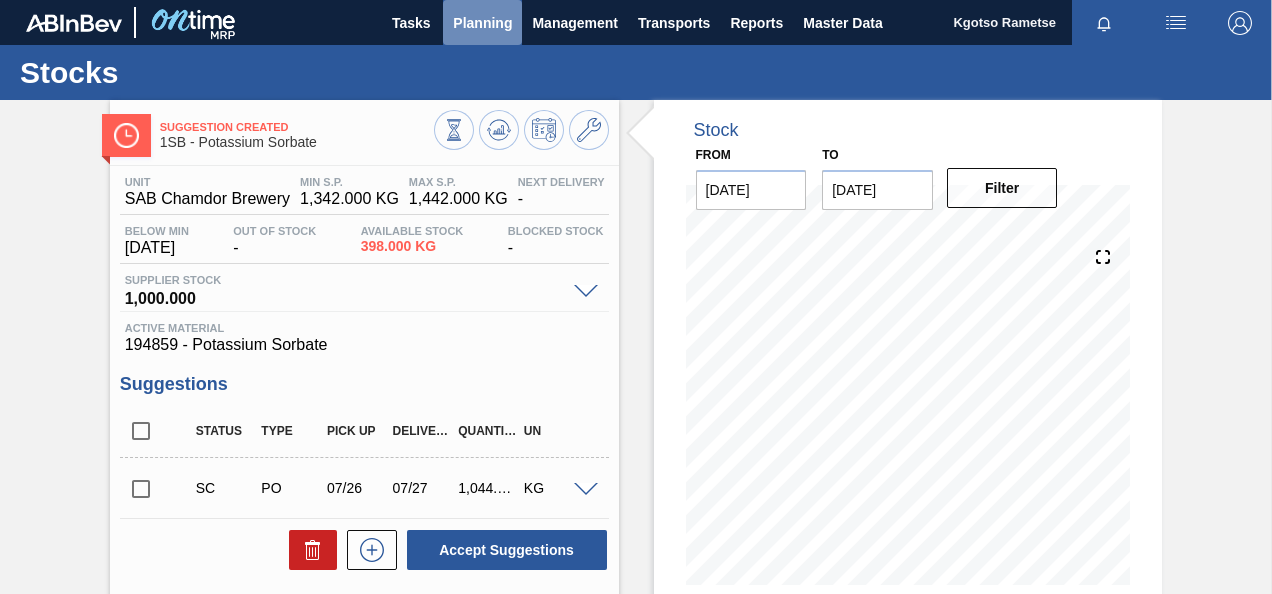 click on "Planning" at bounding box center (482, 23) 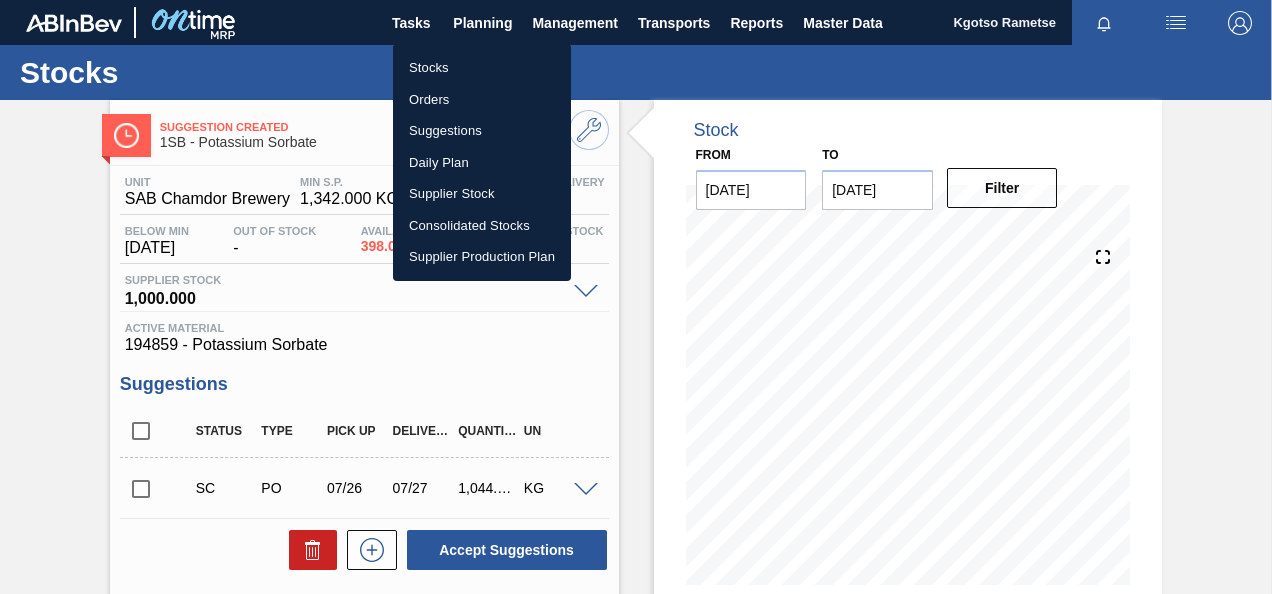 click on "Stocks" at bounding box center [482, 68] 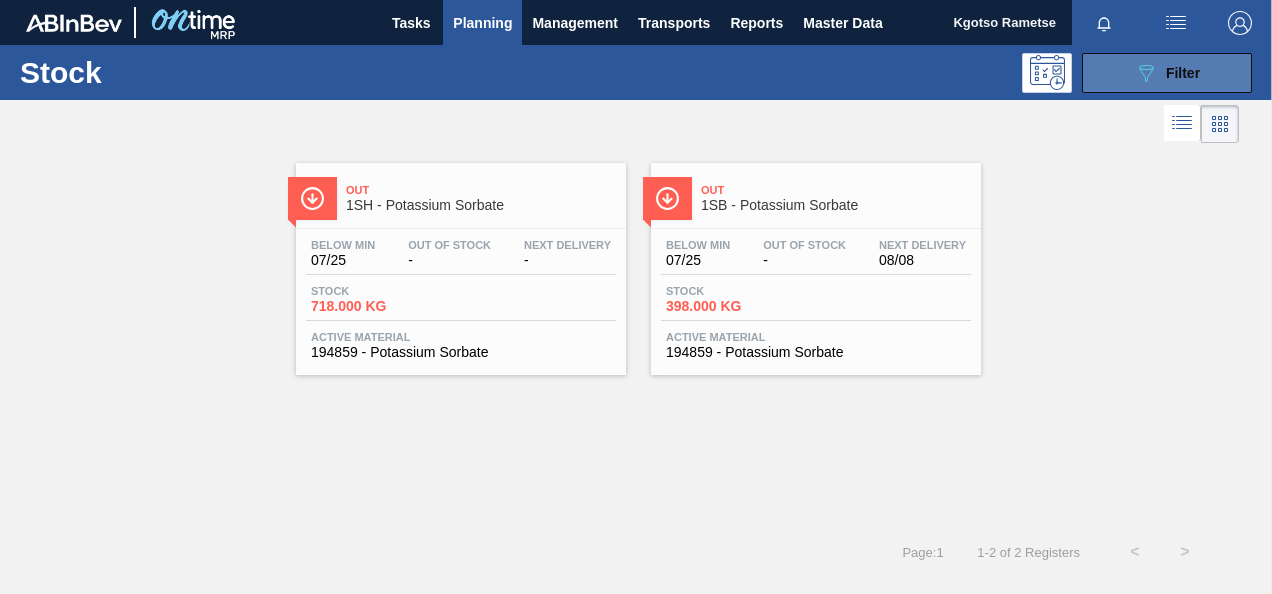 click on "089F7B8B-B2A5-4AFE-B5C0-19BA573D28AC" 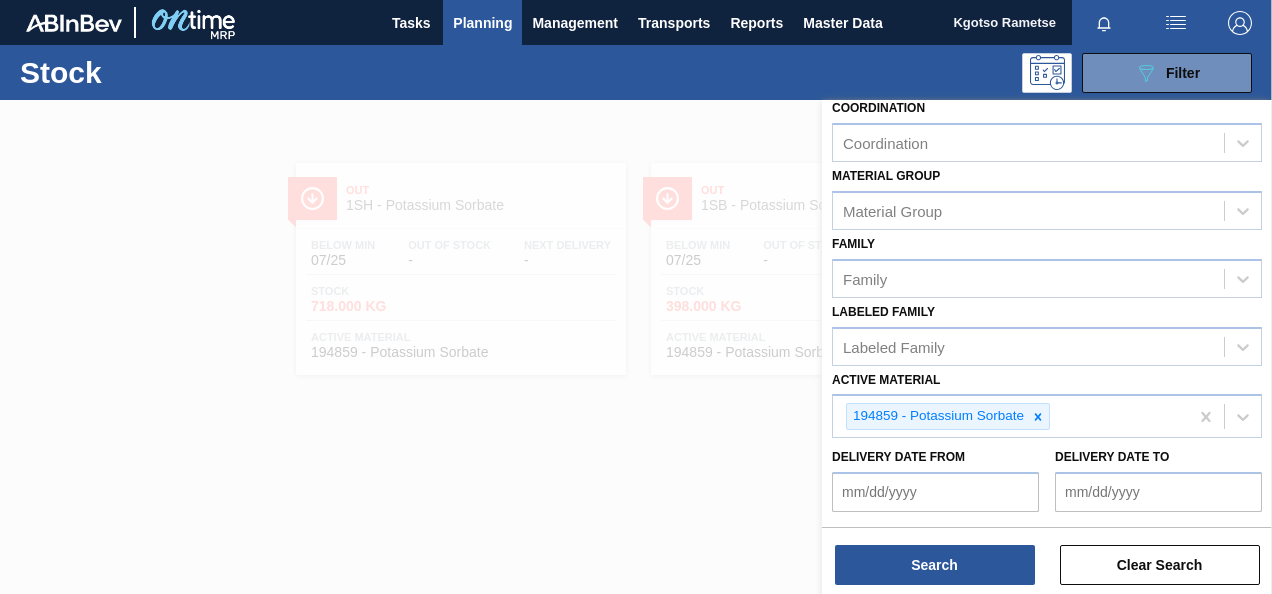 scroll, scrollTop: 362, scrollLeft: 0, axis: vertical 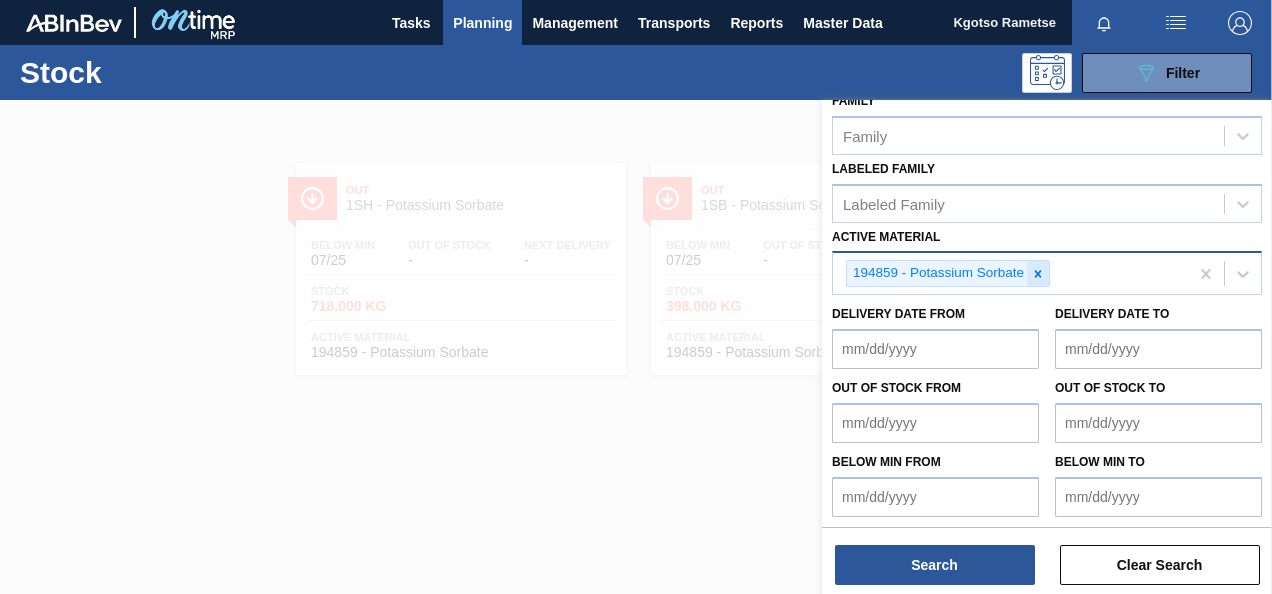 click at bounding box center [1038, 273] 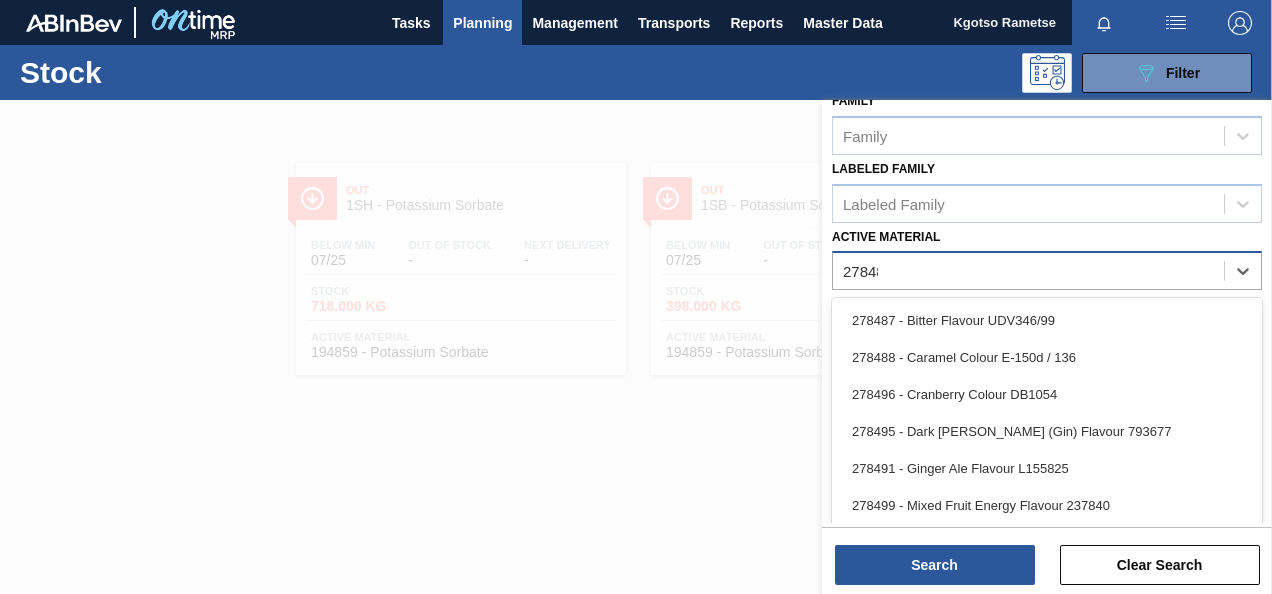 scroll, scrollTop: 358, scrollLeft: 0, axis: vertical 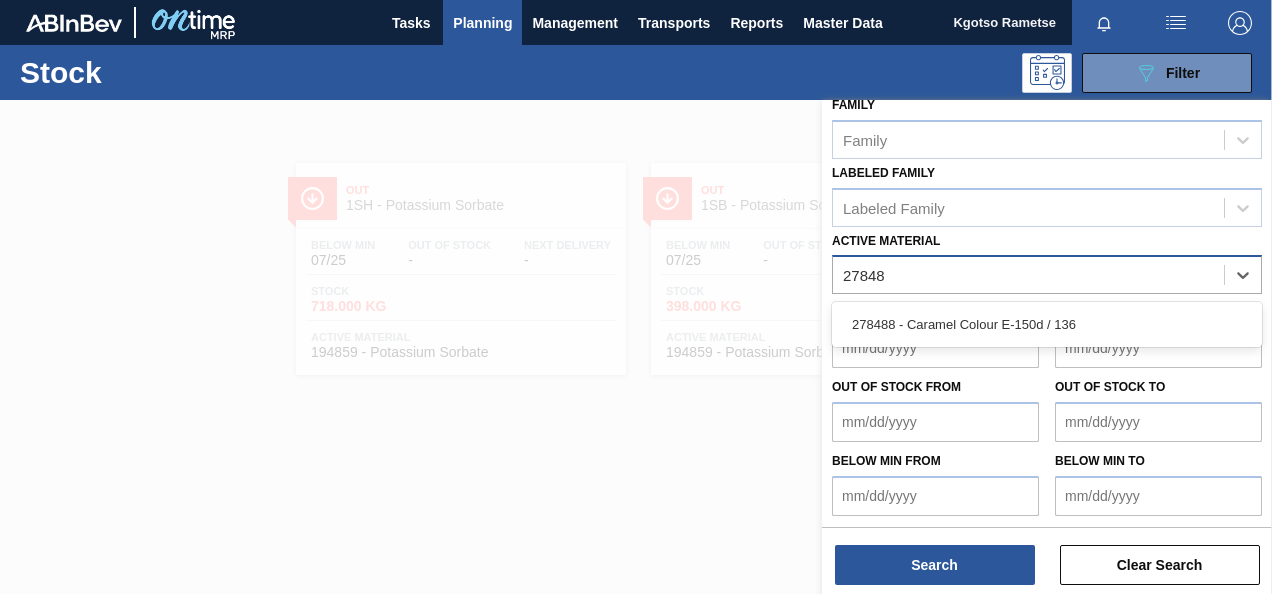 type on "278488" 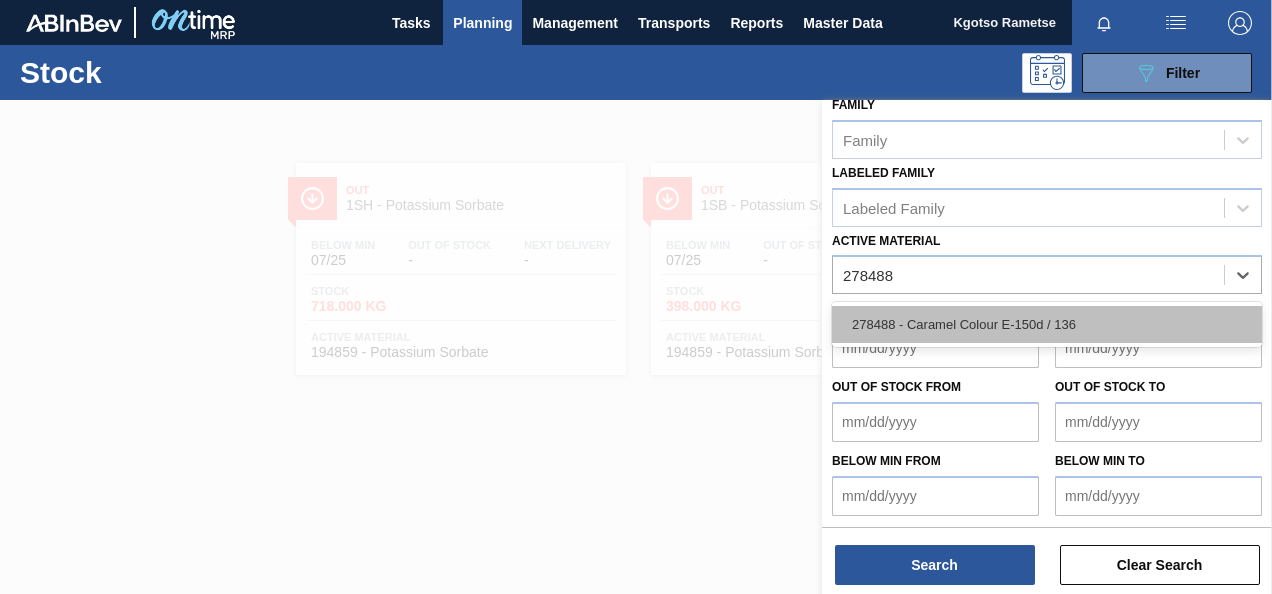 click on "278488 - Caramel Colour E-150d / 136" at bounding box center (1047, 324) 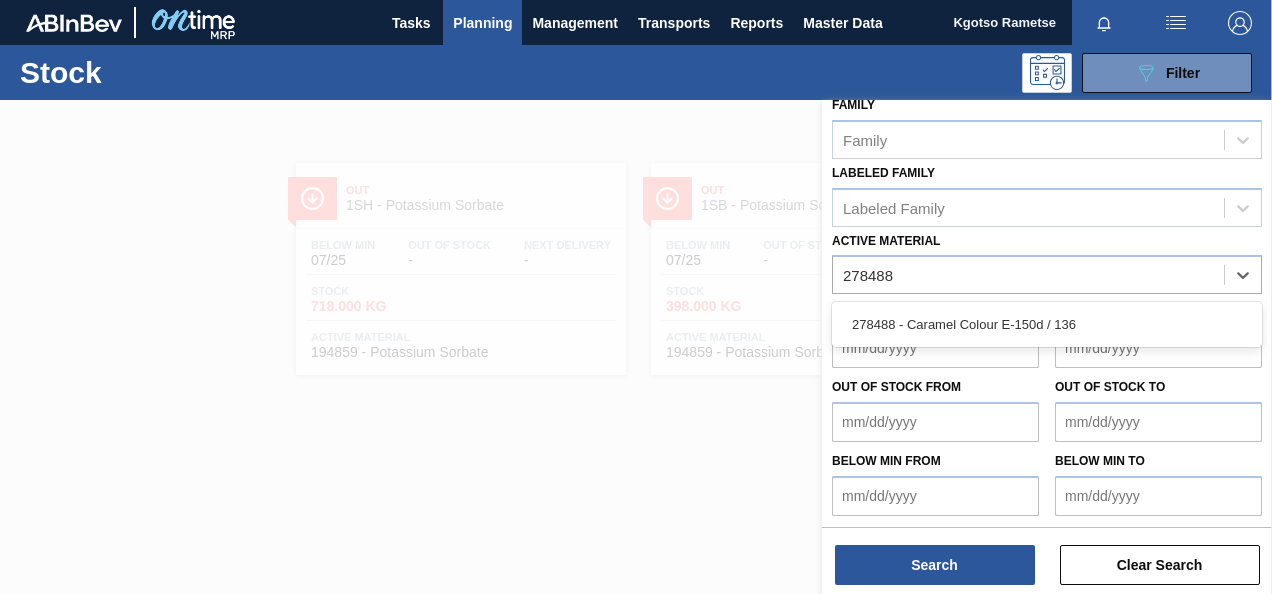 type 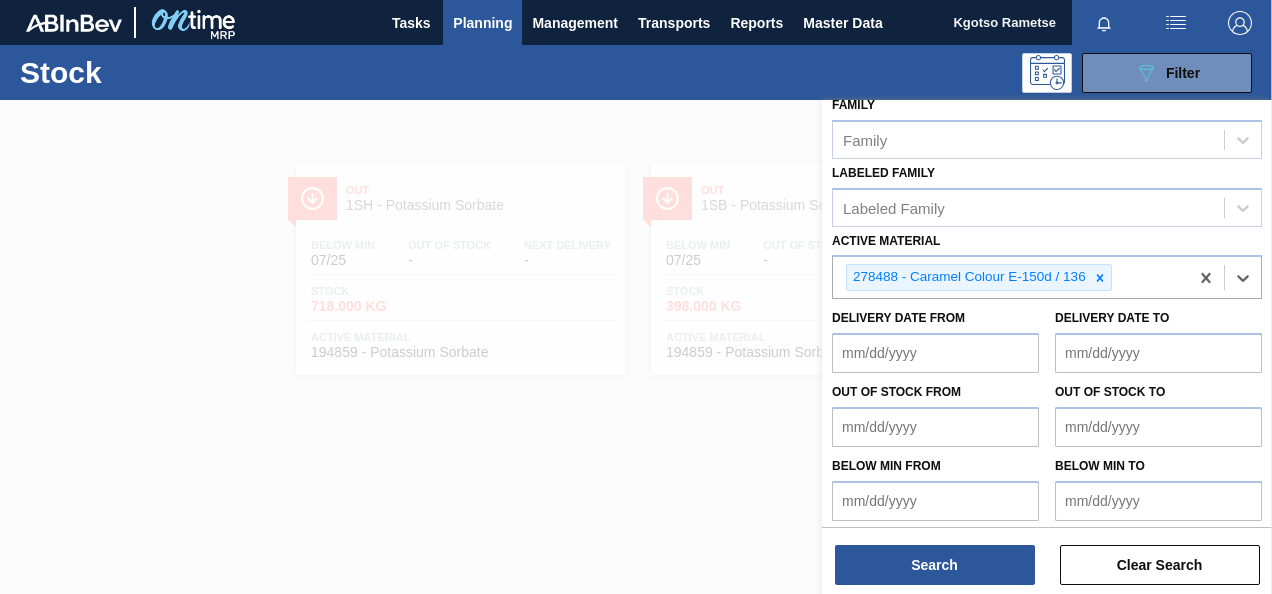 scroll, scrollTop: 362, scrollLeft: 0, axis: vertical 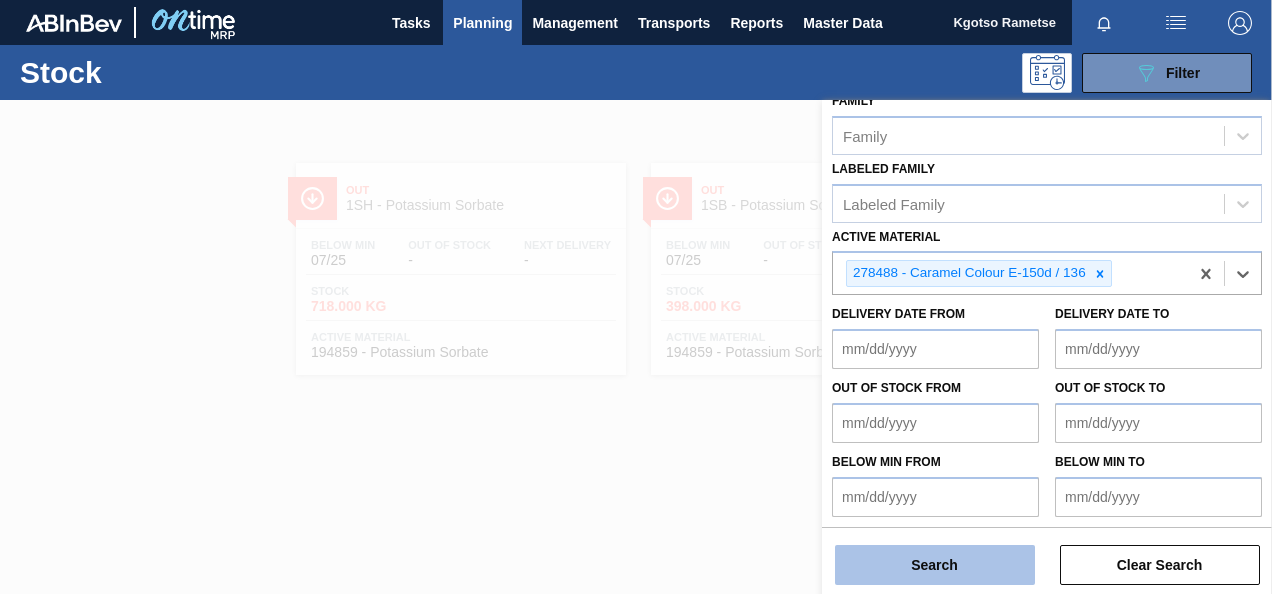 click on "Search" at bounding box center (935, 565) 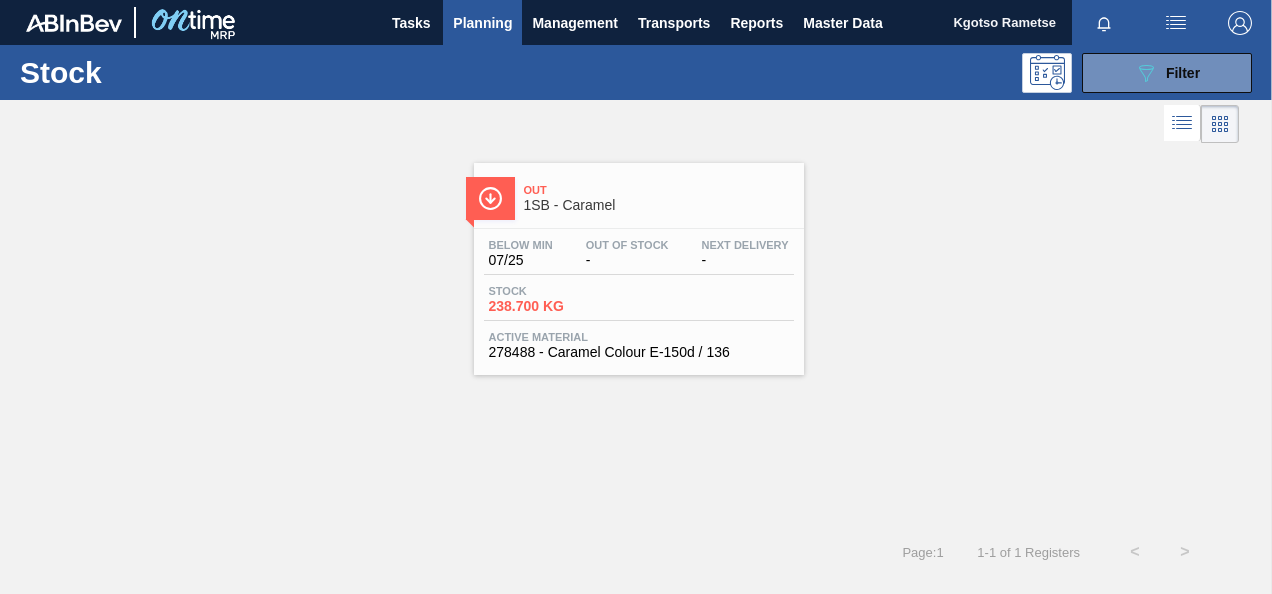 click on "Out 1SB - Caramel Below Min 07/25 Out Of Stock - Next Delivery - Stock 238.700 KG Active Material 278488 - Caramel Colour E-150d / 136" at bounding box center (639, 269) 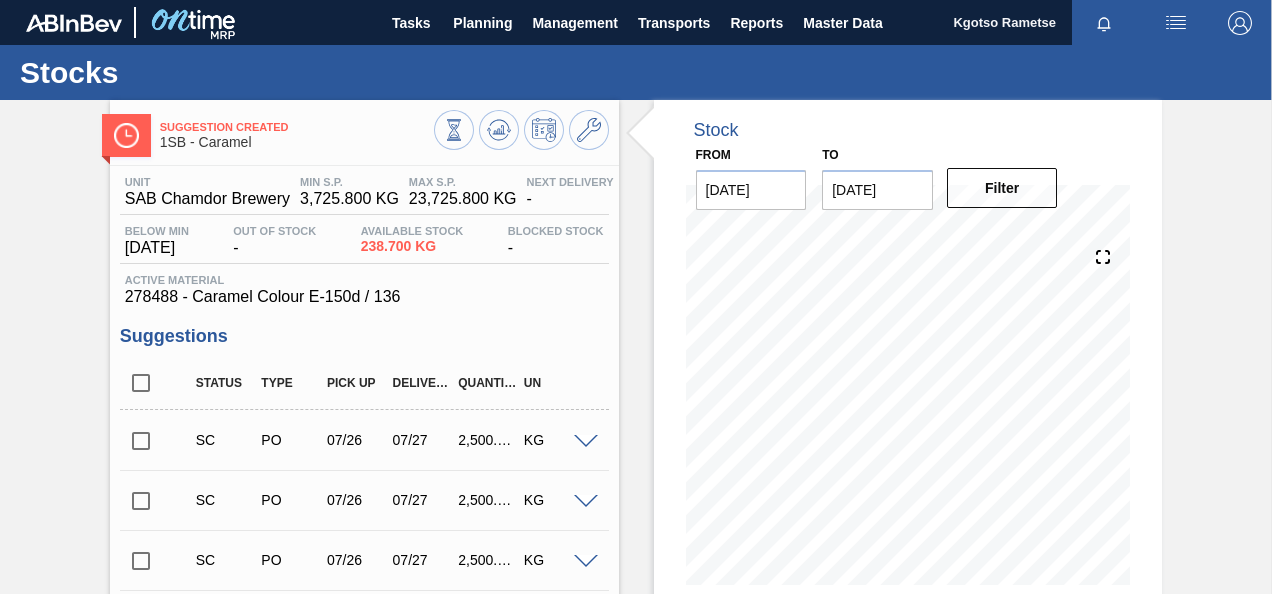 click at bounding box center (586, 442) 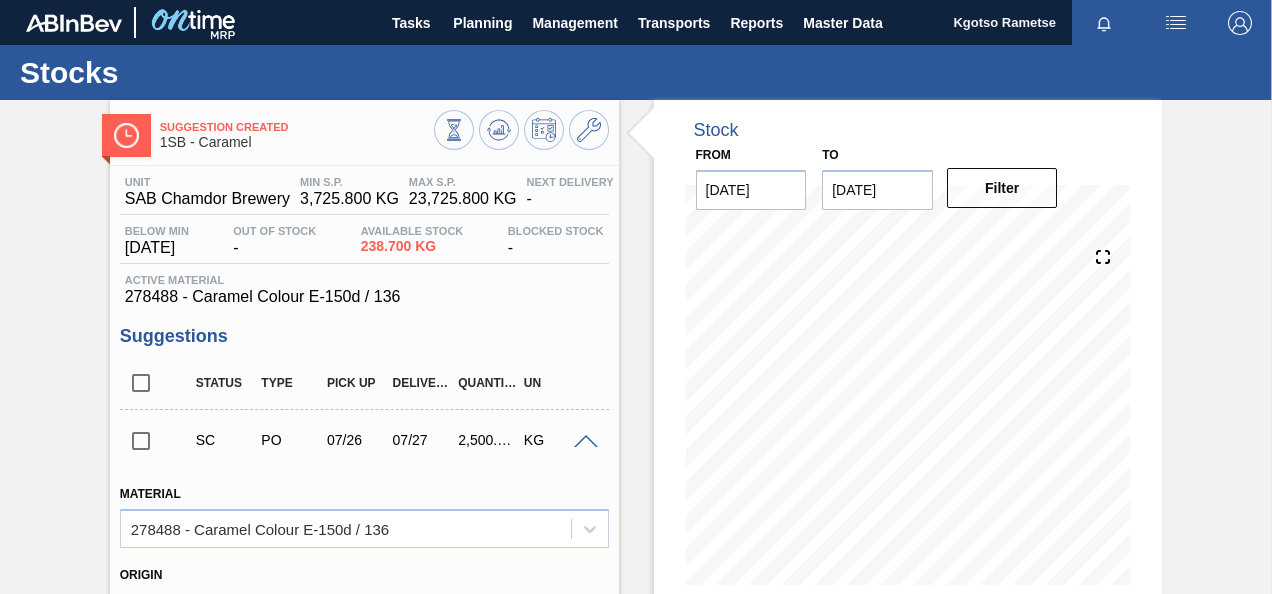 click at bounding box center [586, 442] 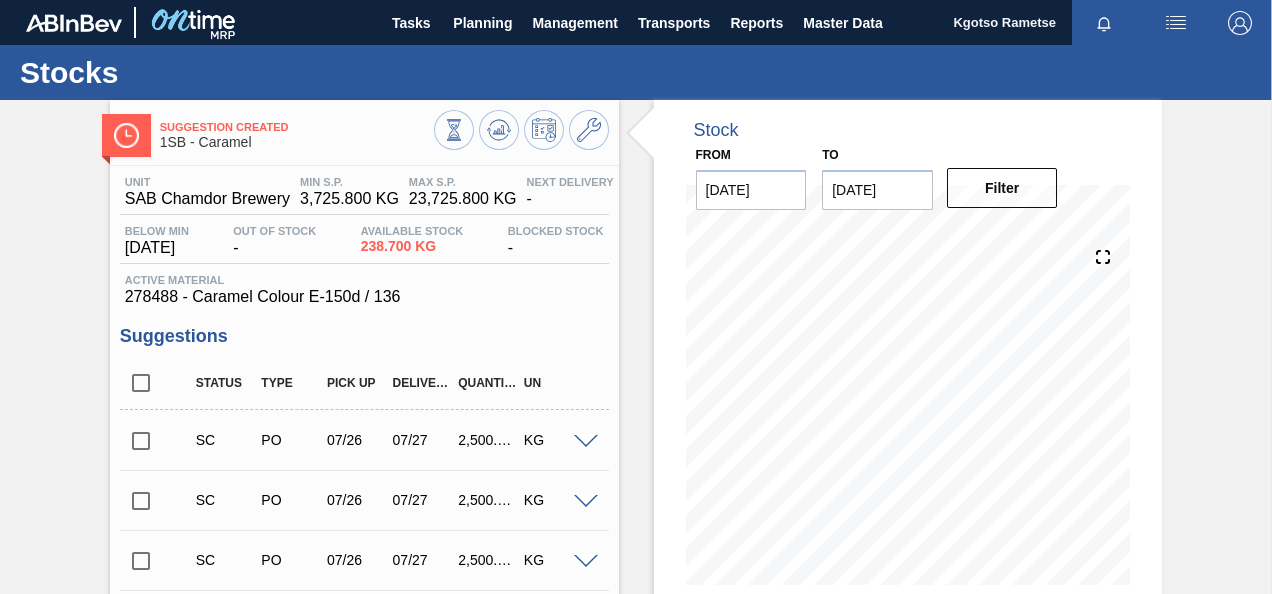 click at bounding box center [521, 132] 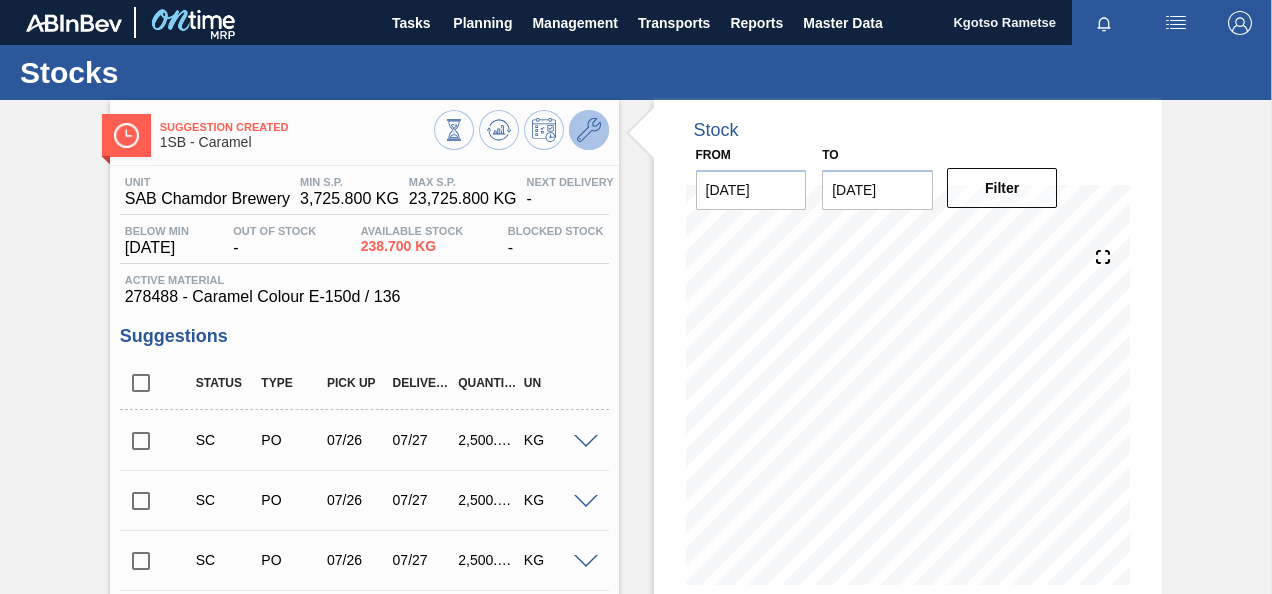 click at bounding box center [589, 130] 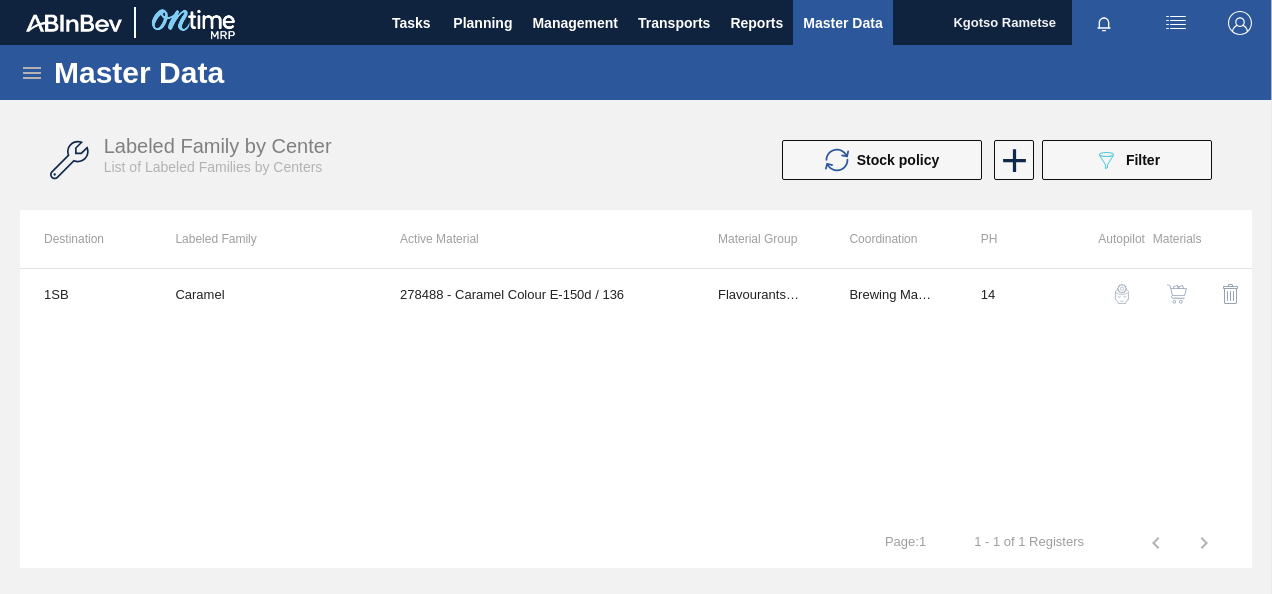 click at bounding box center [1177, 294] 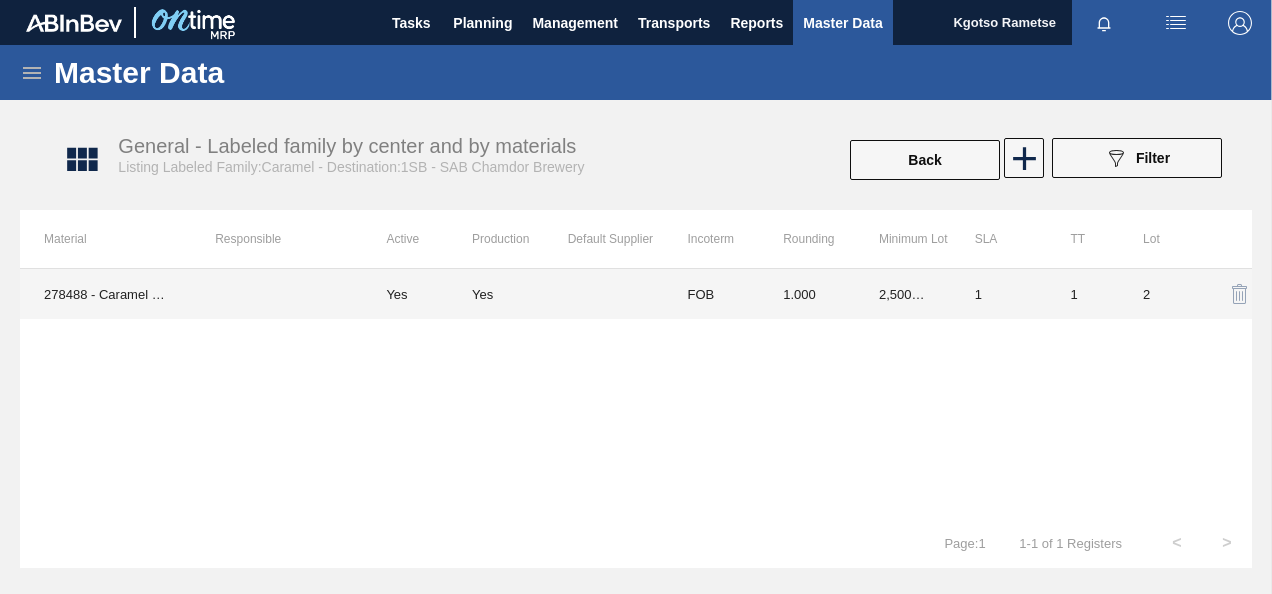 click on "1.000" at bounding box center (807, 294) 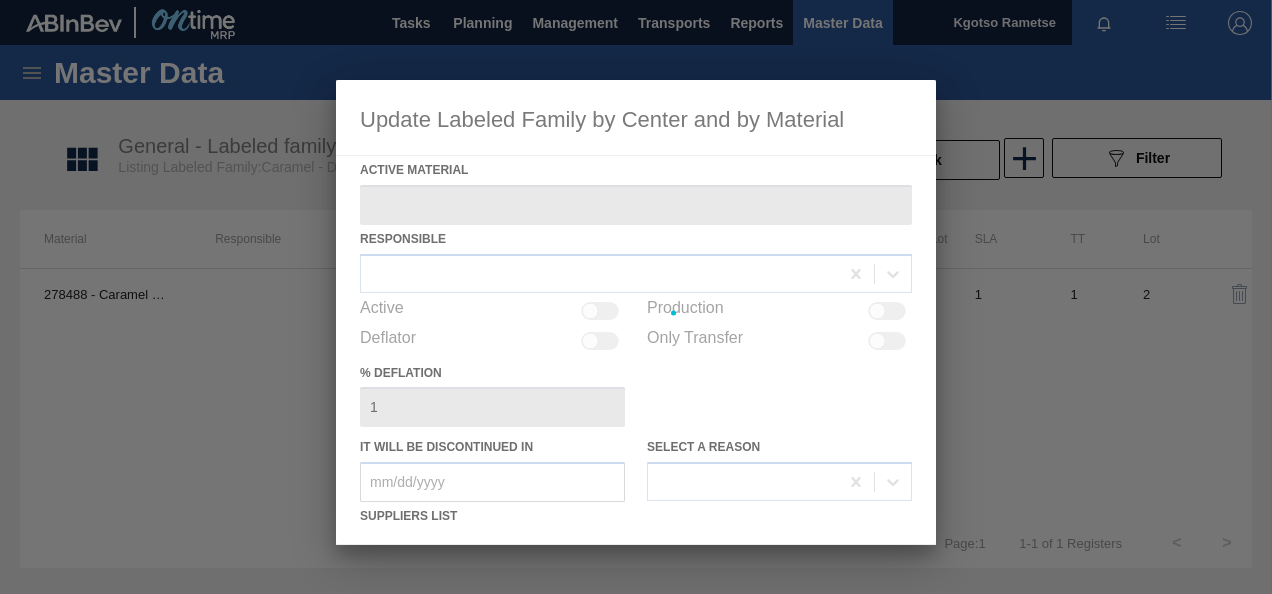 type on "278488 - Caramel Colour E-150d / 136" 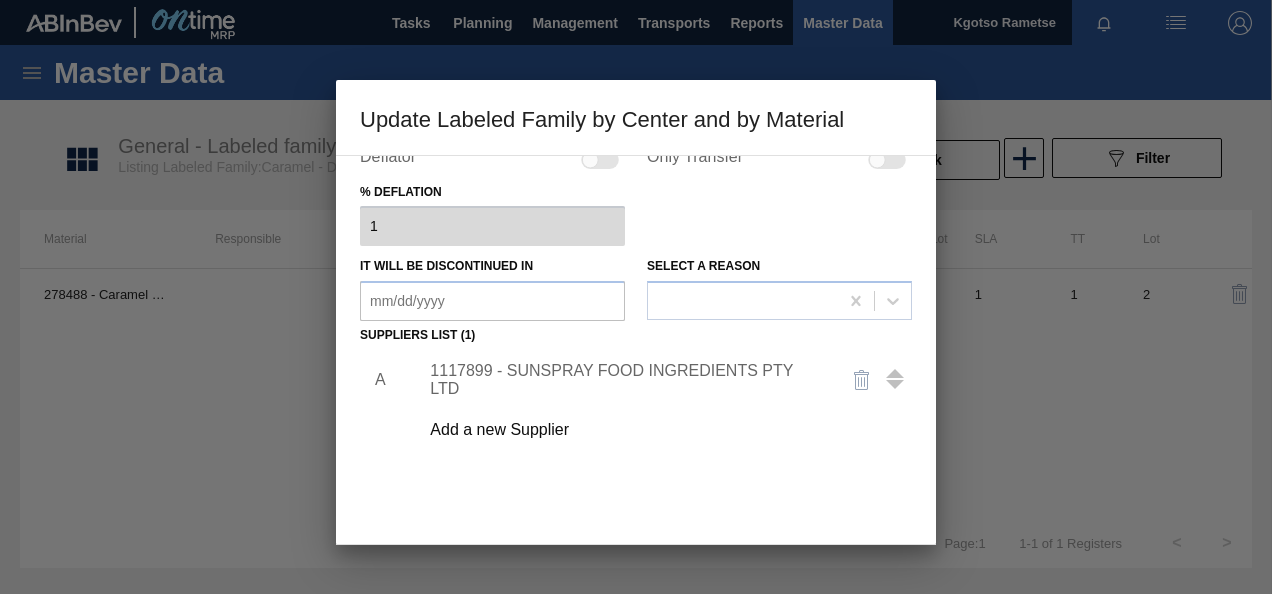 scroll, scrollTop: 200, scrollLeft: 0, axis: vertical 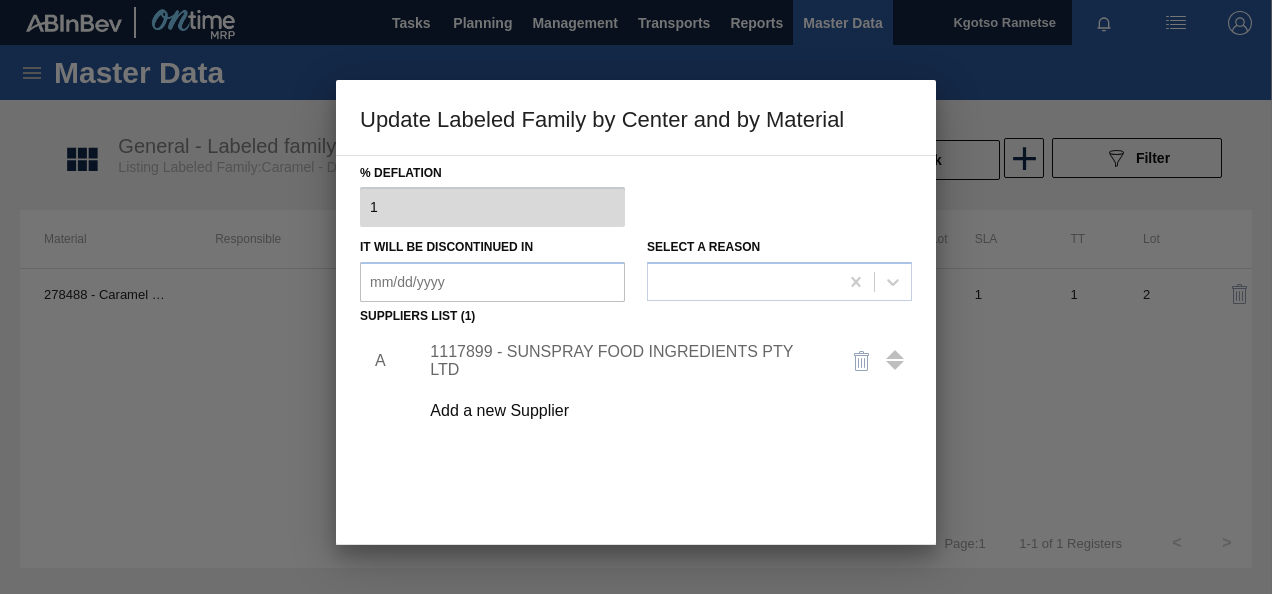 click on "1117899 - SUNSPRAY FOOD INGREDIENTS PTY LTD" at bounding box center [626, 361] 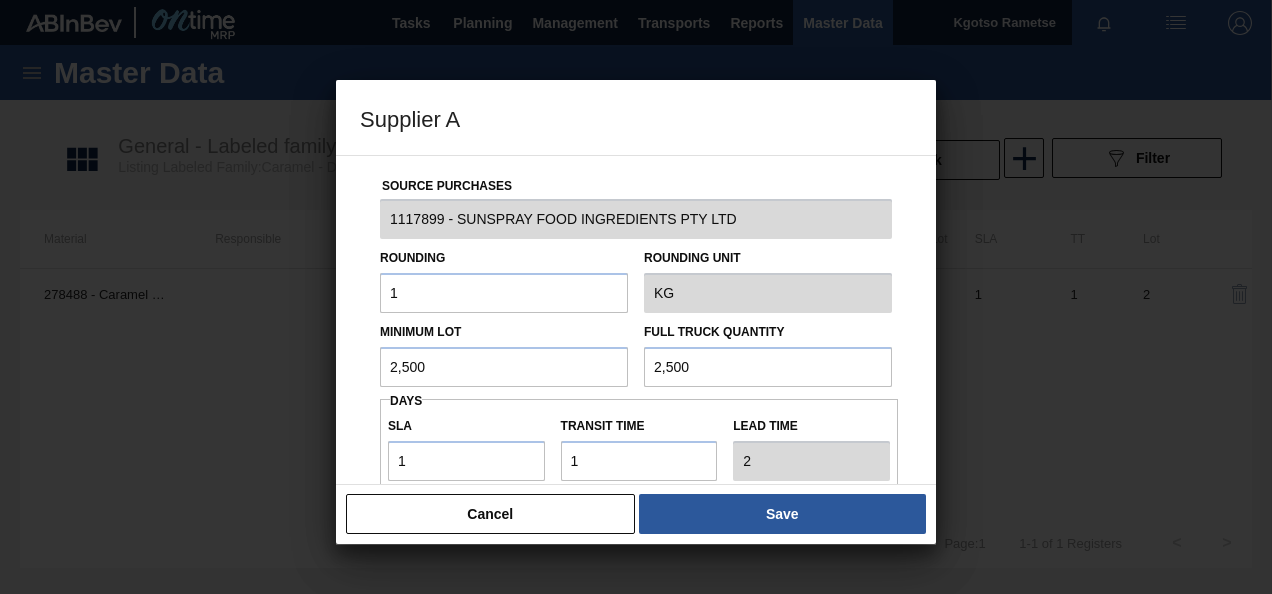drag, startPoint x: 479, startPoint y: 354, endPoint x: 328, endPoint y: 386, distance: 154.35349 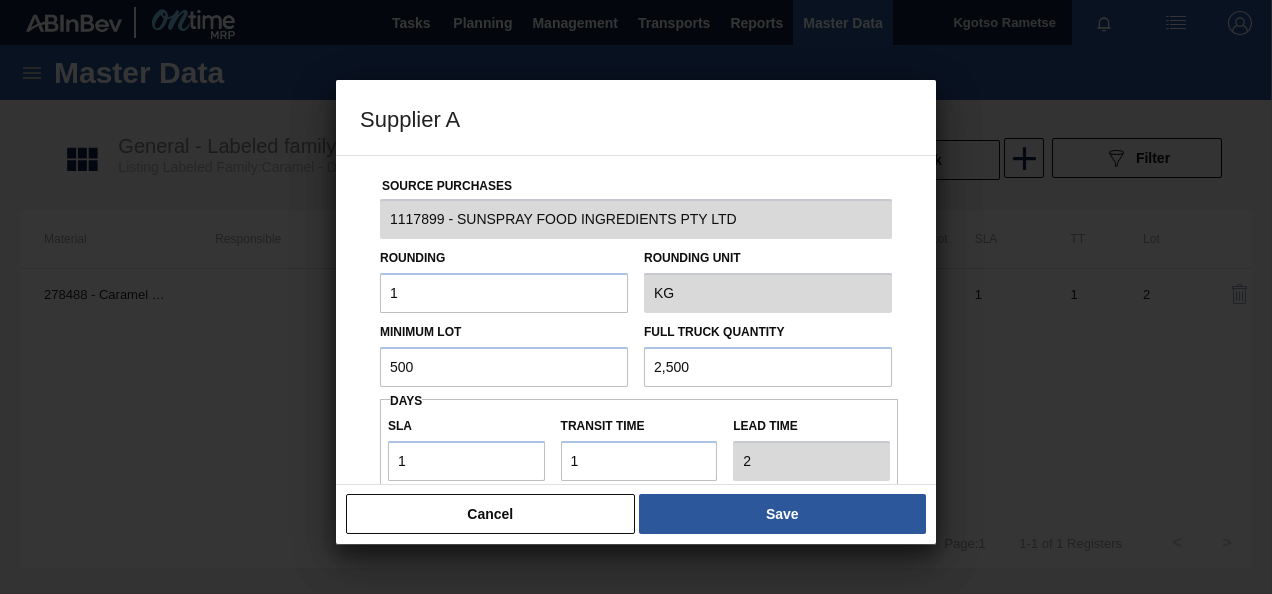 drag, startPoint x: 426, startPoint y: 370, endPoint x: 359, endPoint y: 374, distance: 67.11929 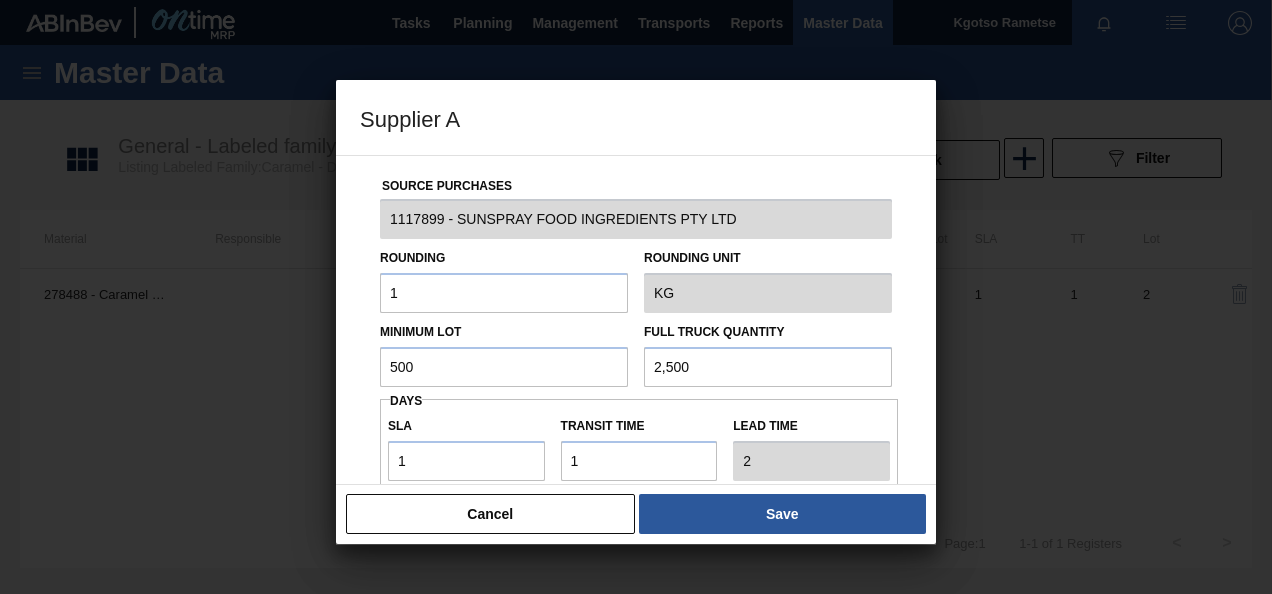 click on "Source Purchases 1117899 - SUNSPRAY FOOD INGREDIENTS PTY LTD Rounding 1 Rounding Unit KG Minimum Lot 500 Full Truck Quantity 2,500   Days     SLA 1 Transit time Lead time 2 Port to Door Transit Time (days) Incoterm FOB Monthly Material Group Settings Create automatic load composition Accept Orders Automatically" at bounding box center (636, 320) 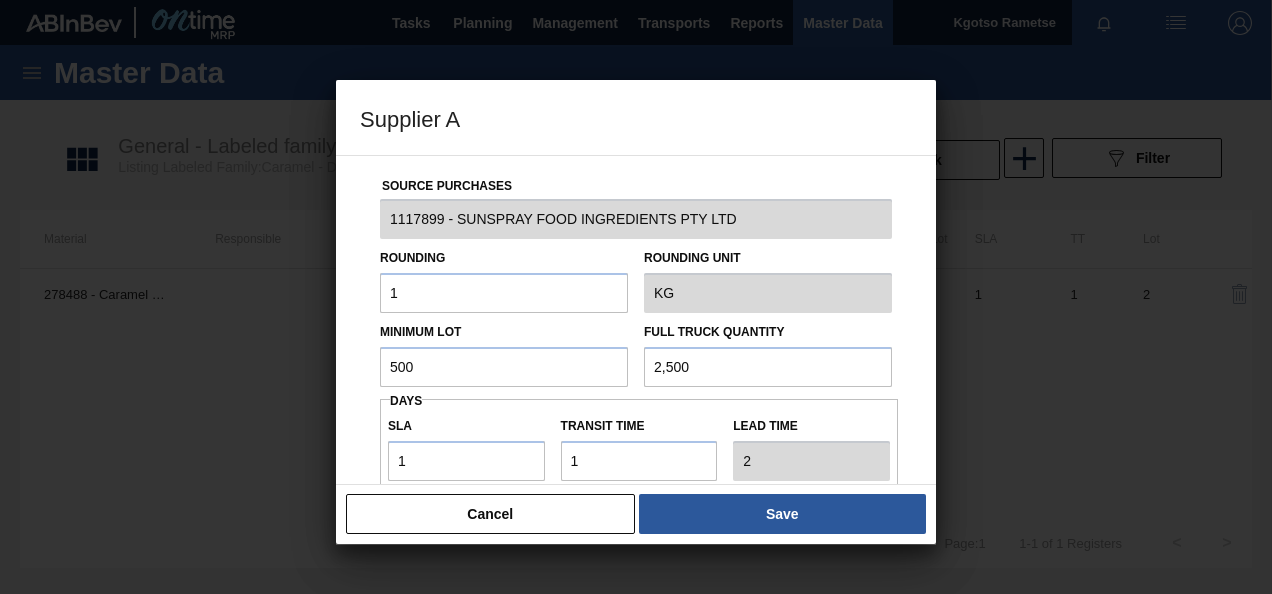 type on "500" 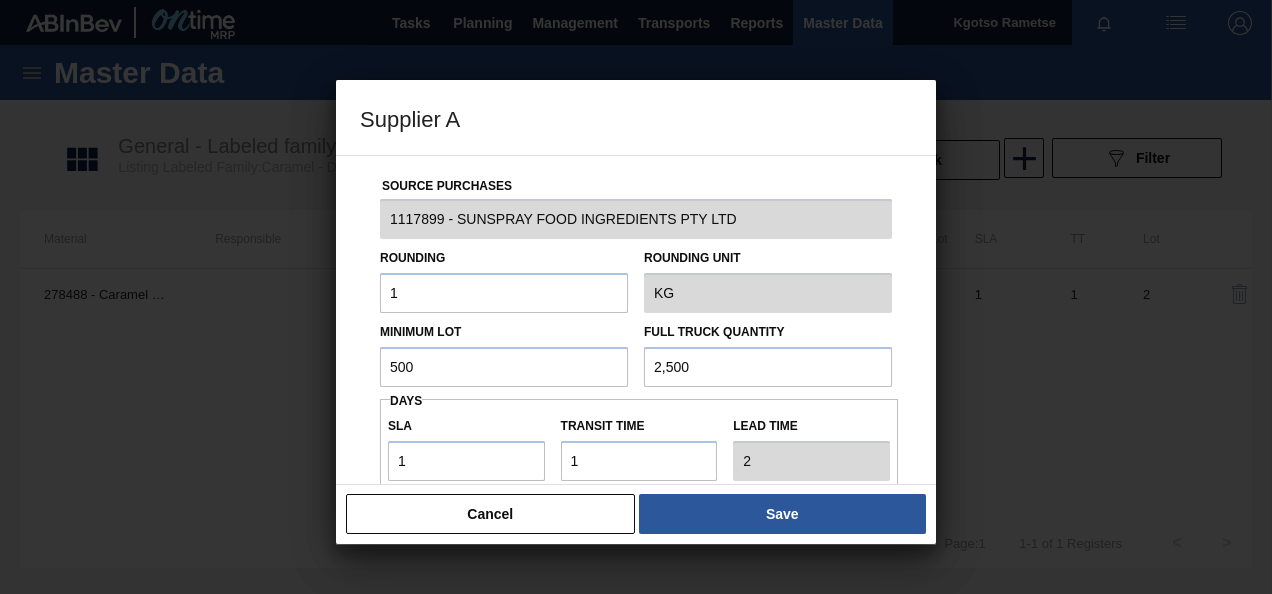 drag, startPoint x: 714, startPoint y: 361, endPoint x: 566, endPoint y: 356, distance: 148.08444 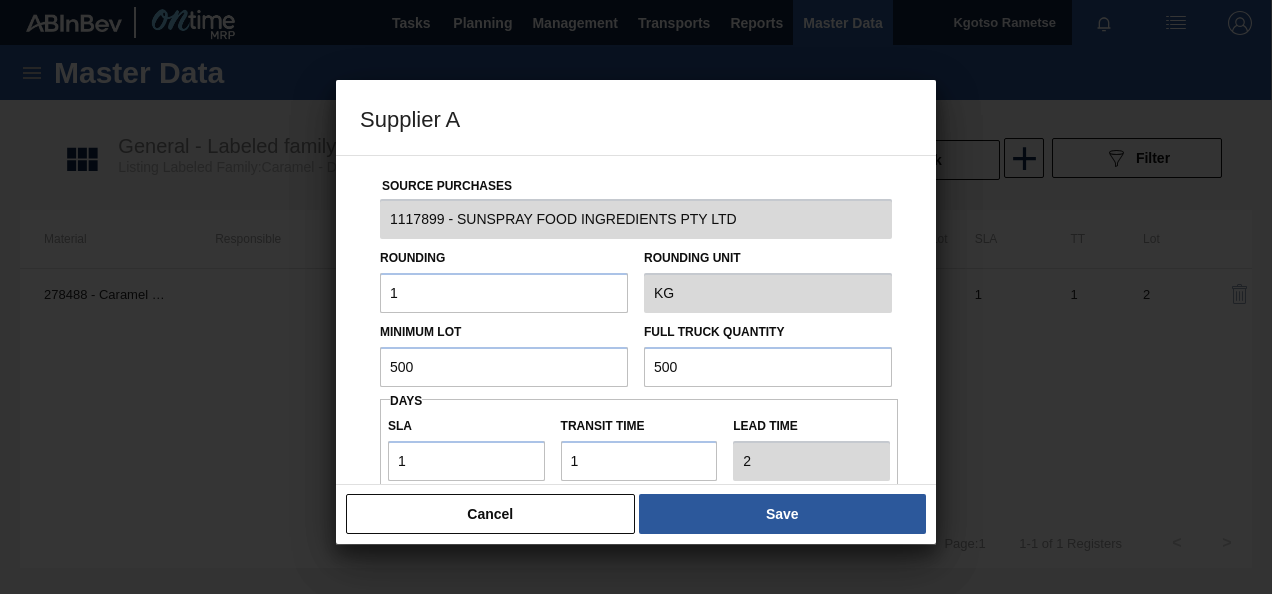 type on "500" 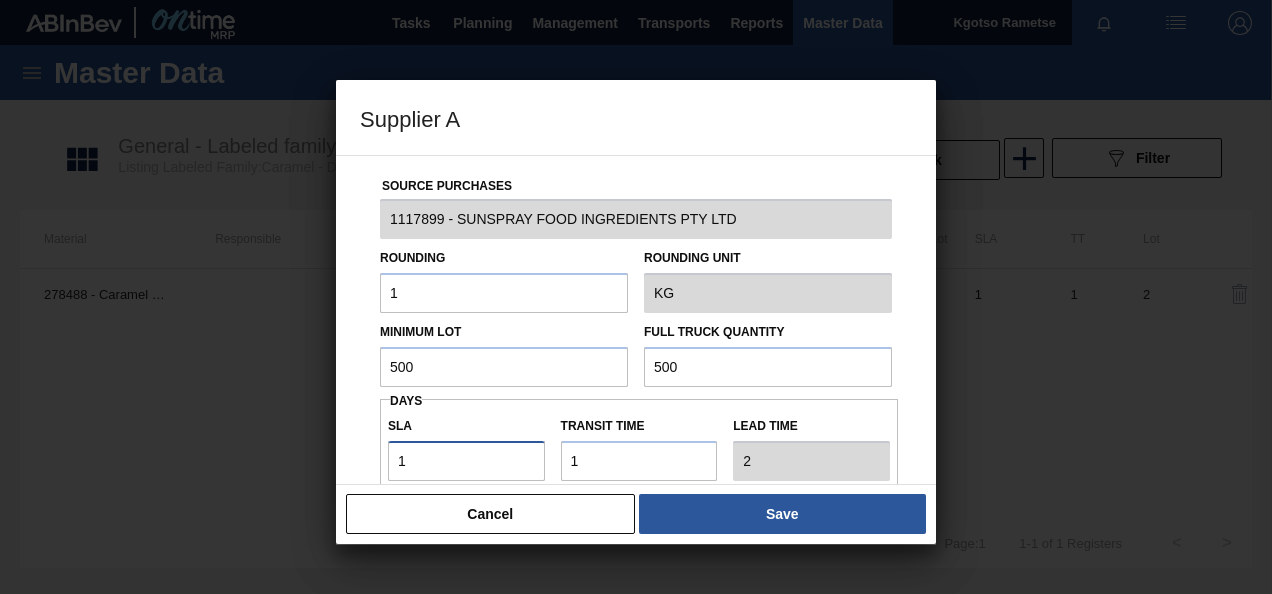 drag, startPoint x: 435, startPoint y: 470, endPoint x: 290, endPoint y: 494, distance: 146.9728 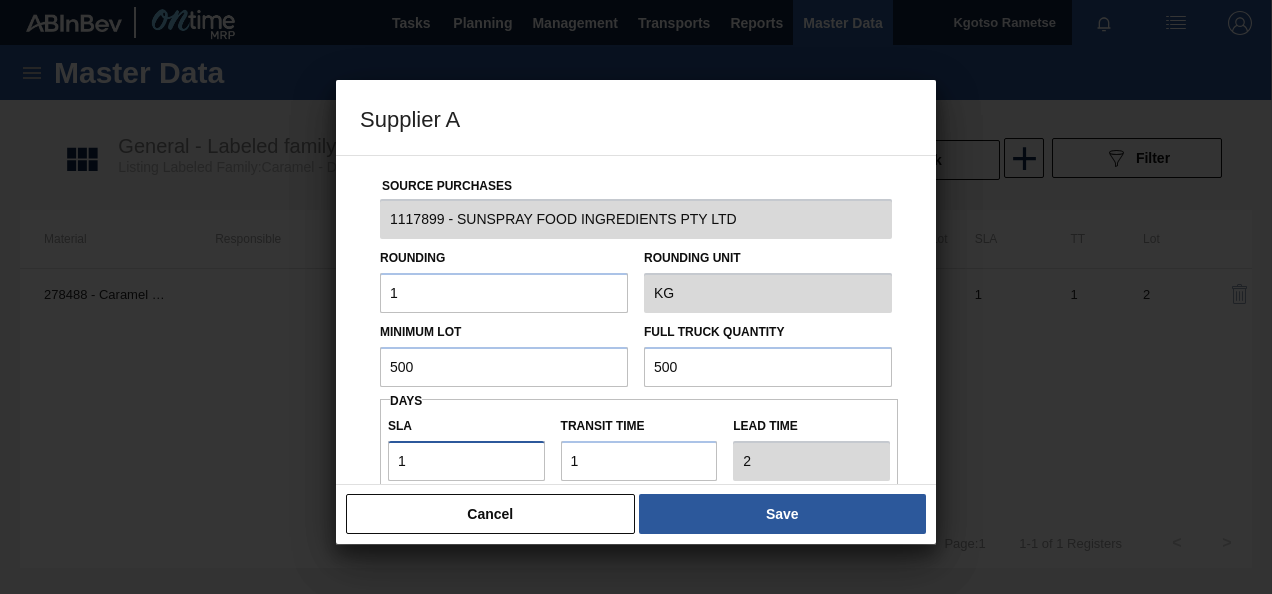 click on "Supplier A Source Purchases 1117899 - SUNSPRAY FOOD INGREDIENTS PTY LTD Rounding 1 Rounding Unit KG Minimum Lot 500 Full Truck Quantity 500   Days     SLA 1 Transit time Lead time 2 Port to Door Transit Time (days) Incoterm FOB Monthly Material Group Settings Create automatic load composition Accept Orders Automatically Cancel Save" at bounding box center (636, 297) 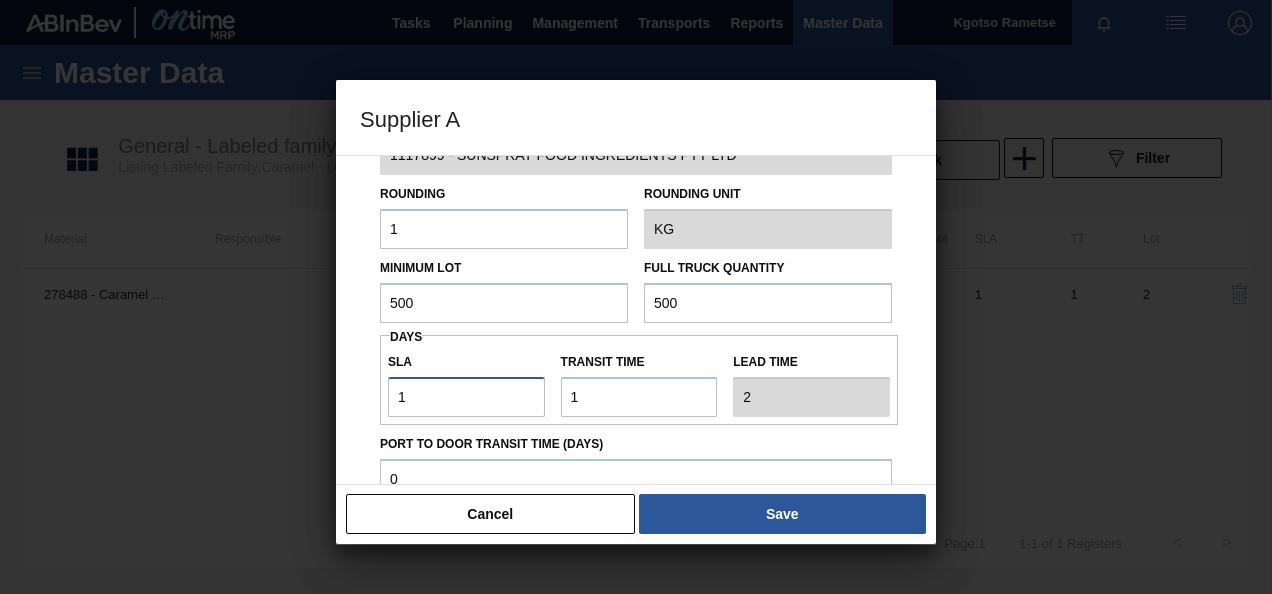 type on "13" 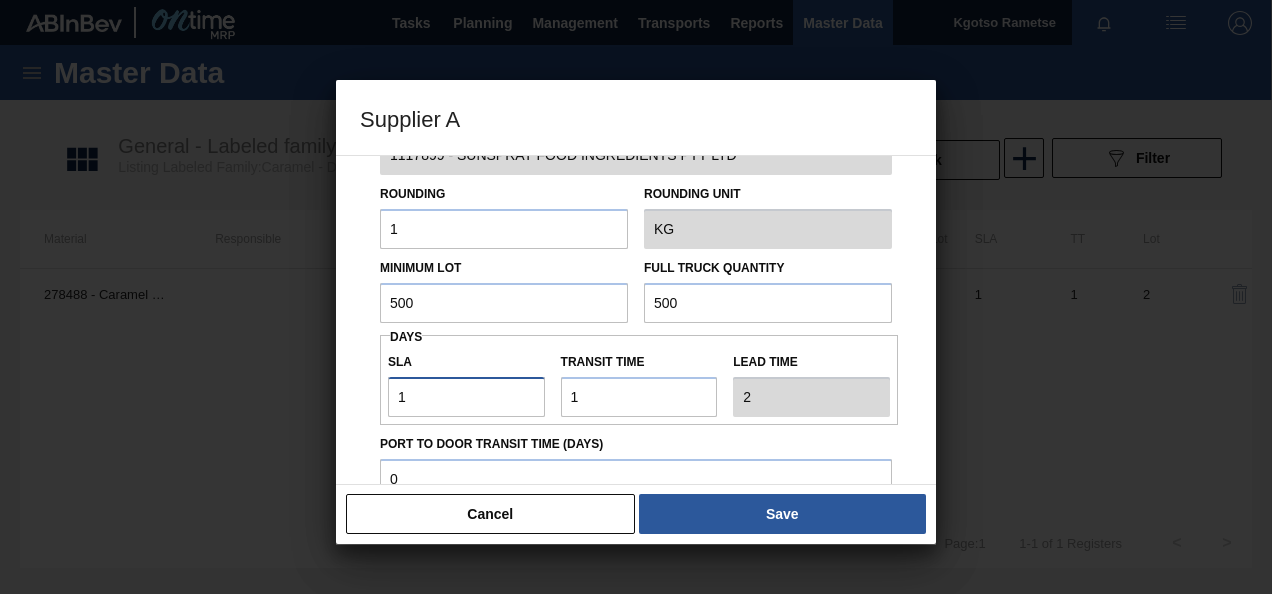 type on "14" 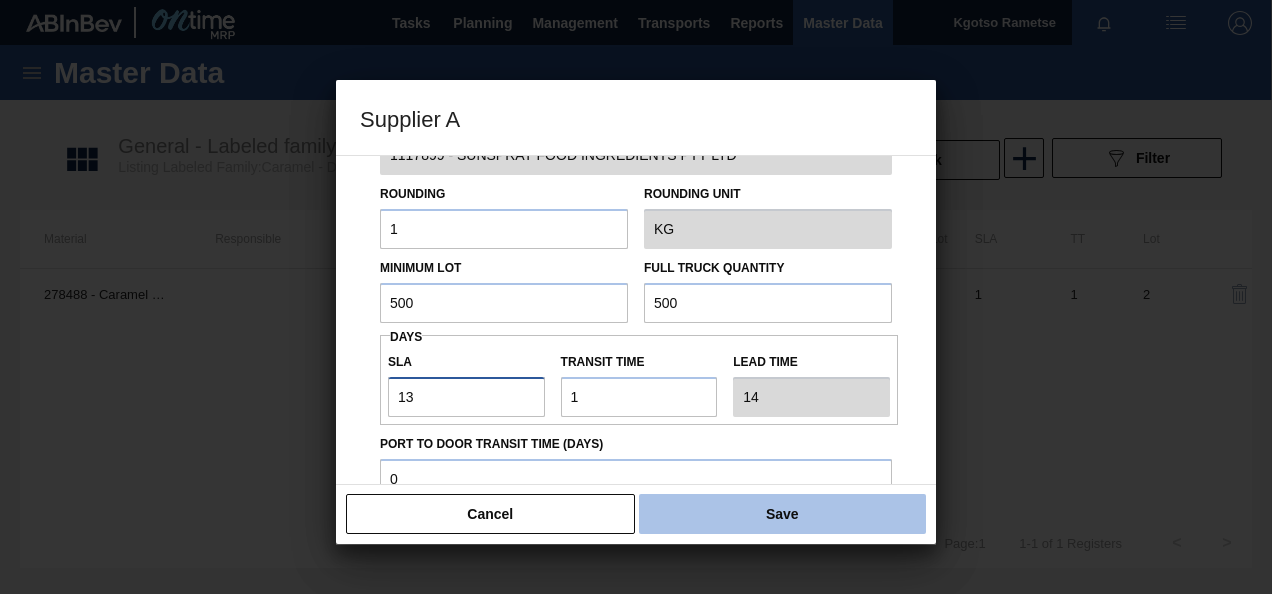 type on "13" 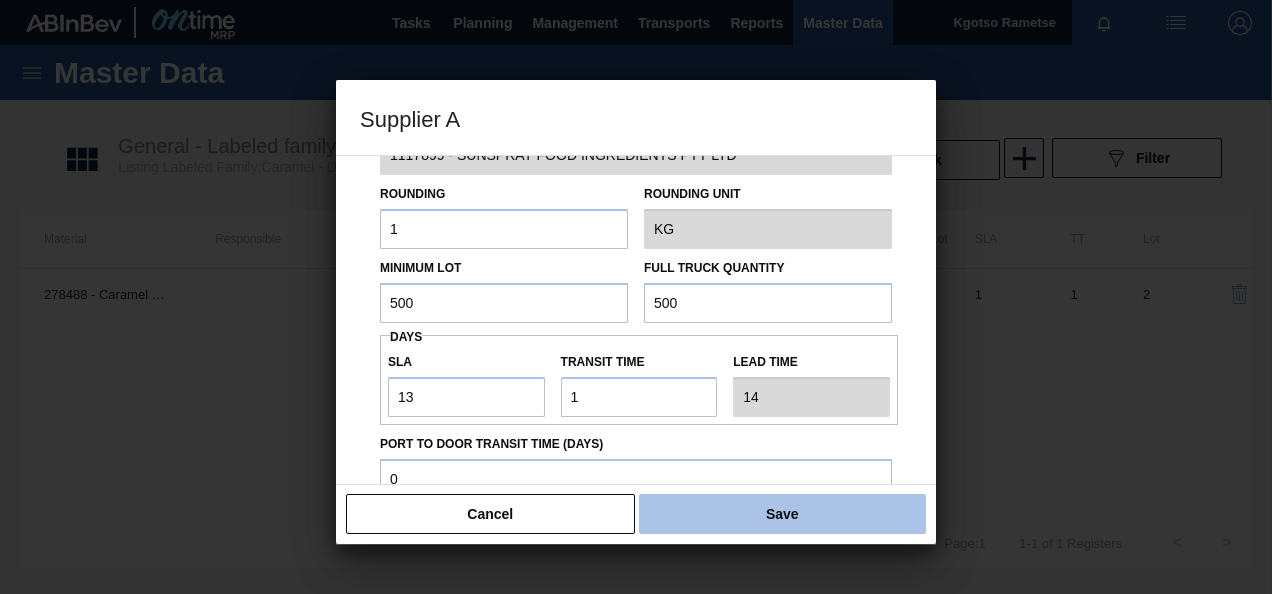 click on "Save" at bounding box center (782, 514) 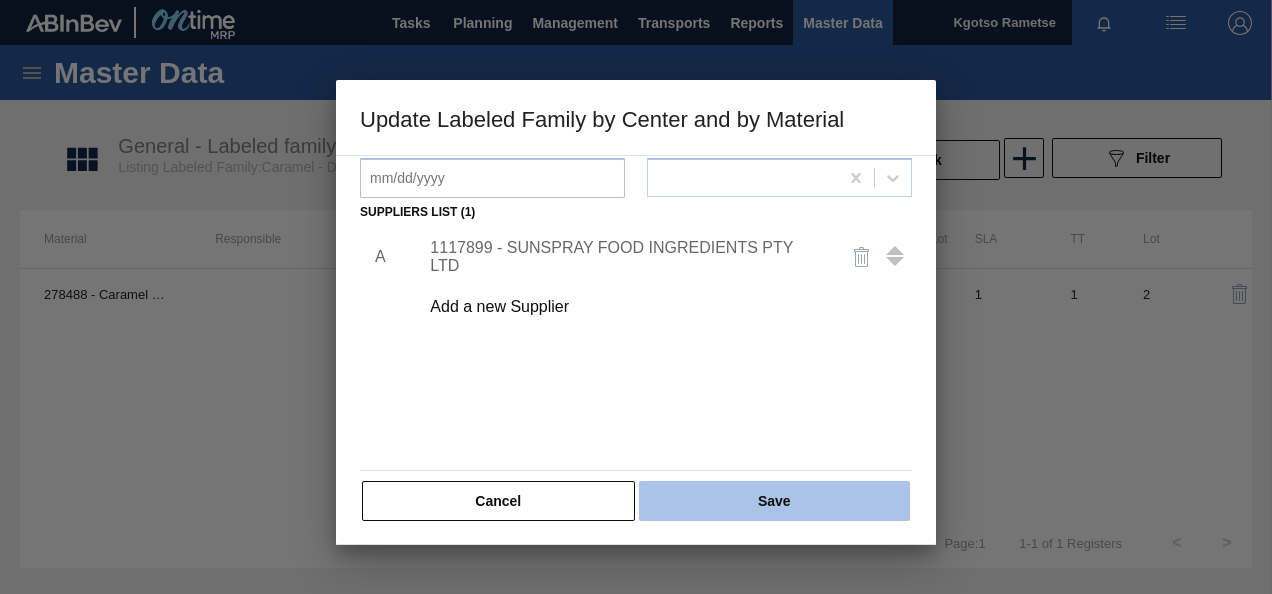 scroll, scrollTop: 306, scrollLeft: 0, axis: vertical 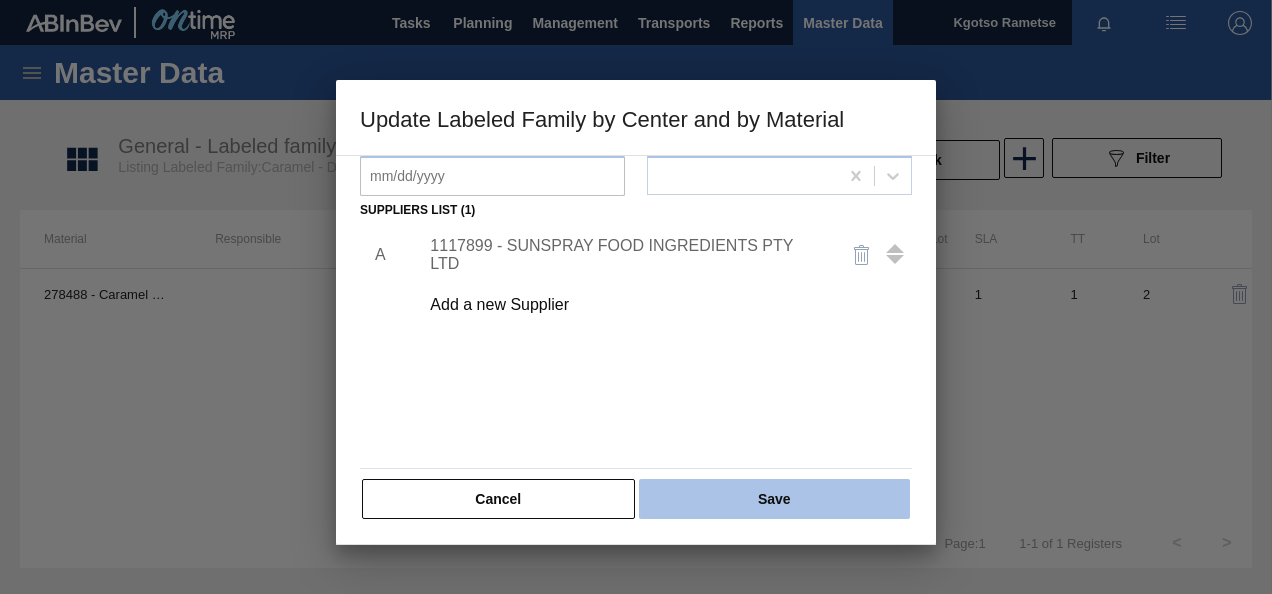 click on "Save" at bounding box center (774, 499) 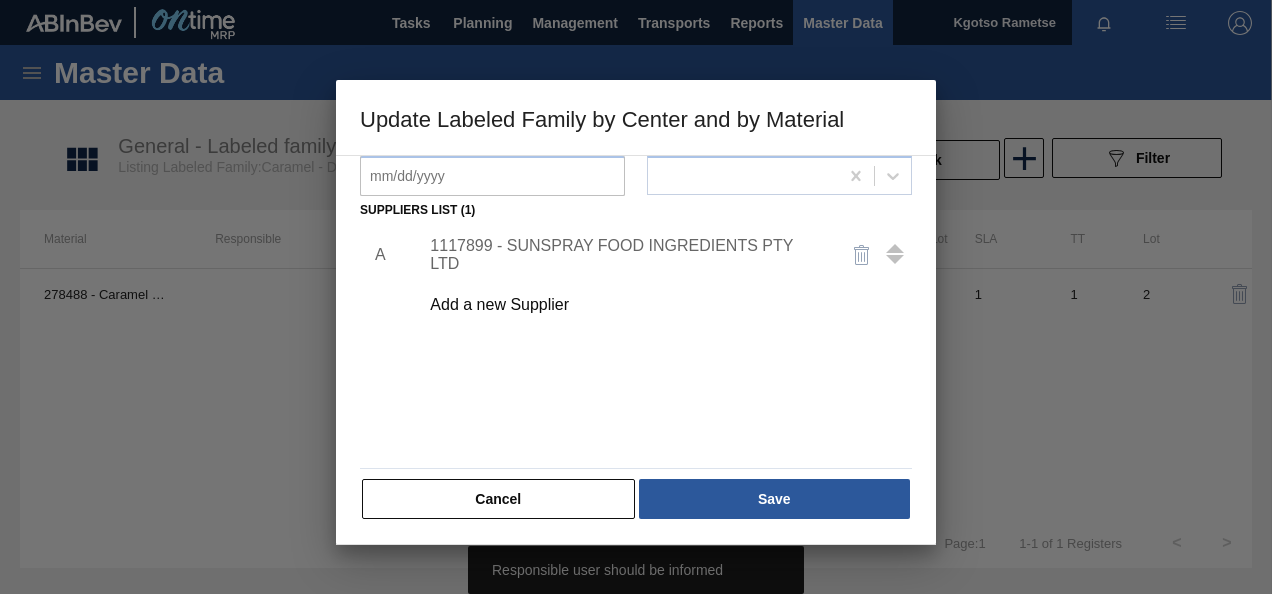 scroll, scrollTop: 6, scrollLeft: 0, axis: vertical 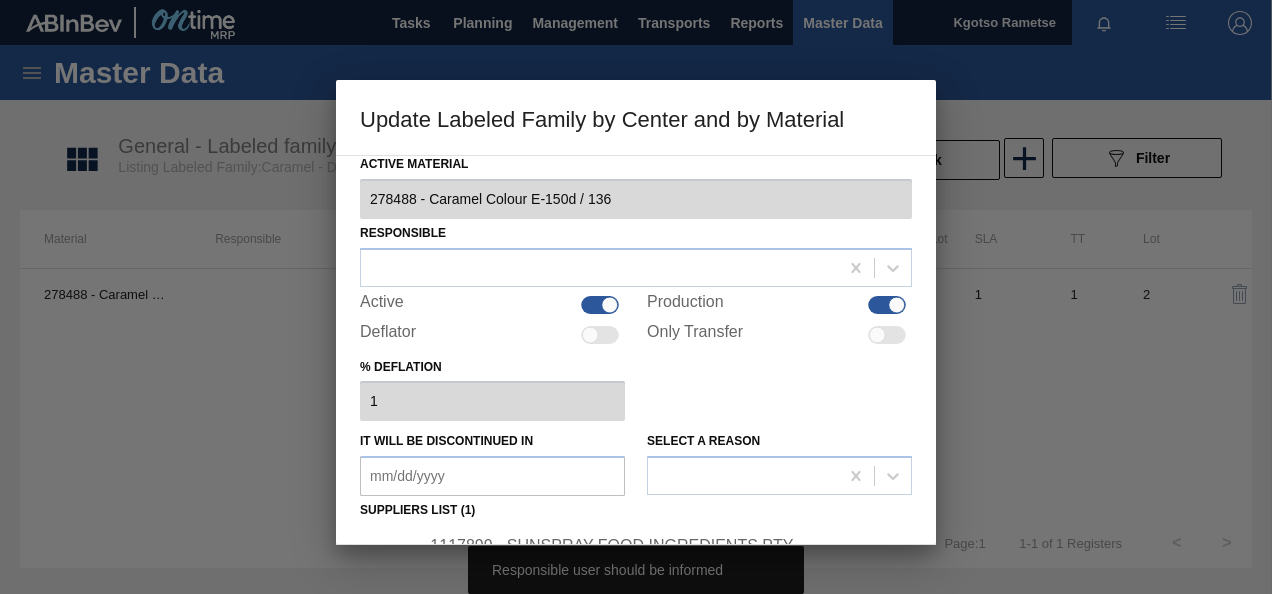 click on "Responsible" at bounding box center (636, 253) 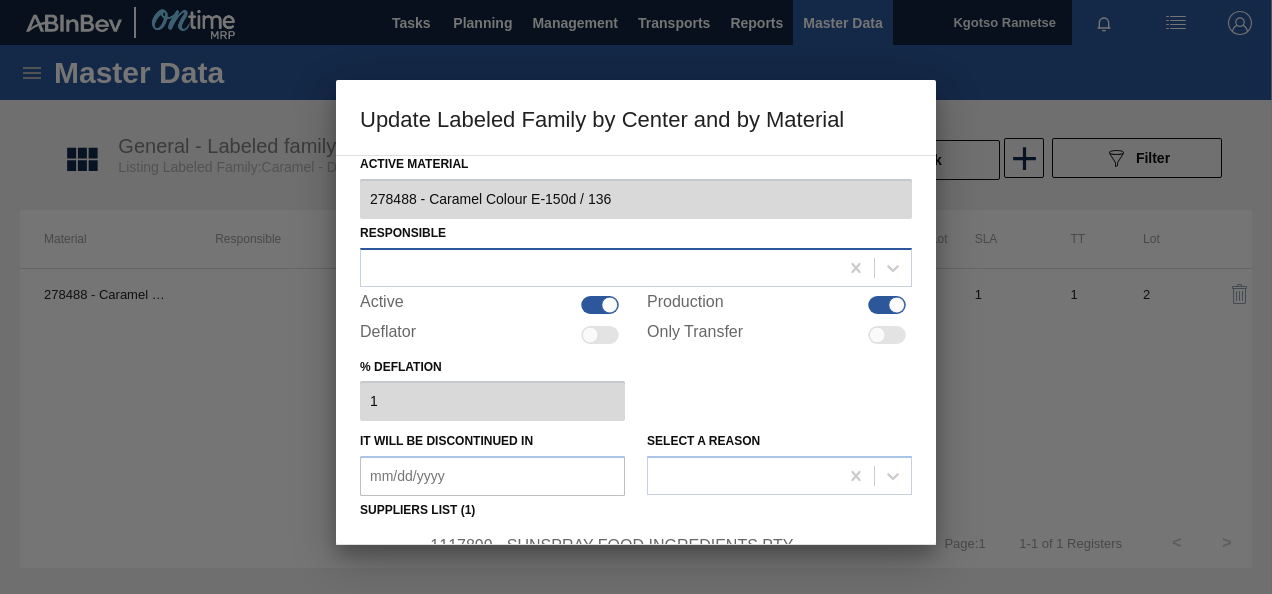 click at bounding box center [599, 267] 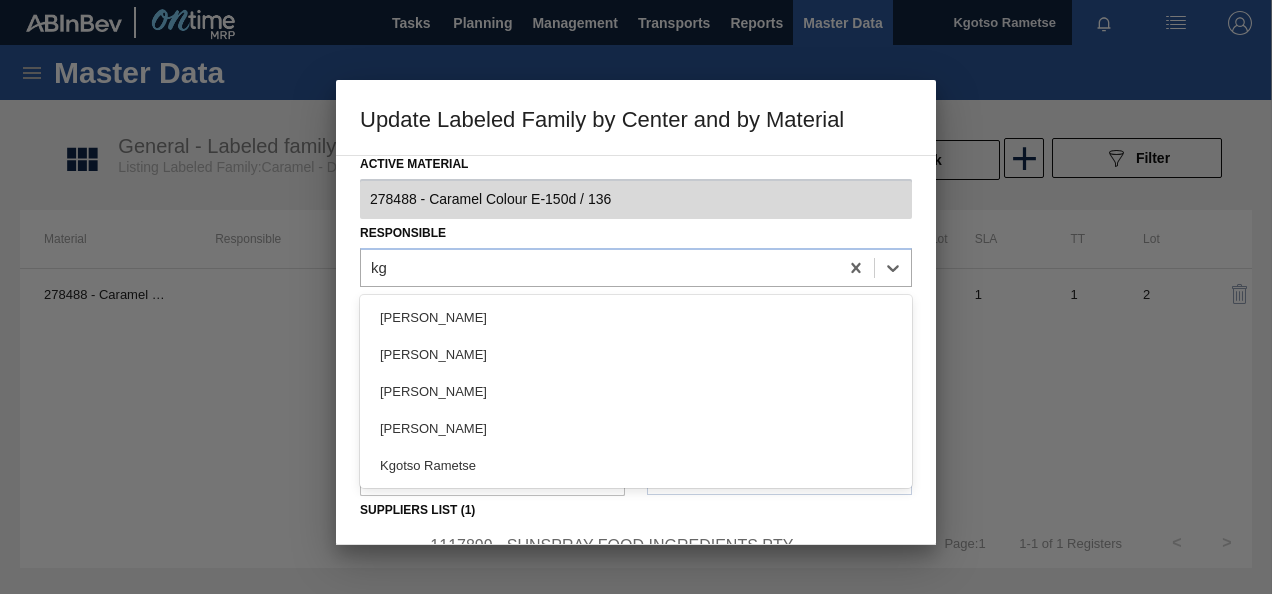 type on "kgo" 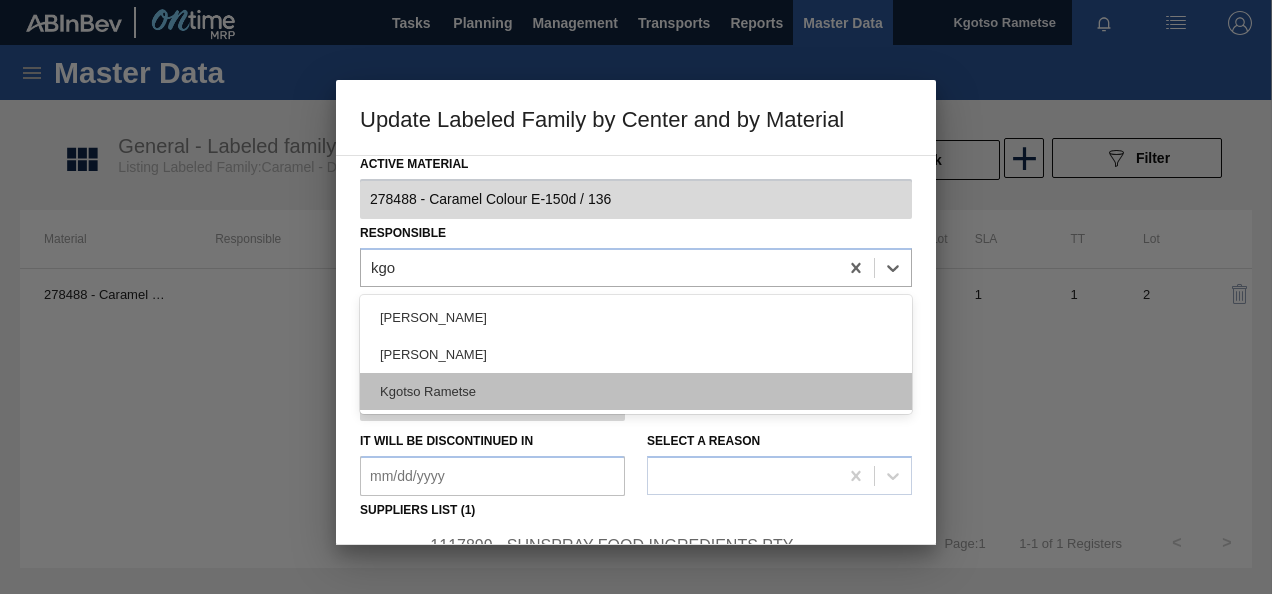 click on "Kgotso Rametse" at bounding box center [636, 391] 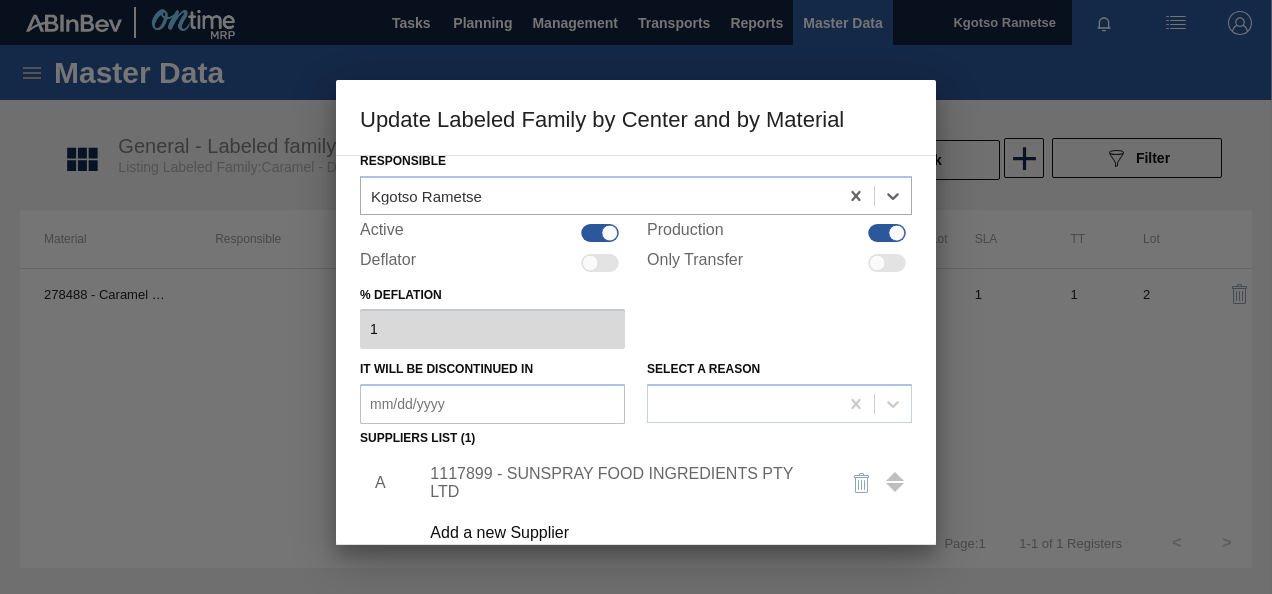 scroll, scrollTop: 306, scrollLeft: 0, axis: vertical 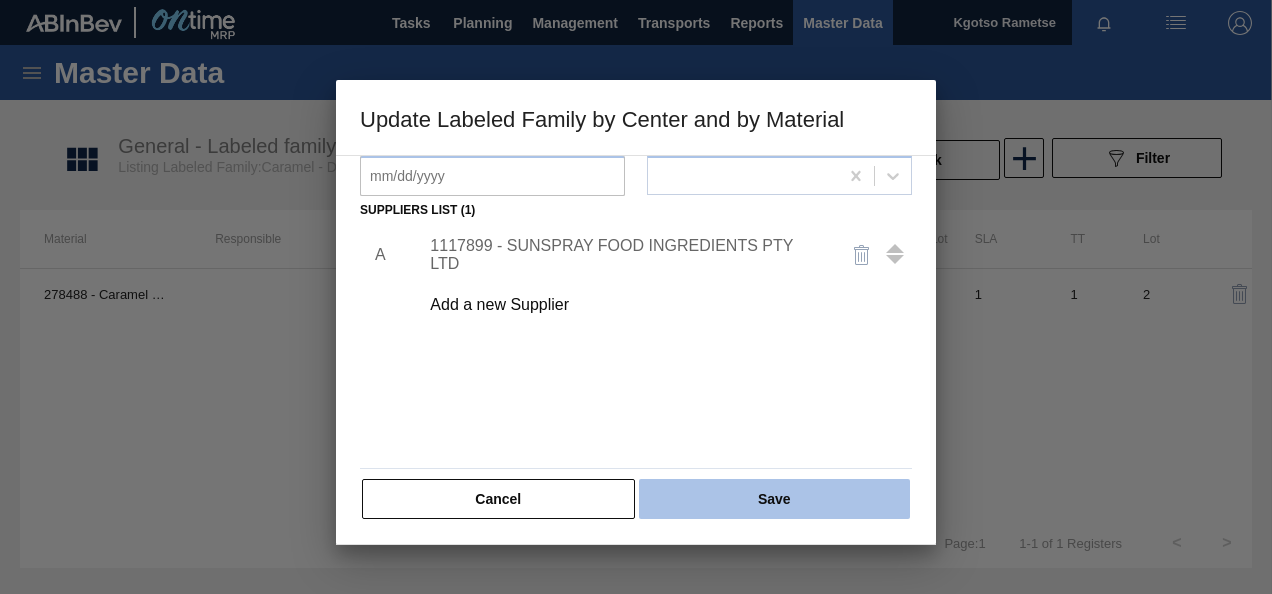 click on "Save" at bounding box center (774, 499) 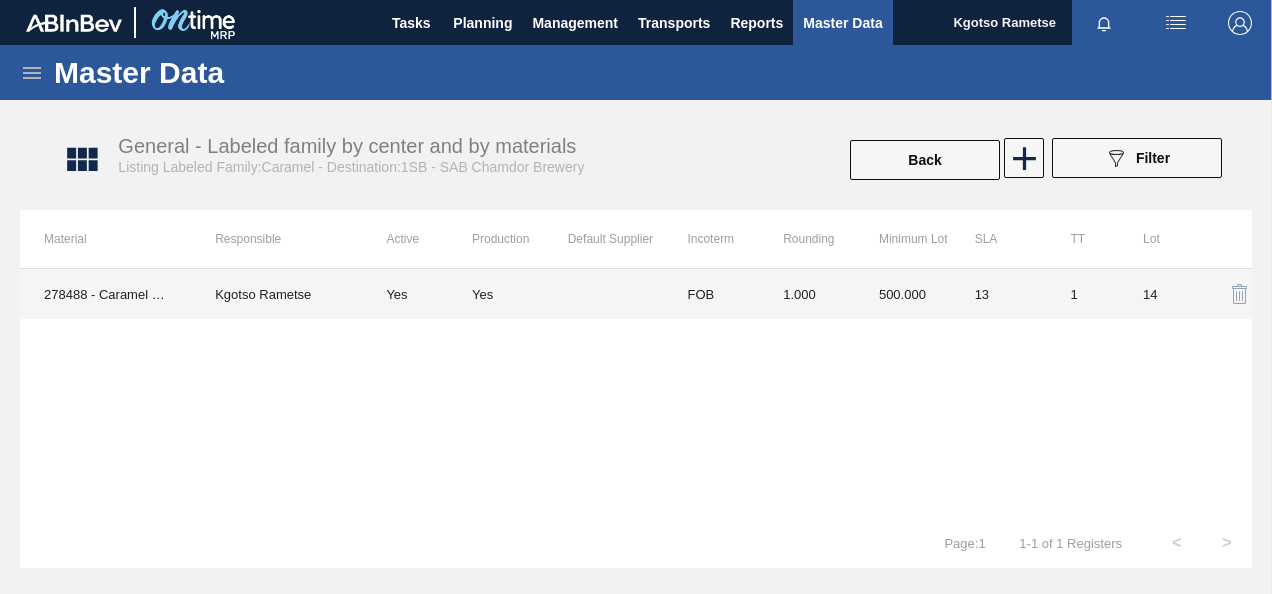 click on "FOB" at bounding box center (711, 294) 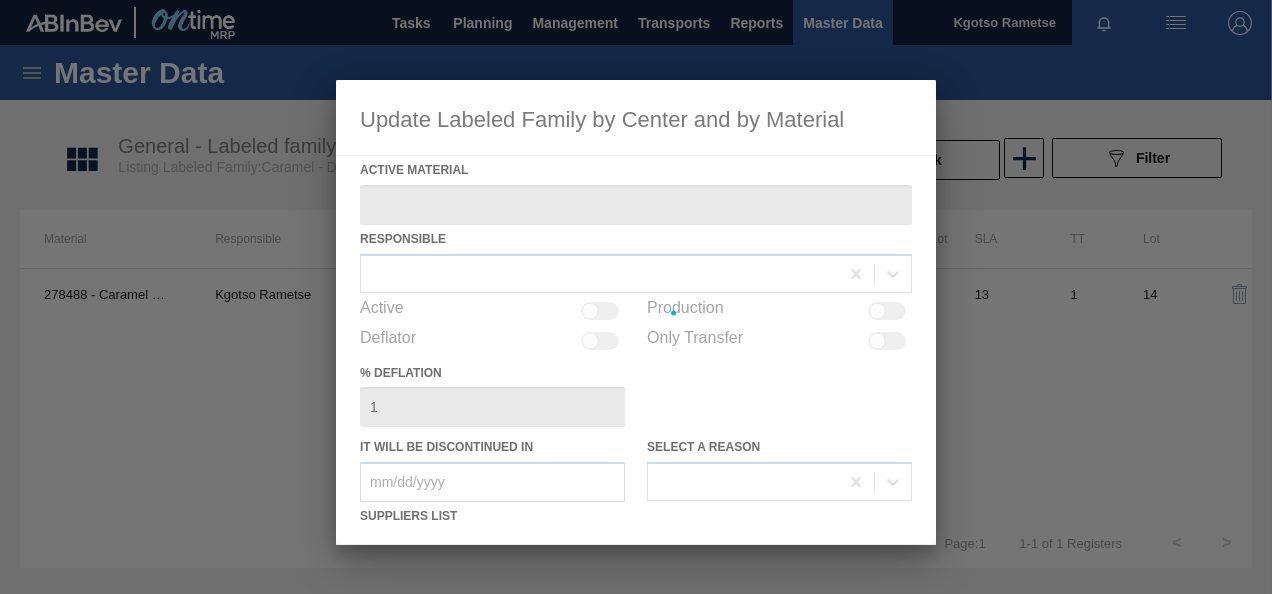 type on "278488 - Caramel Colour E-150d / 136" 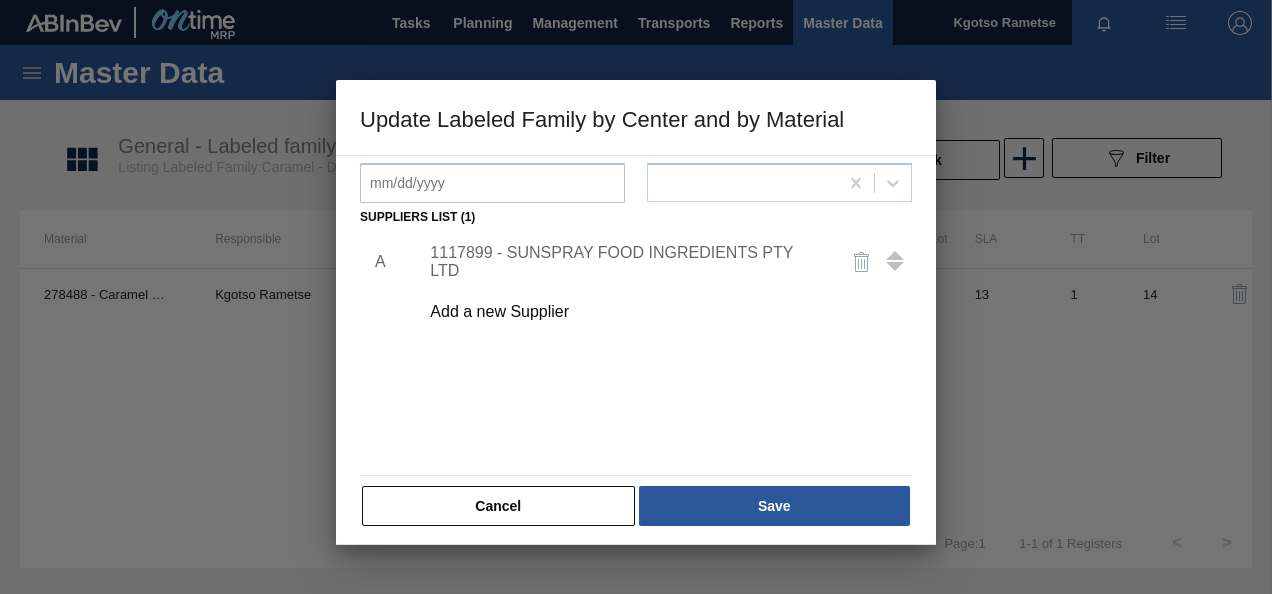 scroll, scrollTop: 300, scrollLeft: 0, axis: vertical 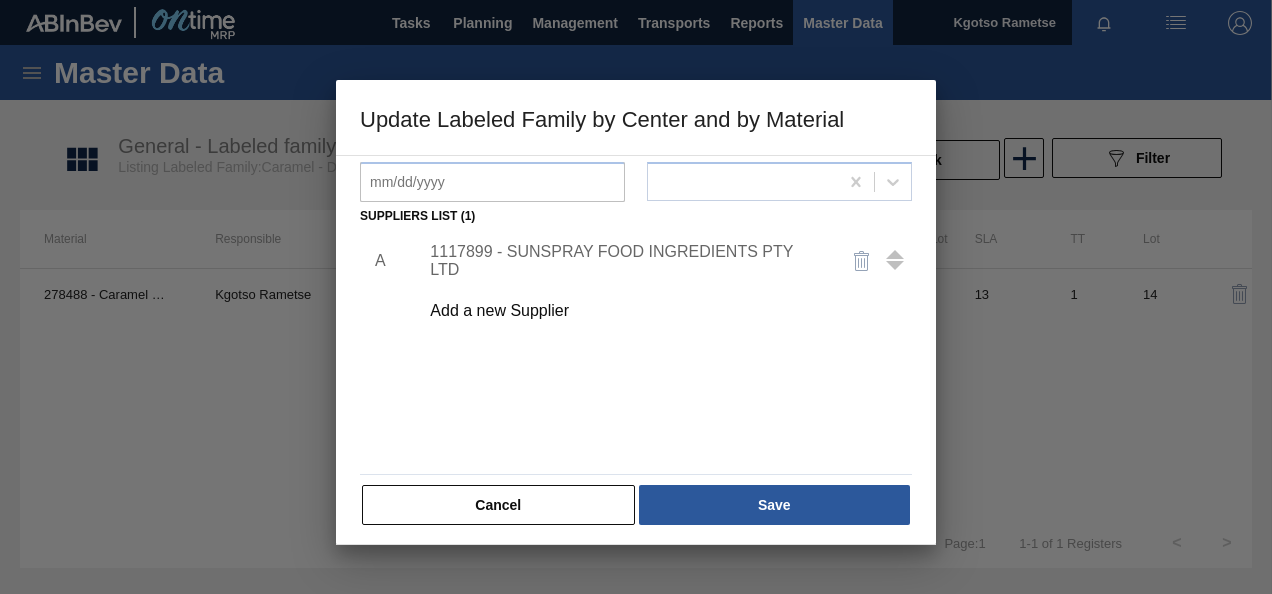 click on "1117899 - SUNSPRAY FOOD INGREDIENTS PTY LTD" at bounding box center (626, 261) 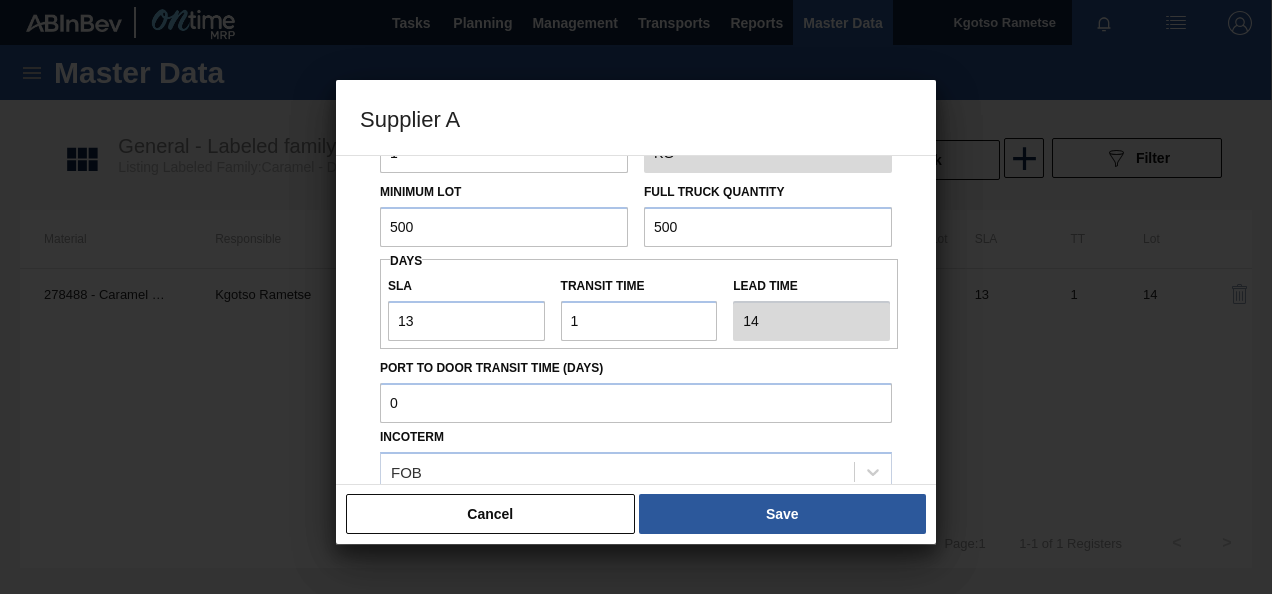 scroll, scrollTop: 200, scrollLeft: 0, axis: vertical 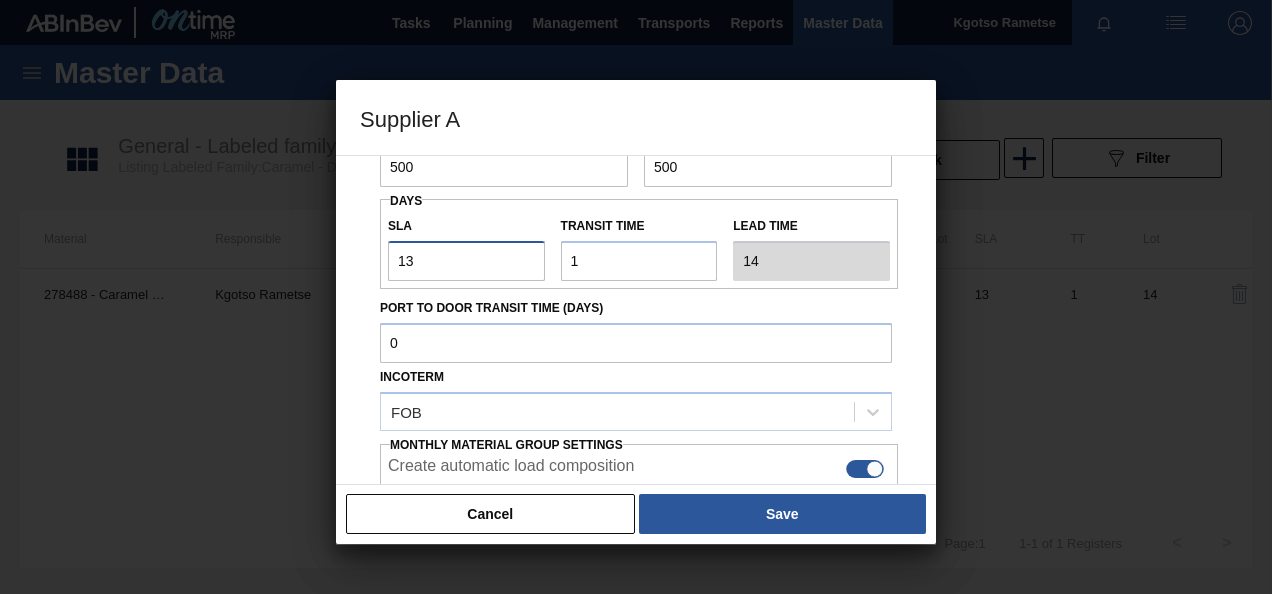 drag, startPoint x: 445, startPoint y: 263, endPoint x: 393, endPoint y: 271, distance: 52.611786 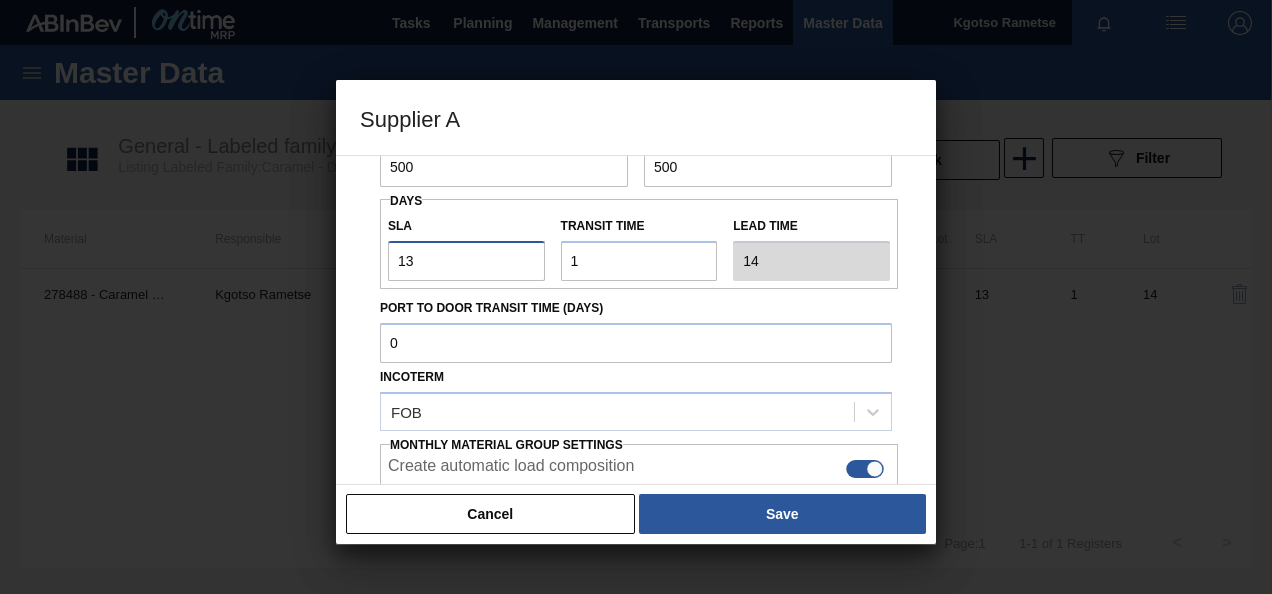 click on "13" at bounding box center (466, 261) 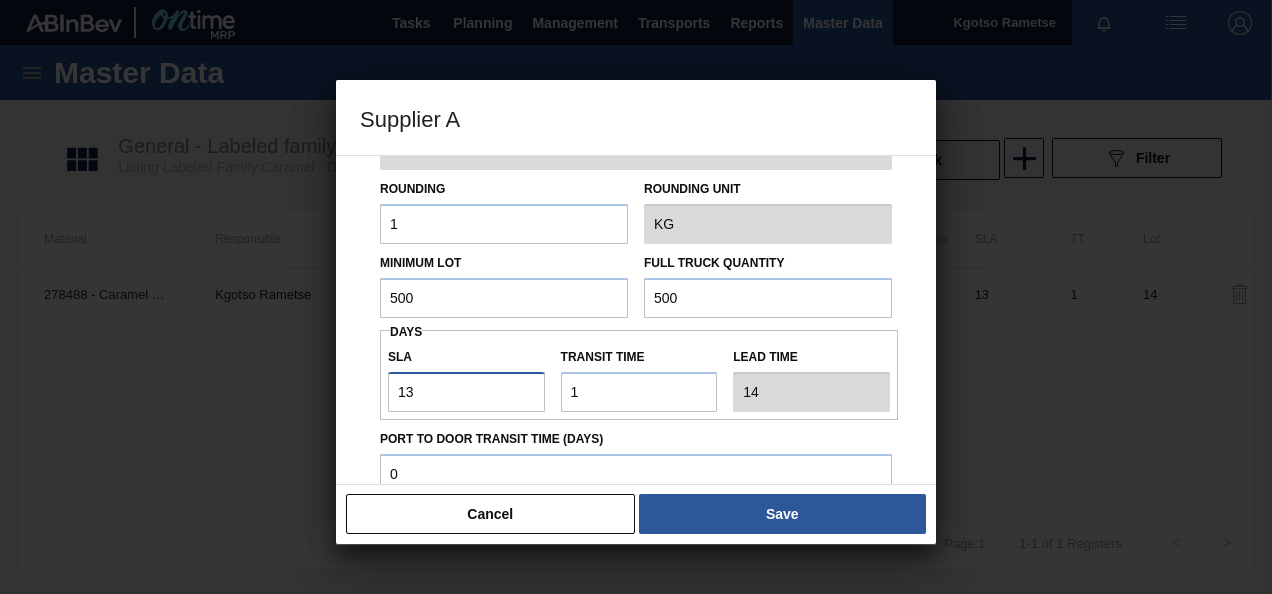 scroll, scrollTop: 0, scrollLeft: 0, axis: both 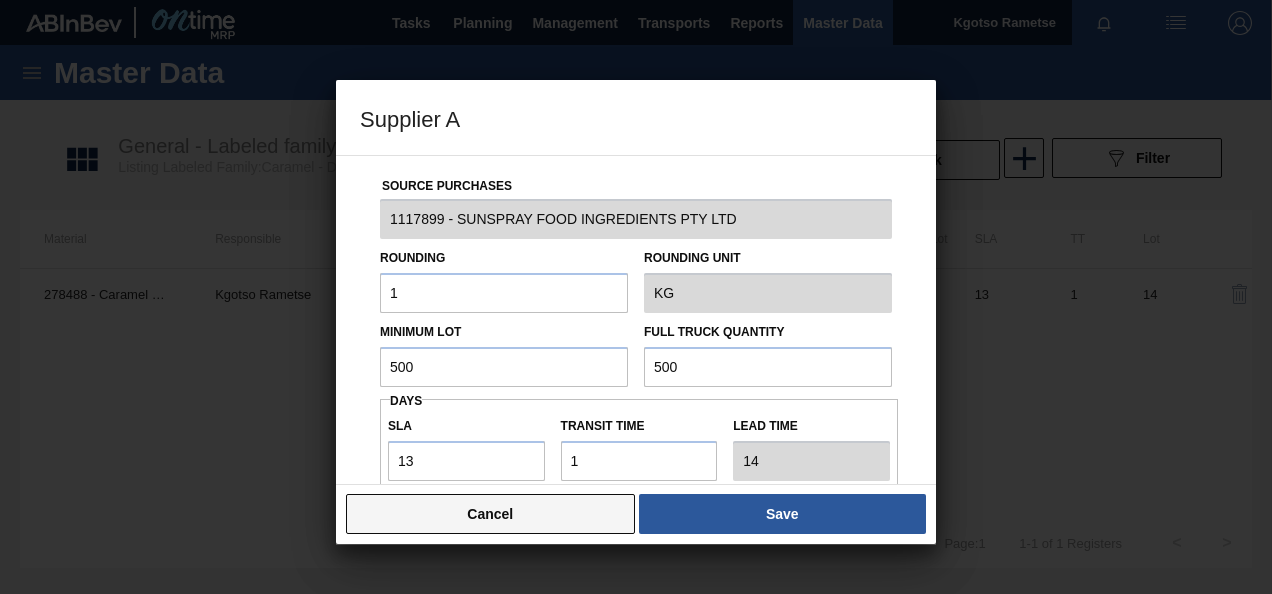 drag, startPoint x: 563, startPoint y: 525, endPoint x: 577, endPoint y: 570, distance: 47.127487 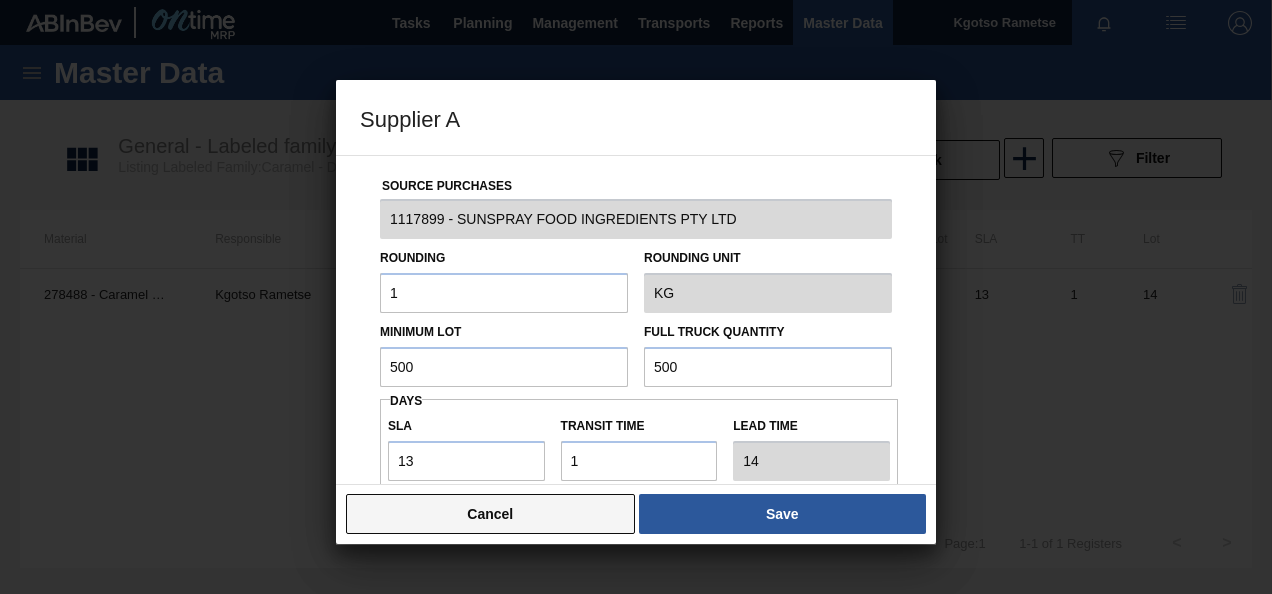 click on "Cancel" at bounding box center (490, 514) 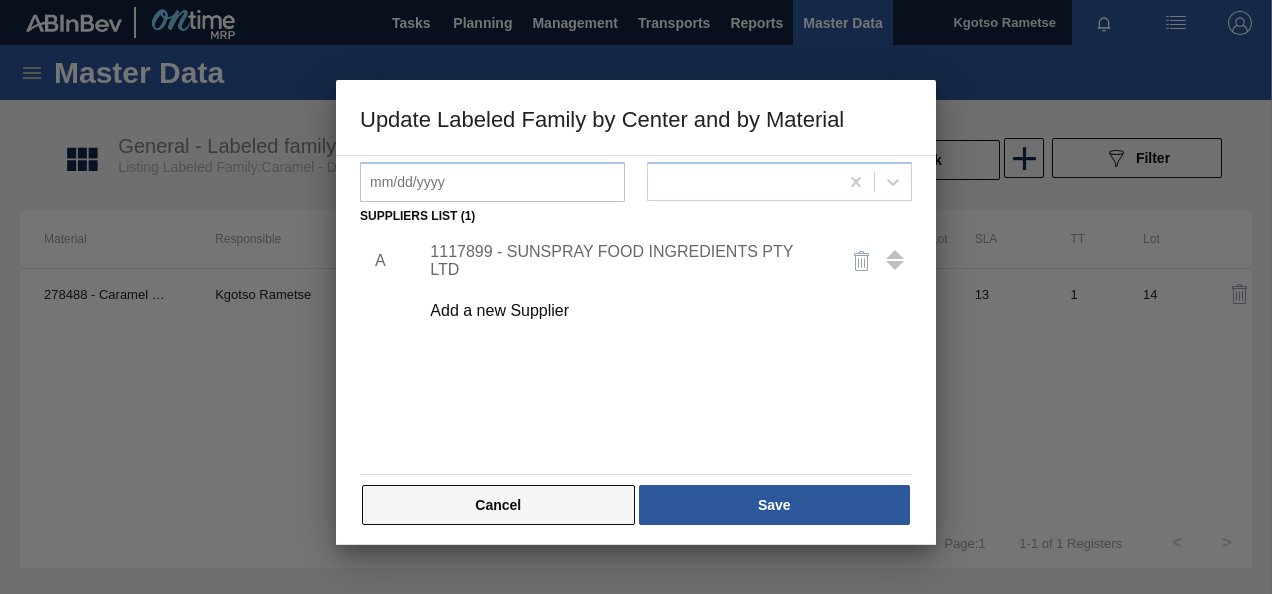 click on "Cancel" at bounding box center (498, 505) 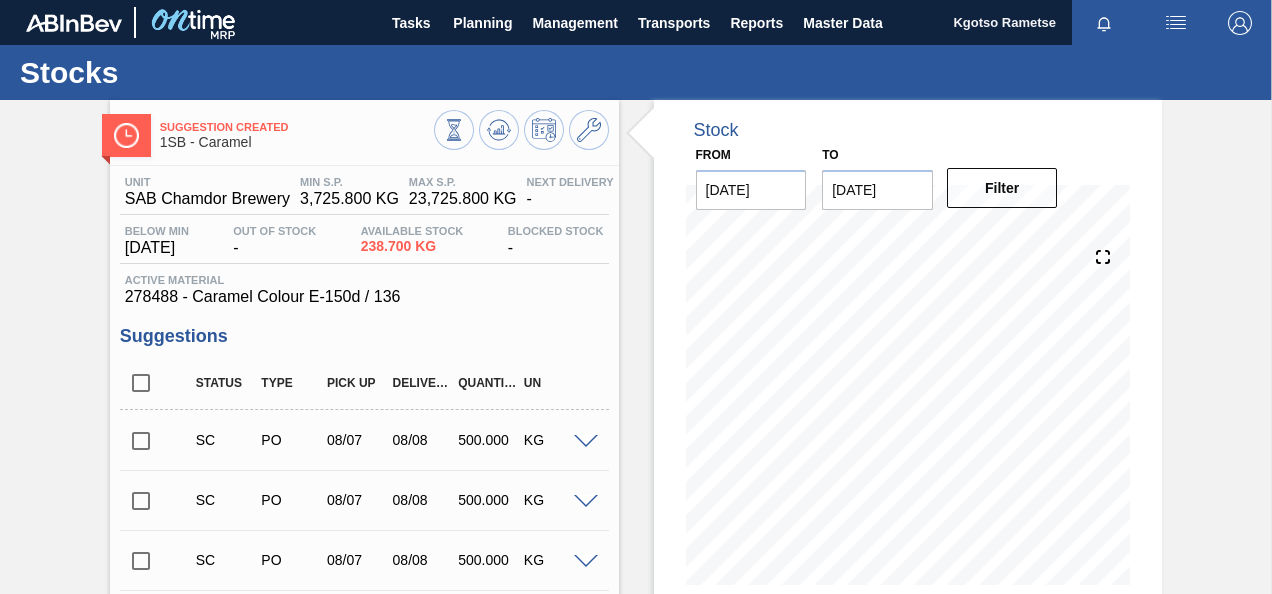 drag, startPoint x: 169, startPoint y: 294, endPoint x: 138, endPoint y: 299, distance: 31.400637 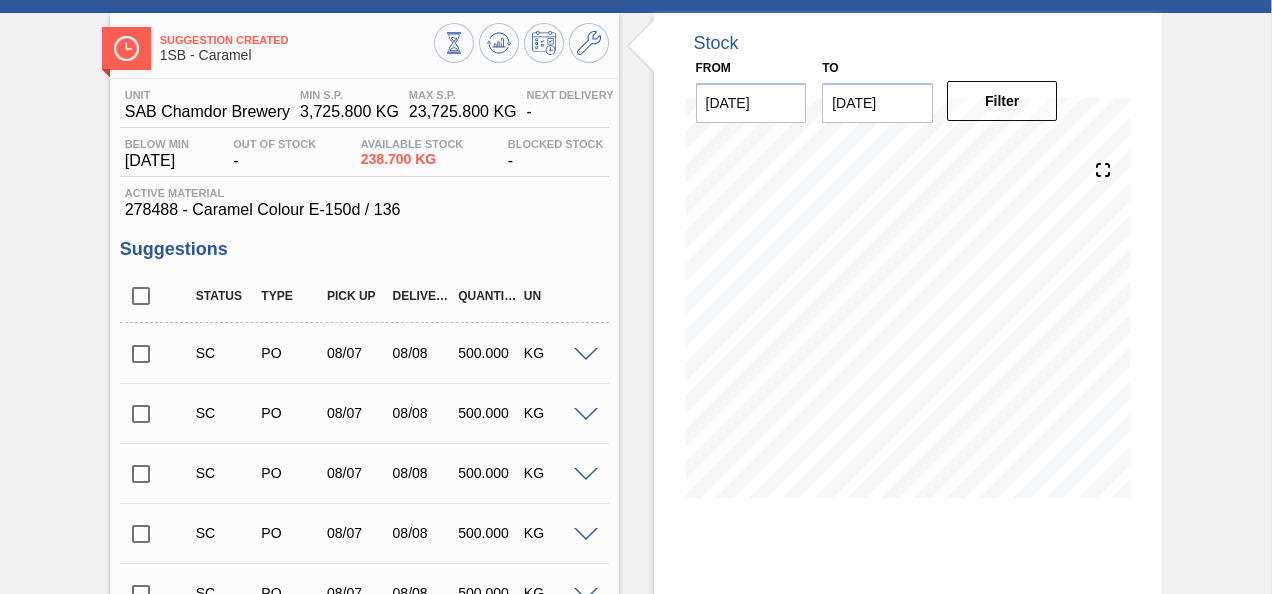 scroll, scrollTop: 200, scrollLeft: 0, axis: vertical 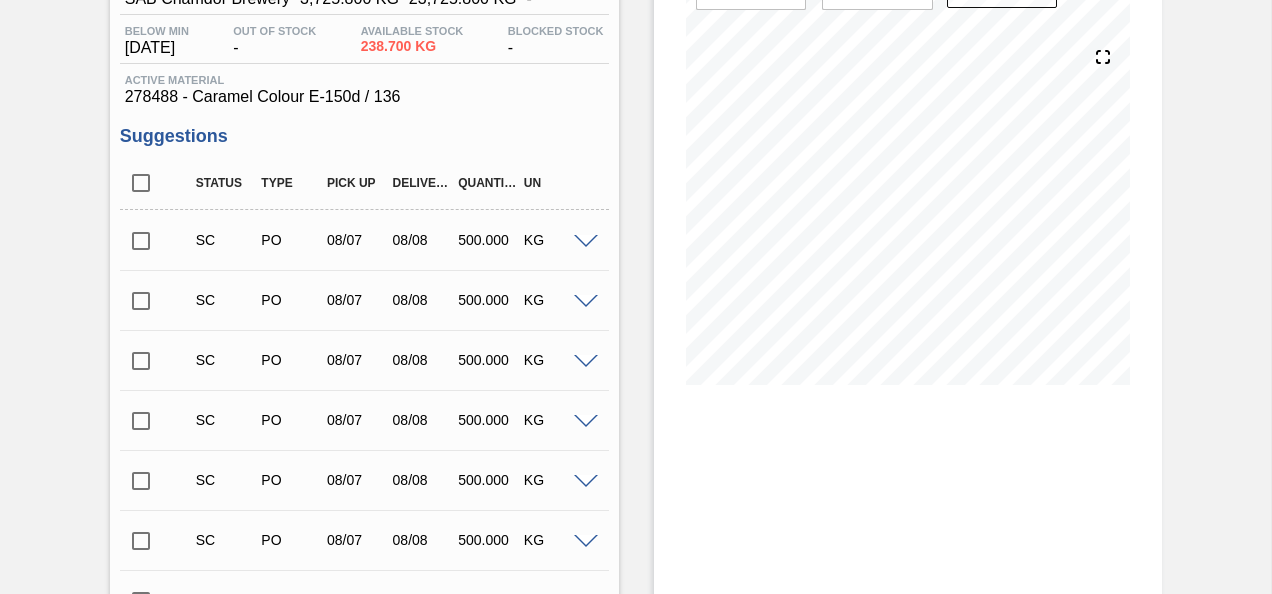 click at bounding box center [141, 241] 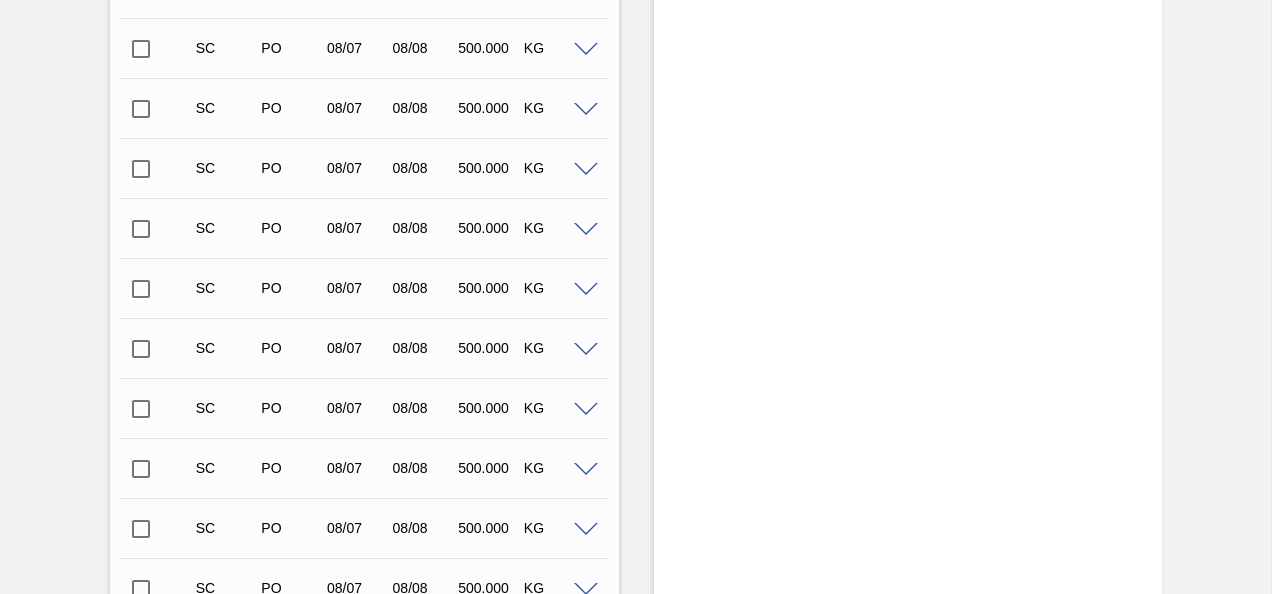 scroll, scrollTop: 2948, scrollLeft: 0, axis: vertical 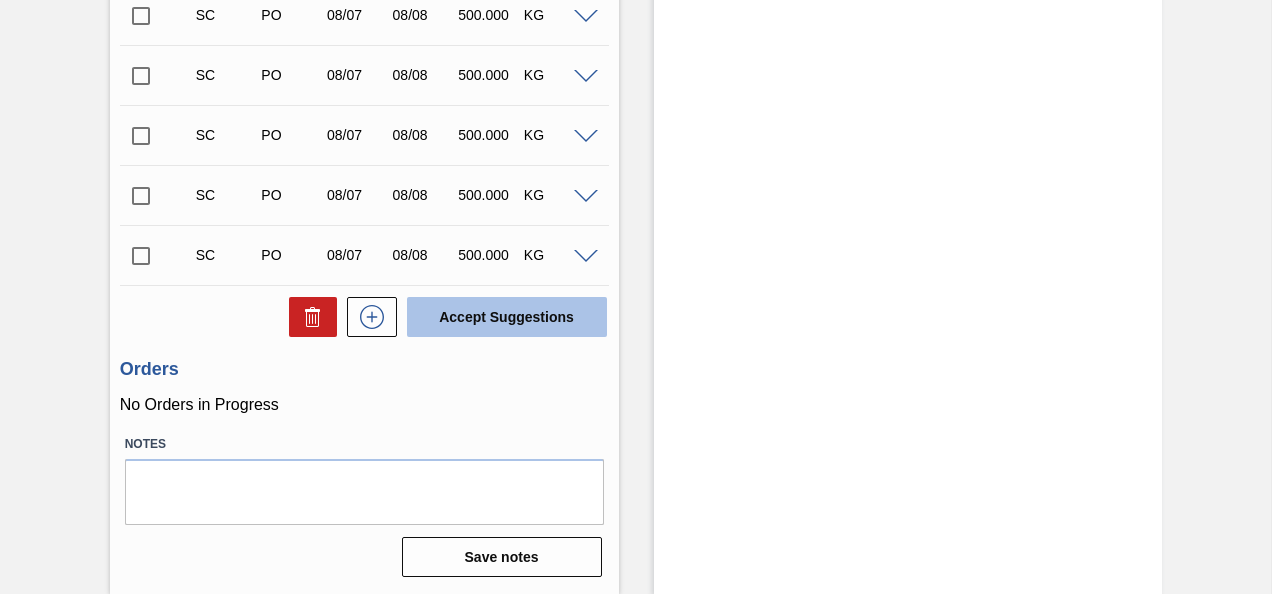 click on "Accept Suggestions" at bounding box center (507, 317) 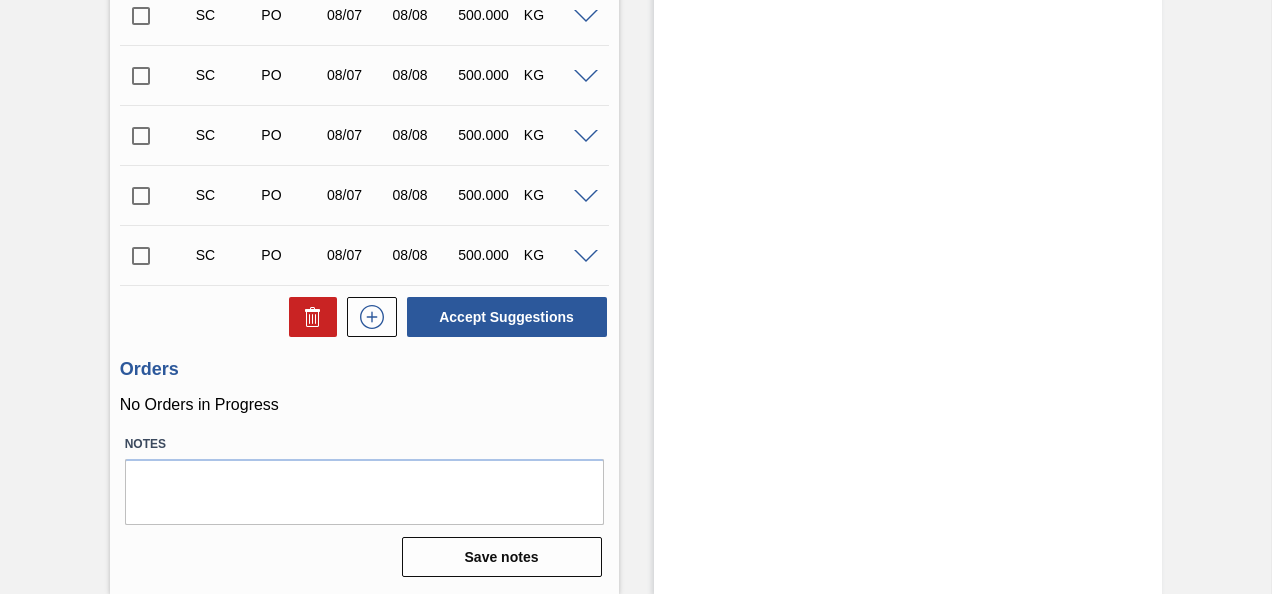drag, startPoint x: 884, startPoint y: 574, endPoint x: 252, endPoint y: 572, distance: 632.0032 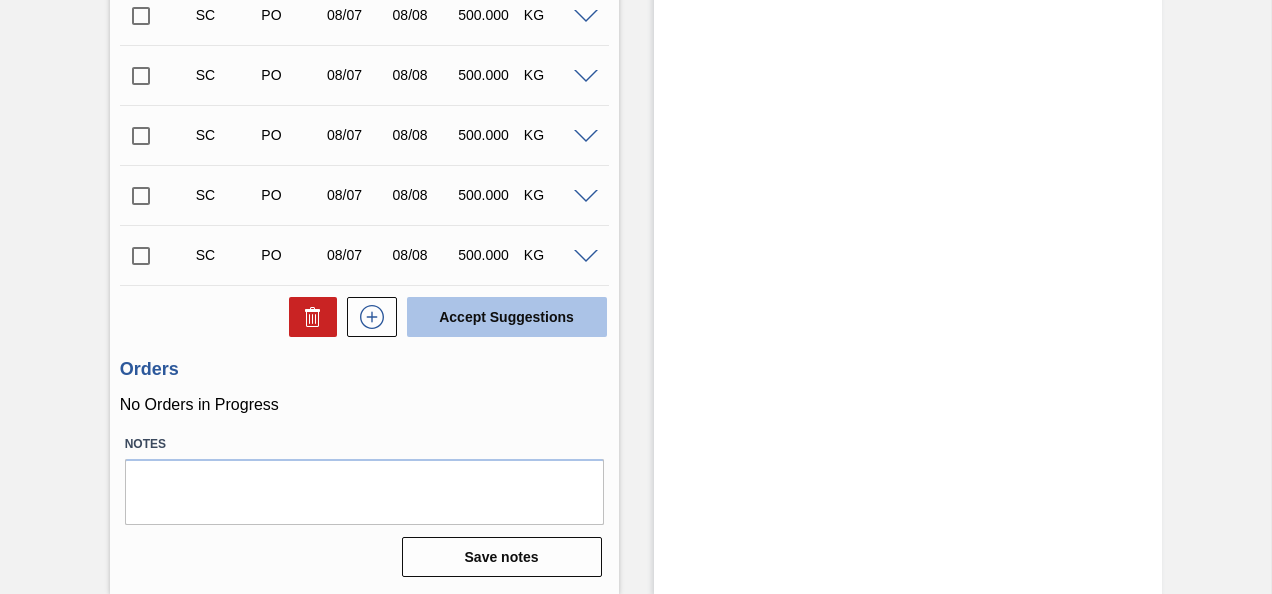 drag, startPoint x: 252, startPoint y: 572, endPoint x: 495, endPoint y: 319, distance: 350.79623 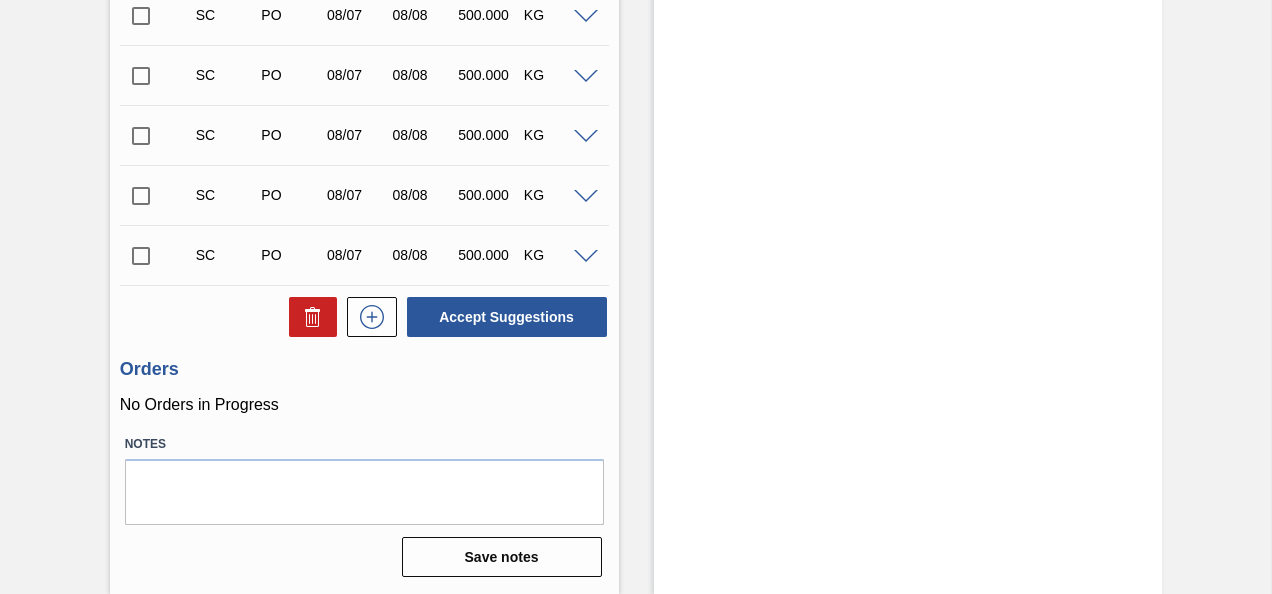 click at bounding box center [141, 256] 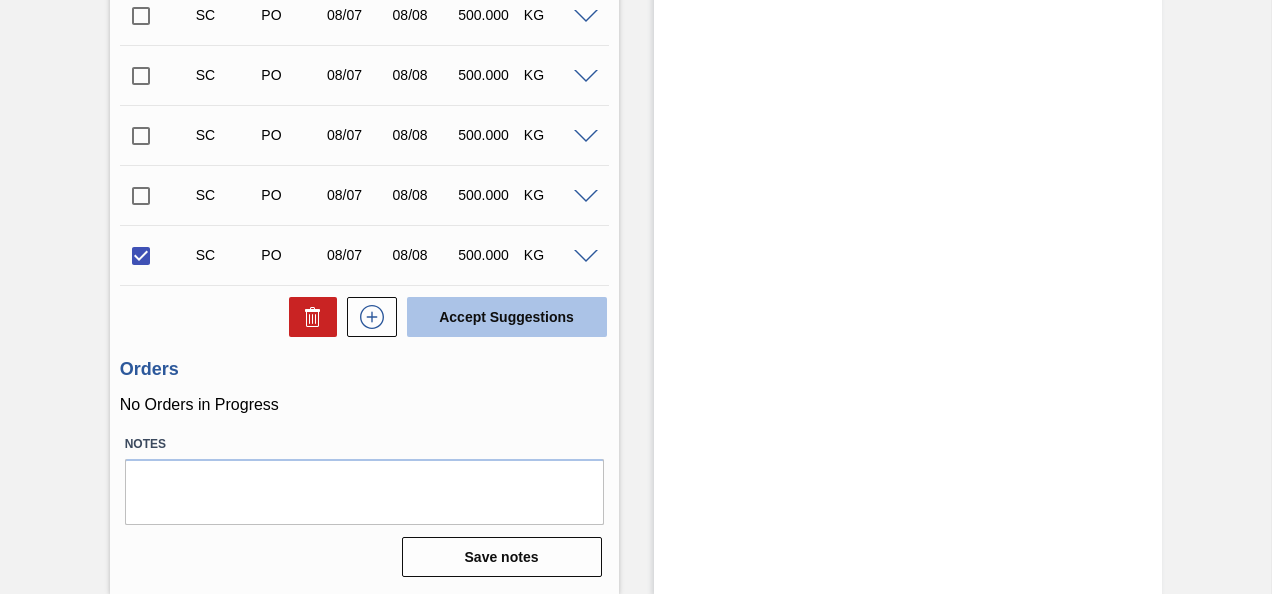 click on "Accept Suggestions" at bounding box center (507, 317) 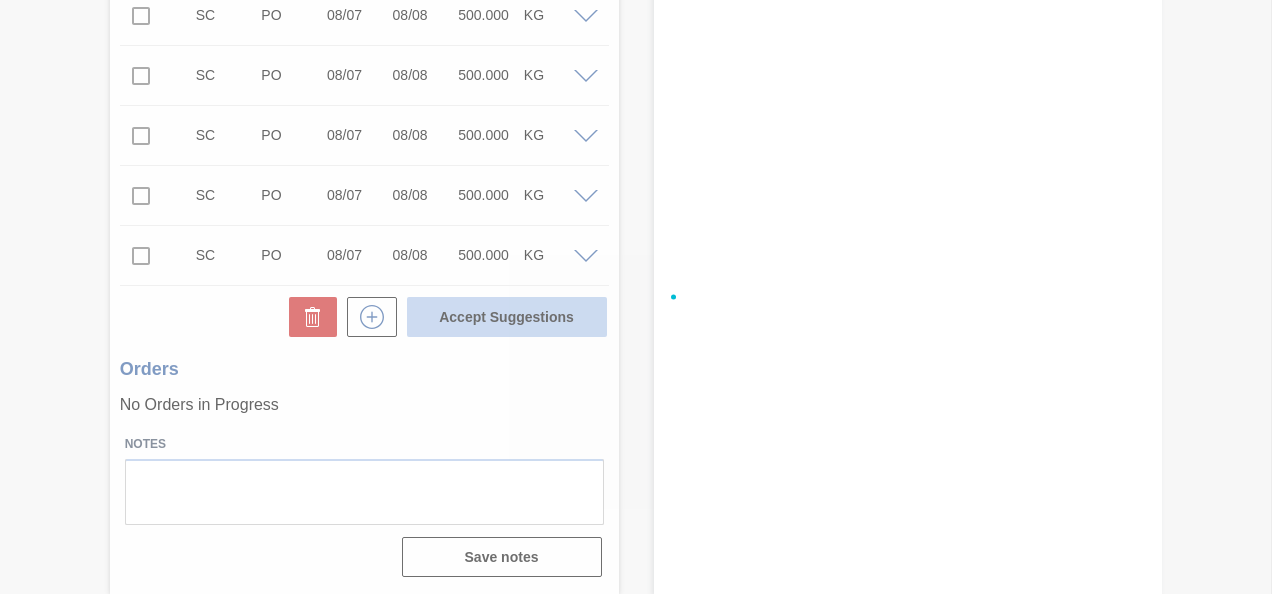 checkbox on "false" 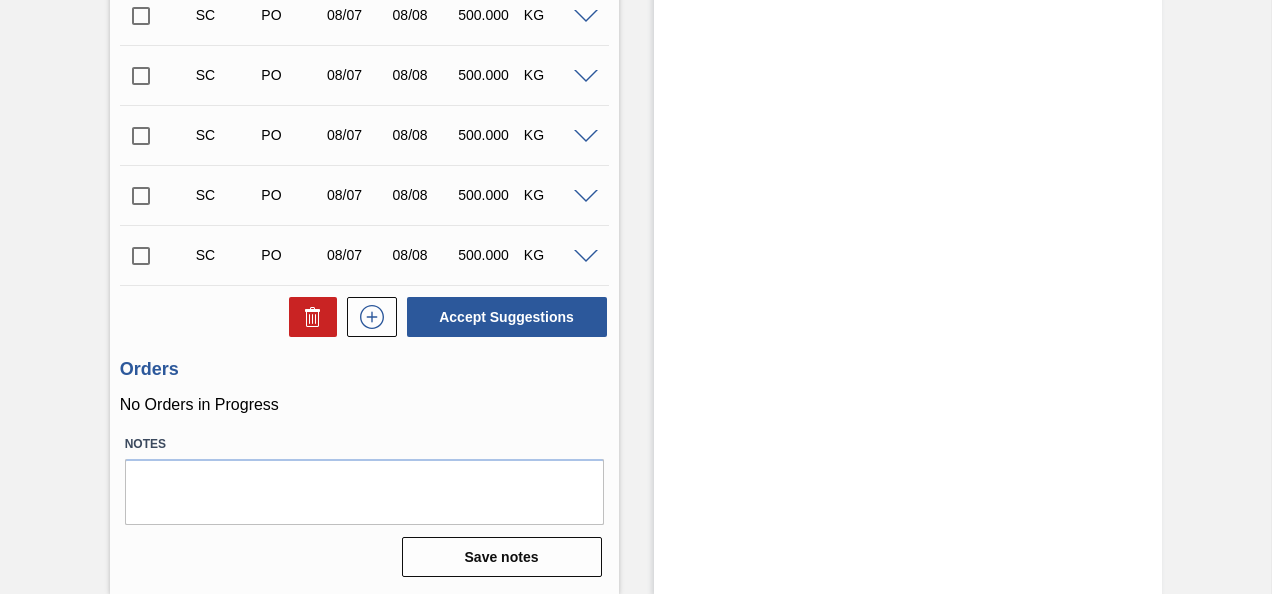 type 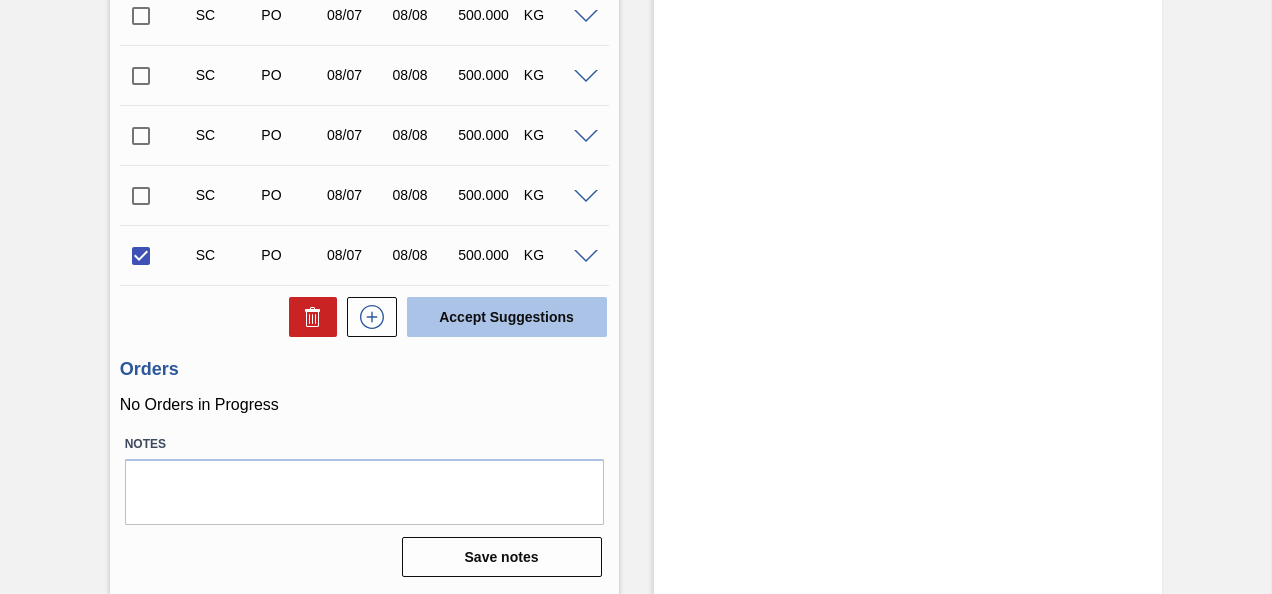 click on "Accept Suggestions" at bounding box center (507, 317) 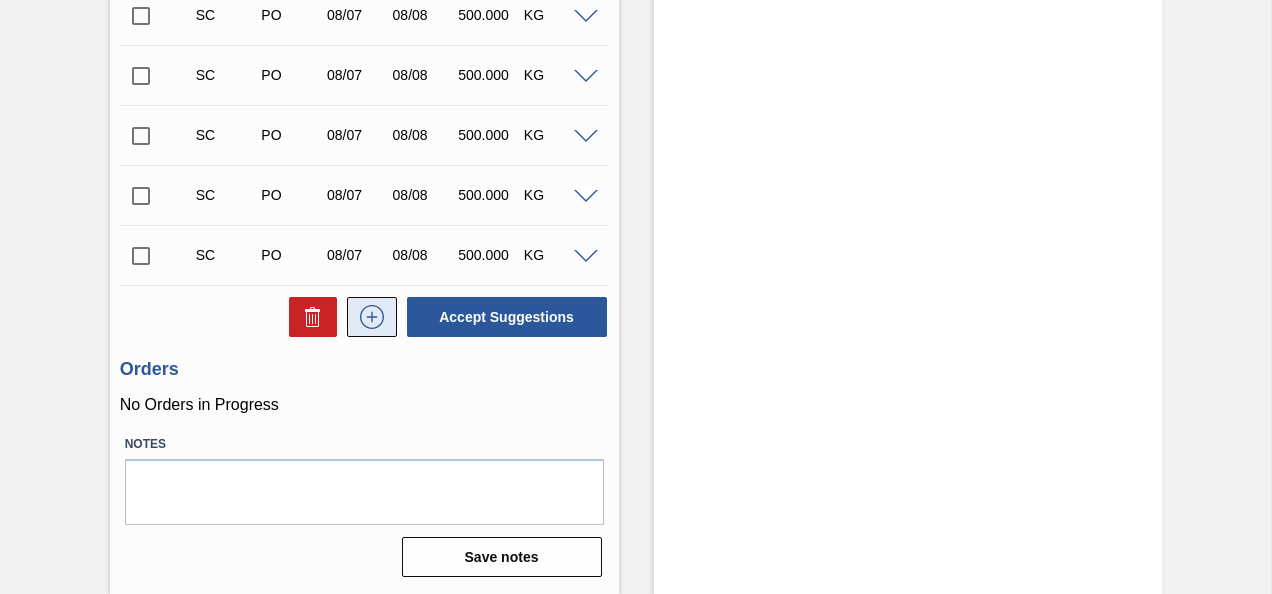 drag, startPoint x: 436, startPoint y: 330, endPoint x: 352, endPoint y: 302, distance: 88.54378 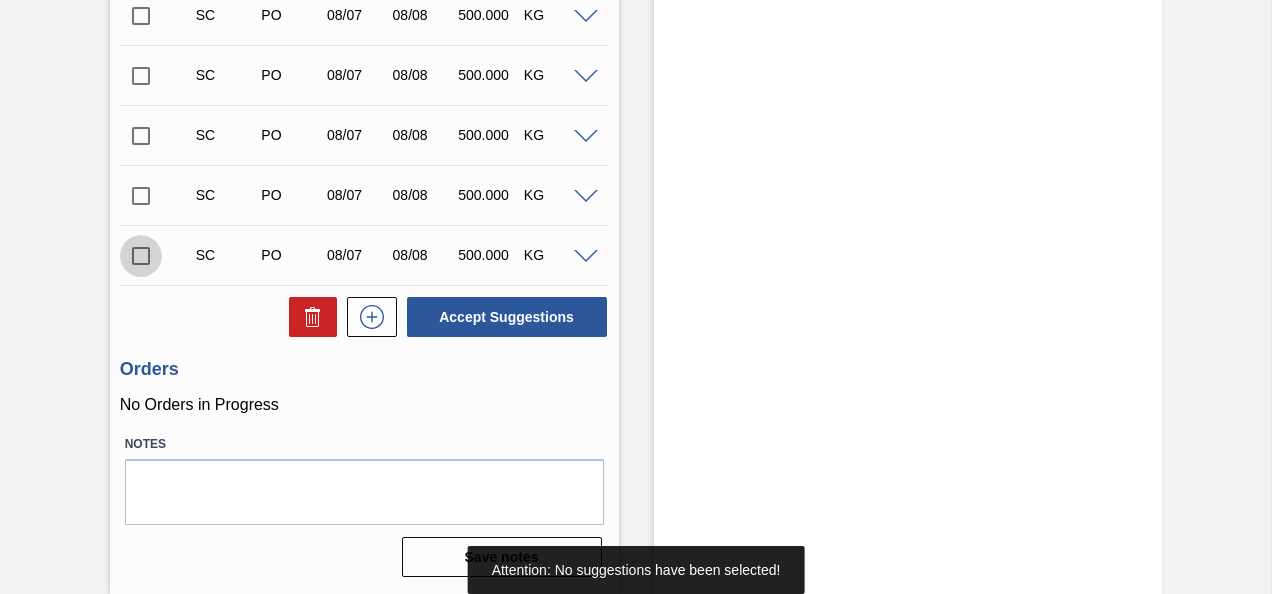 click at bounding box center (141, 256) 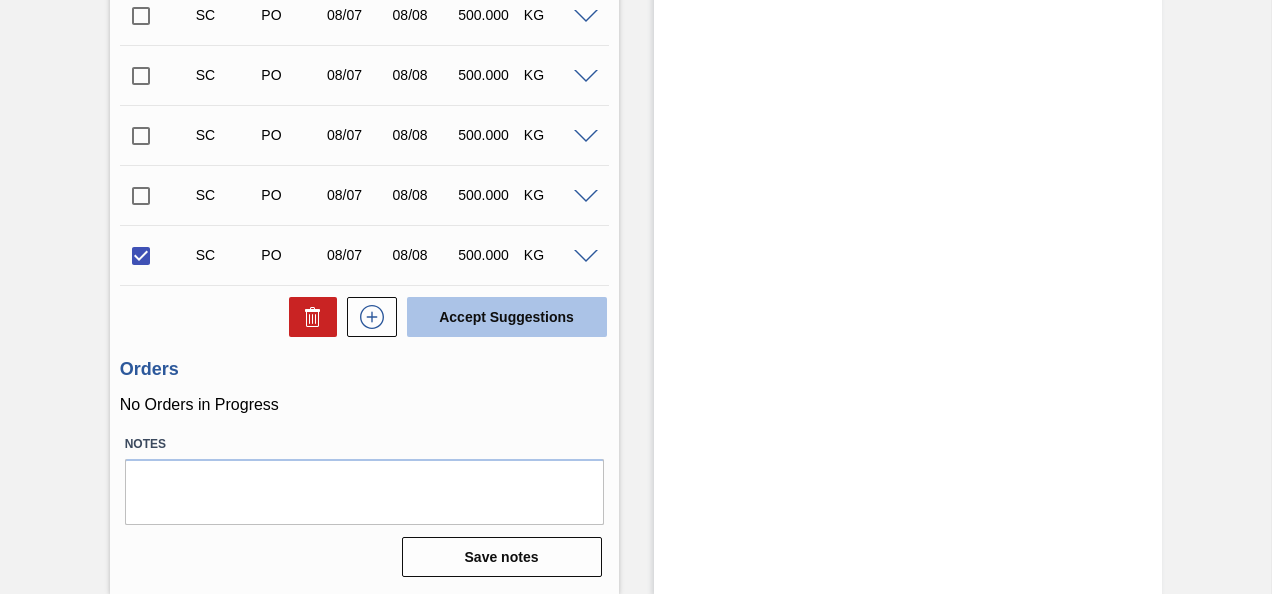 click on "Accept Suggestions" at bounding box center [507, 317] 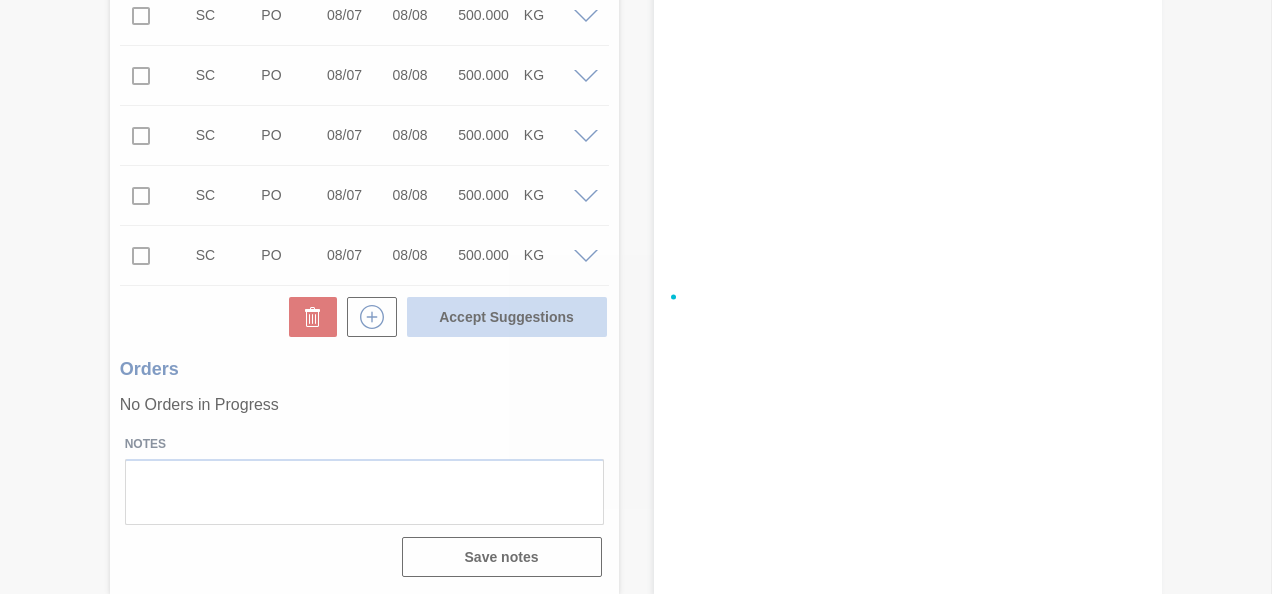 checkbox on "false" 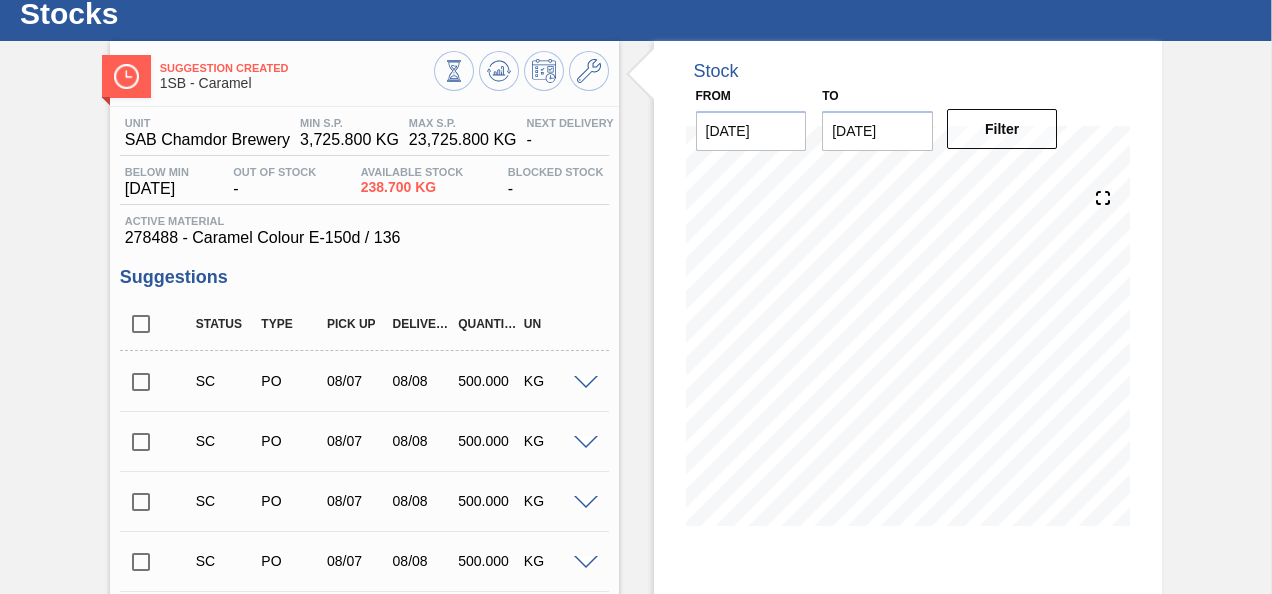 scroll, scrollTop: 0, scrollLeft: 0, axis: both 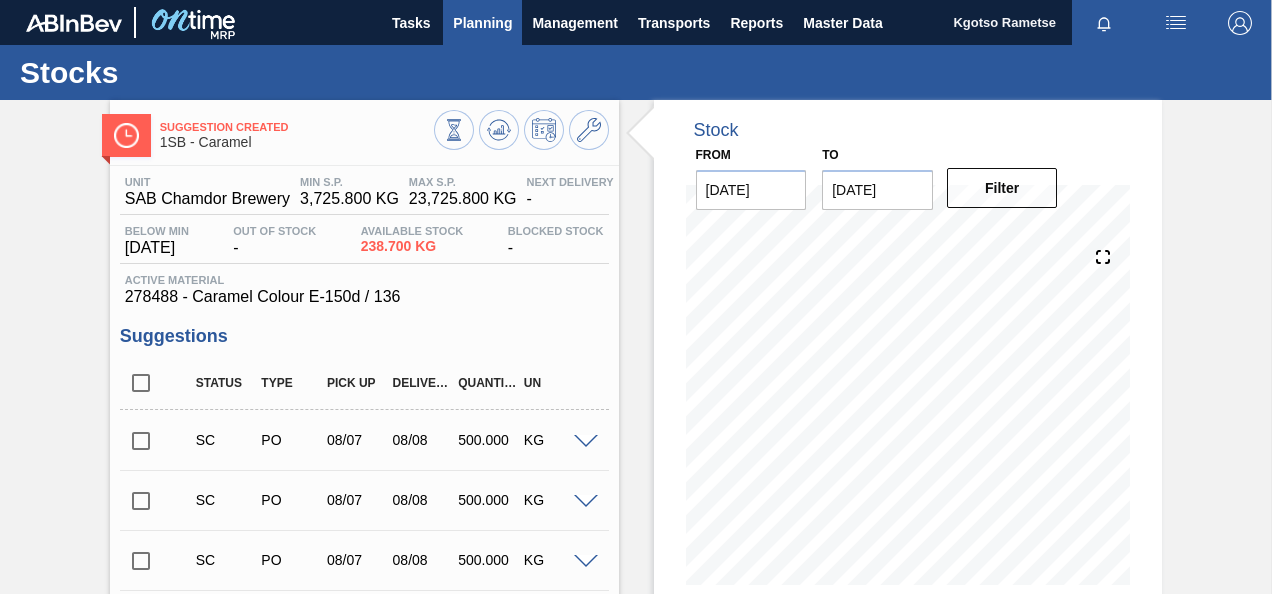 click on "Planning" at bounding box center (482, 23) 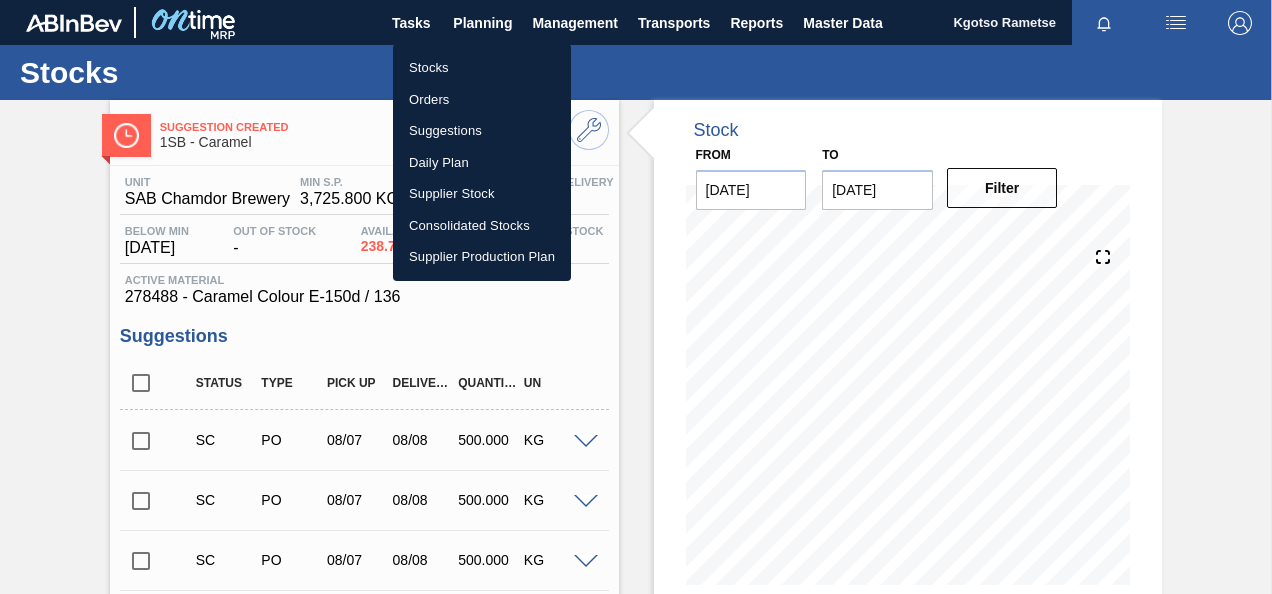 click on "Stocks" at bounding box center (482, 68) 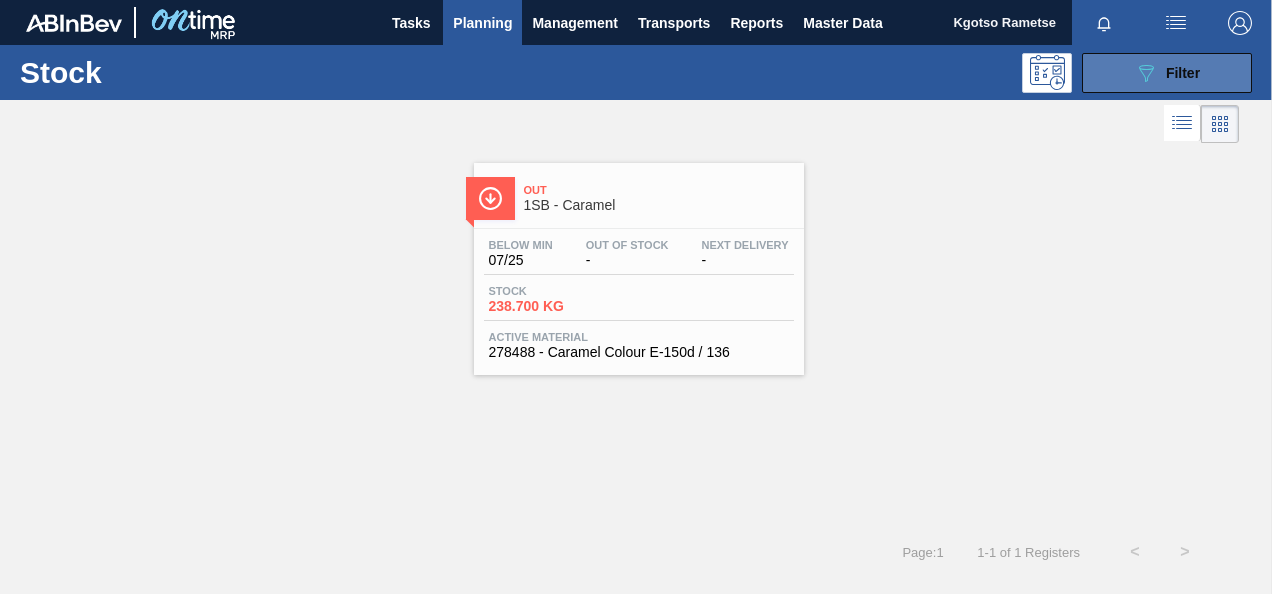 click on "089F7B8B-B2A5-4AFE-B5C0-19BA573D28AC Filter" at bounding box center [1167, 73] 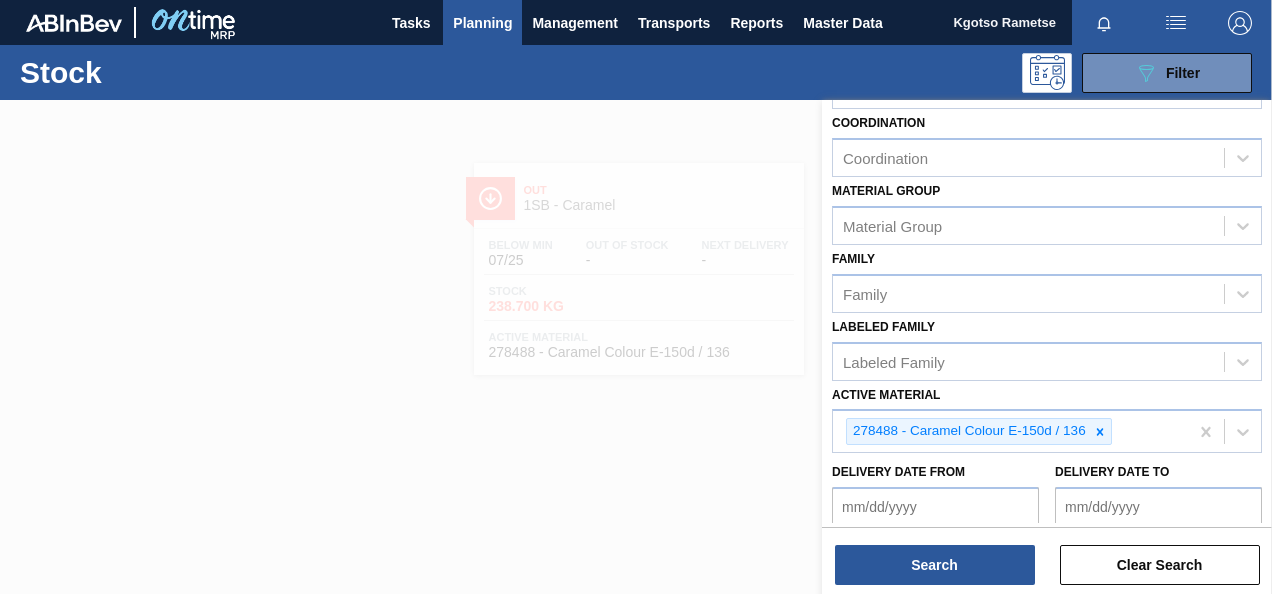 scroll, scrollTop: 362, scrollLeft: 0, axis: vertical 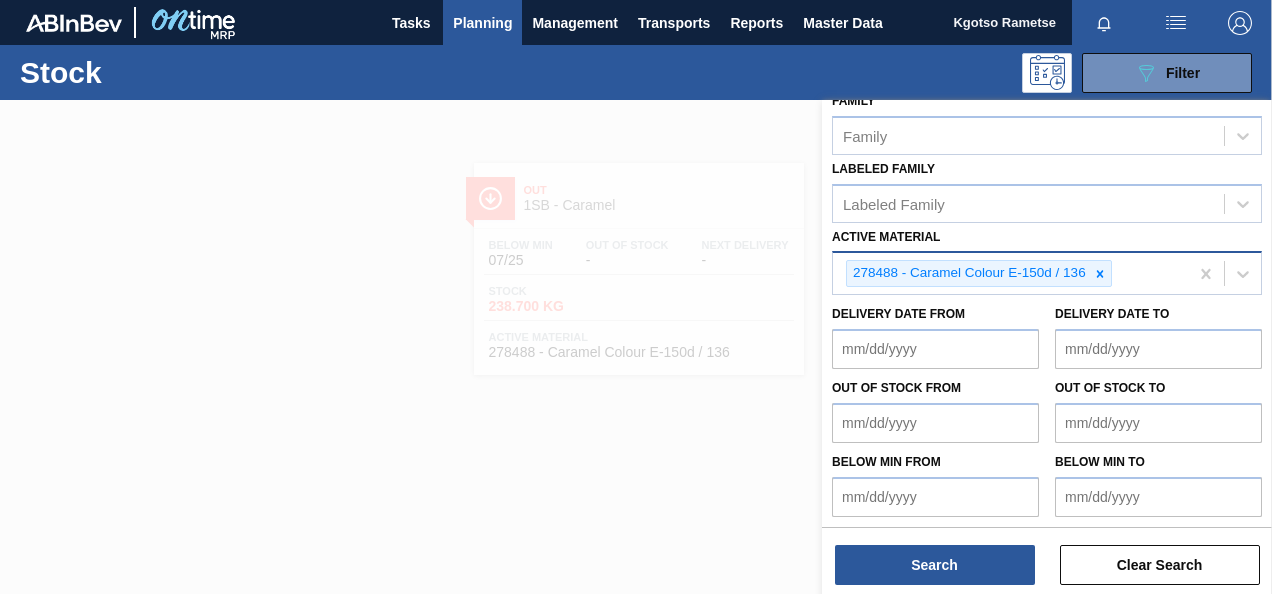 click 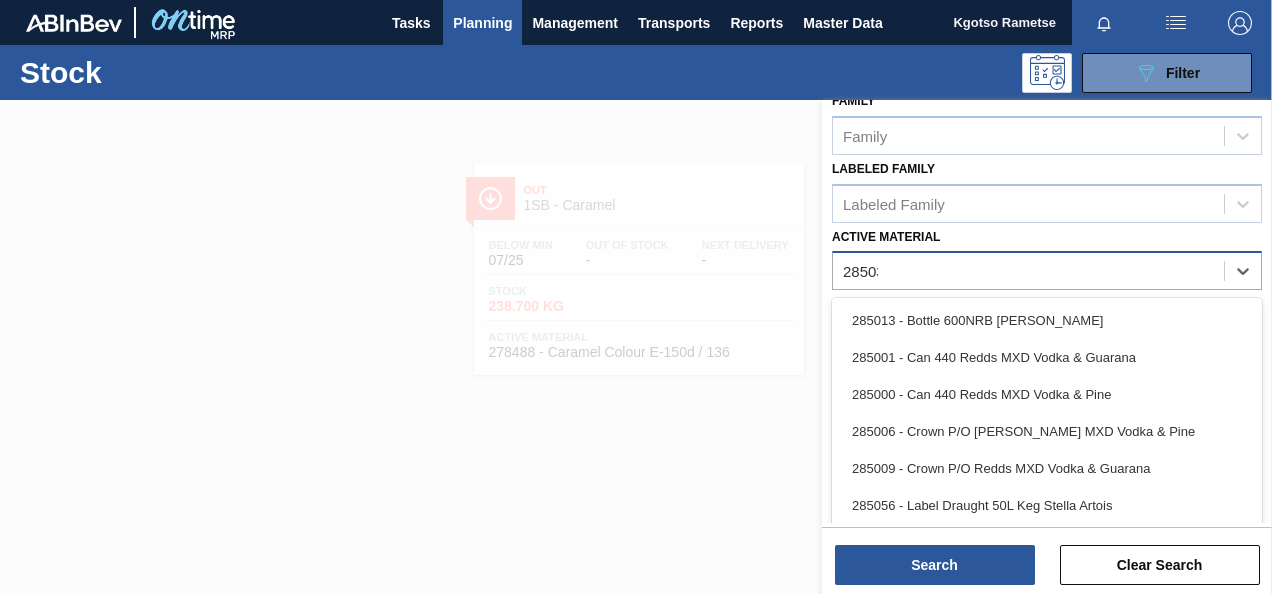 scroll, scrollTop: 358, scrollLeft: 0, axis: vertical 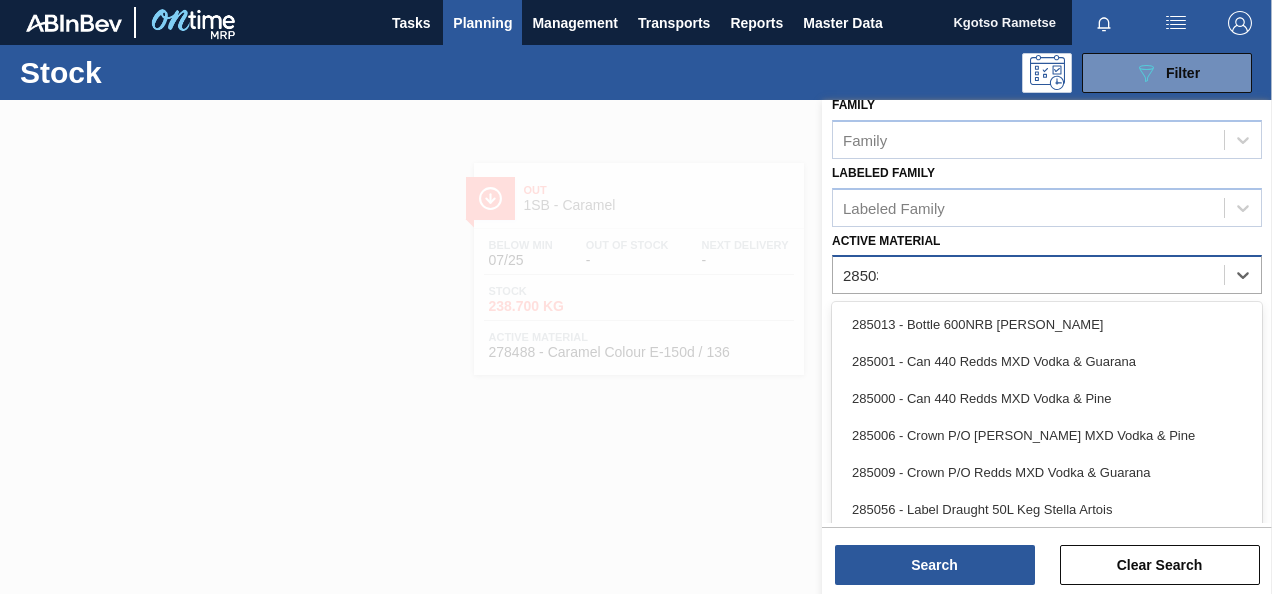 type on "285033" 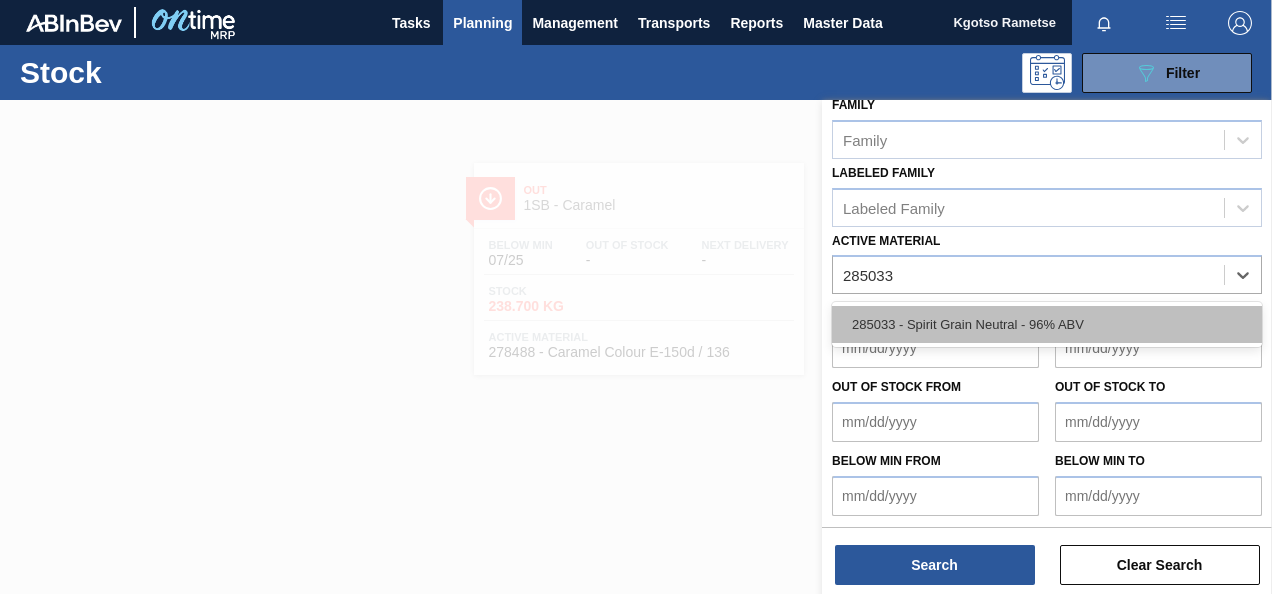 click on "285033 - Spirit Grain Neutral - 96% ABV" at bounding box center (1047, 324) 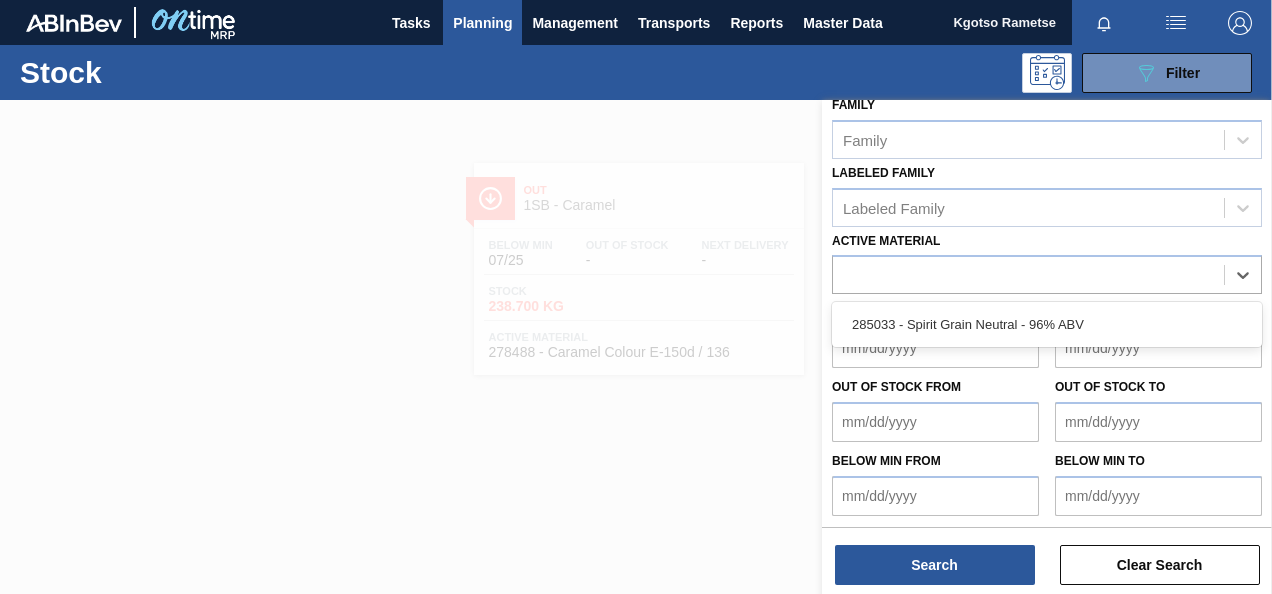 scroll, scrollTop: 362, scrollLeft: 0, axis: vertical 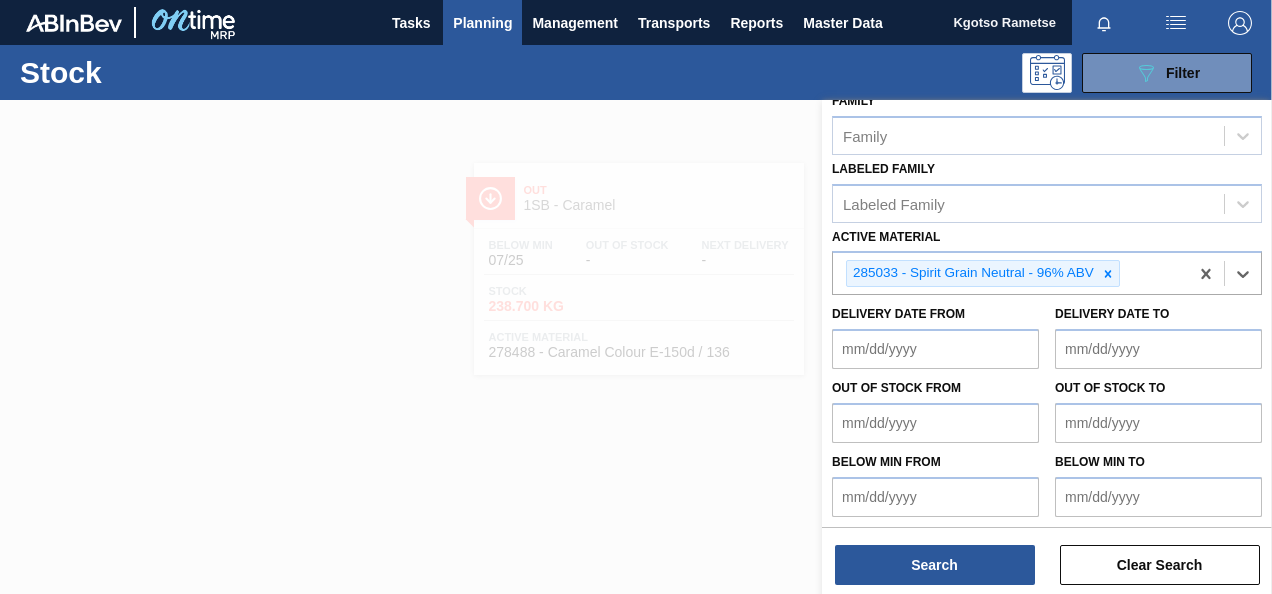 click on "Stock Status Stock Status Source Source Destination Destination Coordination Coordination Material [PERSON_NAME] Group Family Family Labeled Family Labeled Family Active Material option 285033 - Spirit Grain Neutral - 96% ABV, selected.   Select is focused ,type to refine list, press Down to open the menu,  press left to focus selected values 285033 - Spirit Grain Neutral - 96% ABV Delivery Date from Delivery Date to Out of Stock from Out of Stock to Below Min from Below Min to Search Clear Search" at bounding box center (1047, 311) 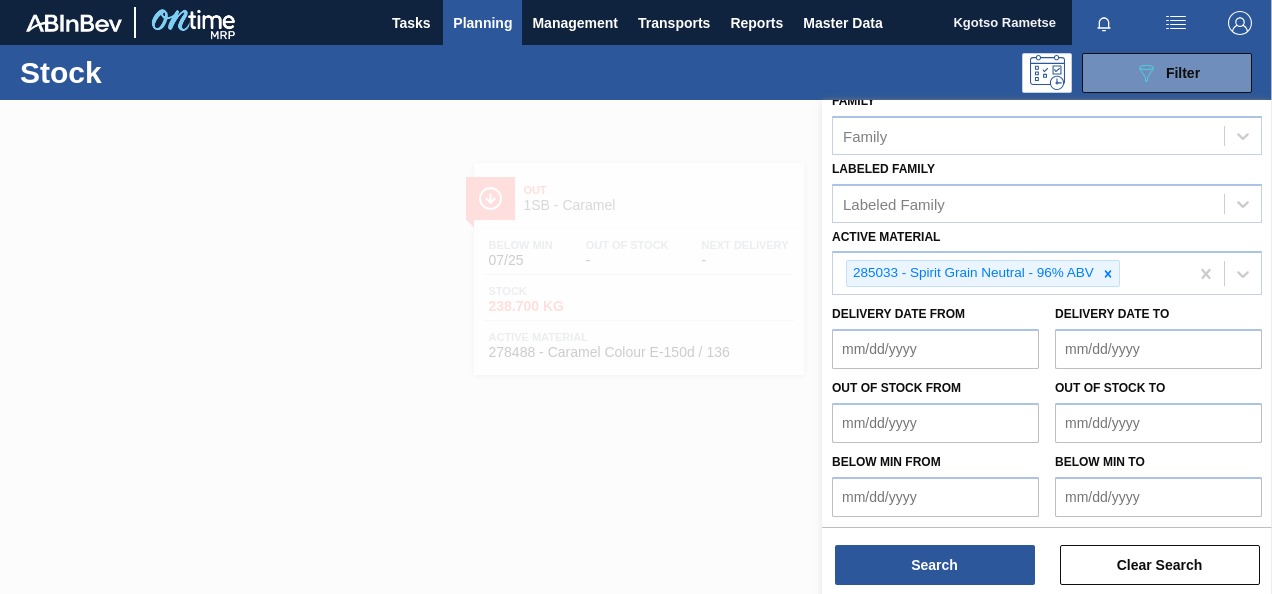 drag, startPoint x: 898, startPoint y: 520, endPoint x: 899, endPoint y: 544, distance: 24.020824 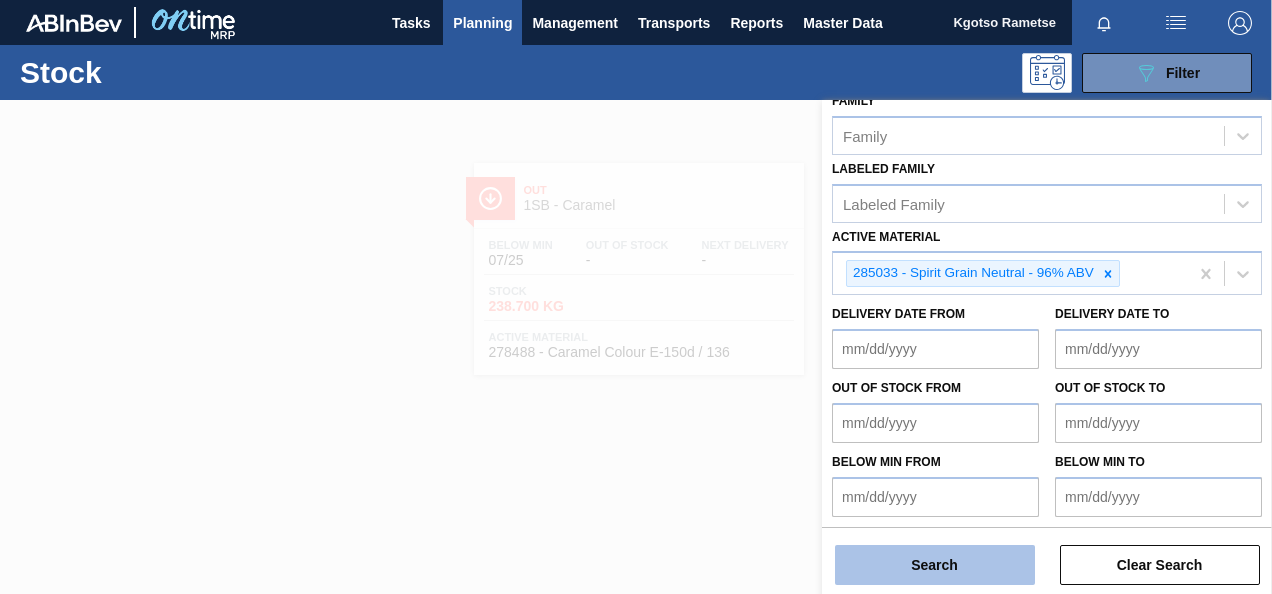 click on "Search" at bounding box center (935, 565) 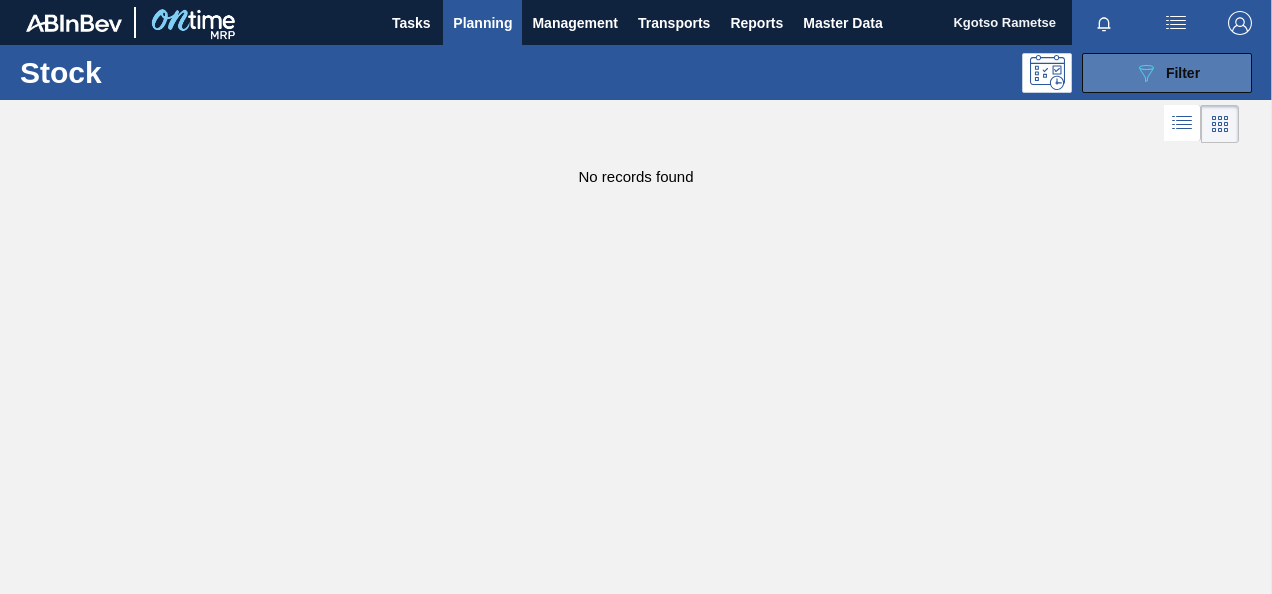click on "089F7B8B-B2A5-4AFE-B5C0-19BA573D28AC Filter" at bounding box center (1167, 73) 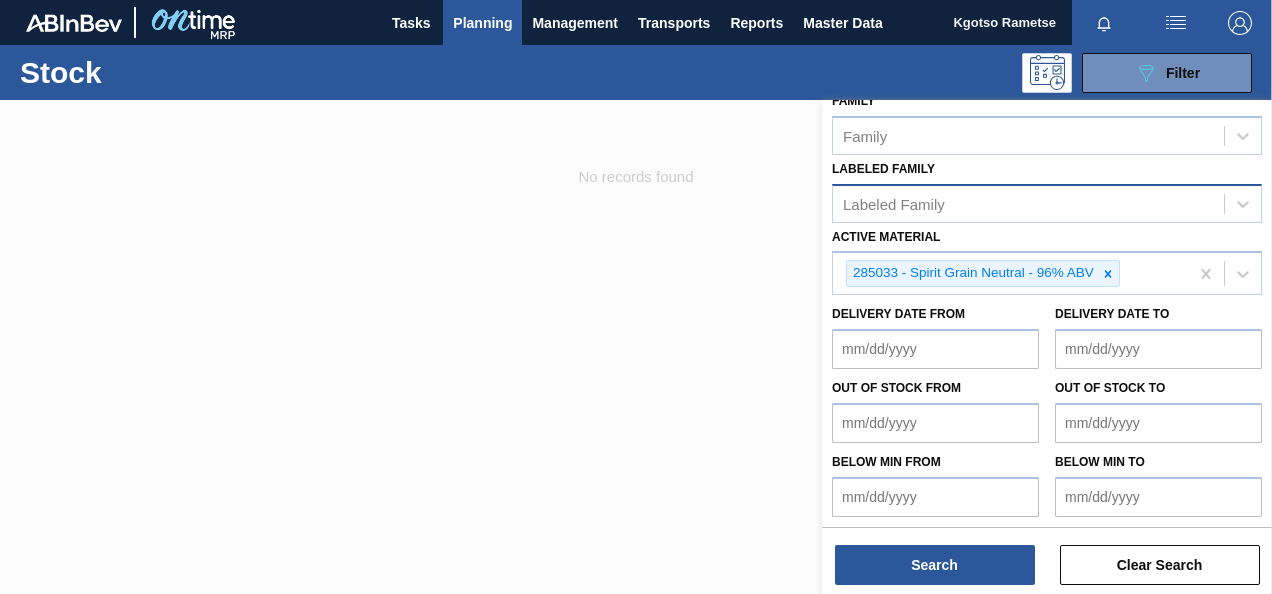 scroll, scrollTop: 0, scrollLeft: 0, axis: both 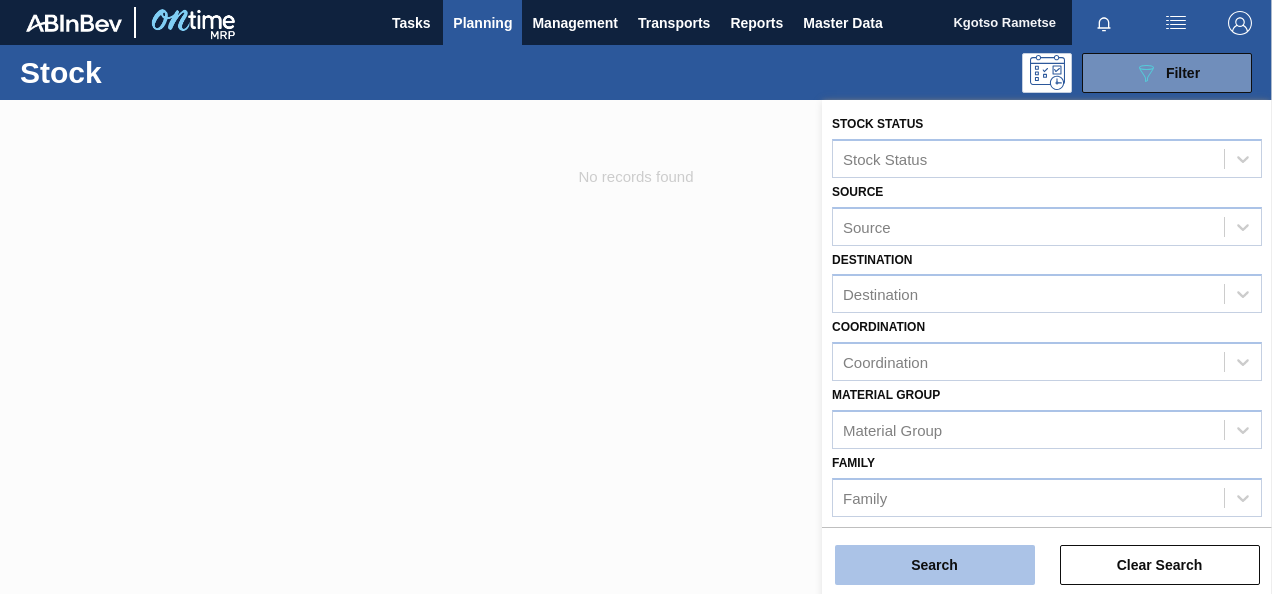 click on "Search" at bounding box center (935, 565) 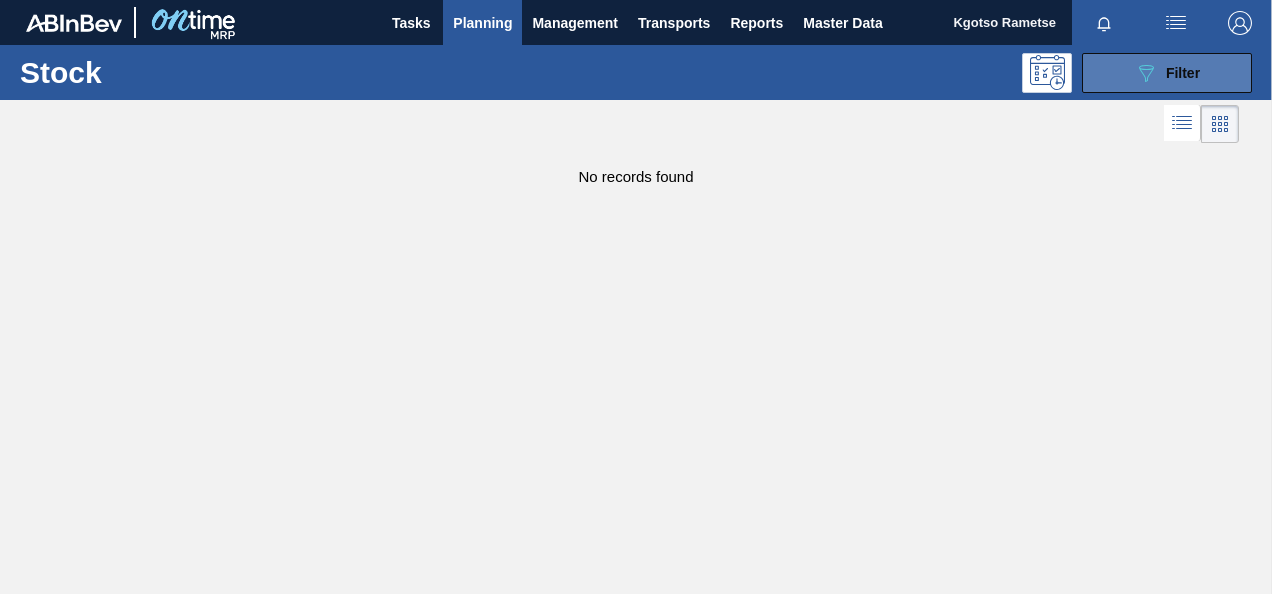 click on "089F7B8B-B2A5-4AFE-B5C0-19BA573D28AC Filter" at bounding box center [1167, 73] 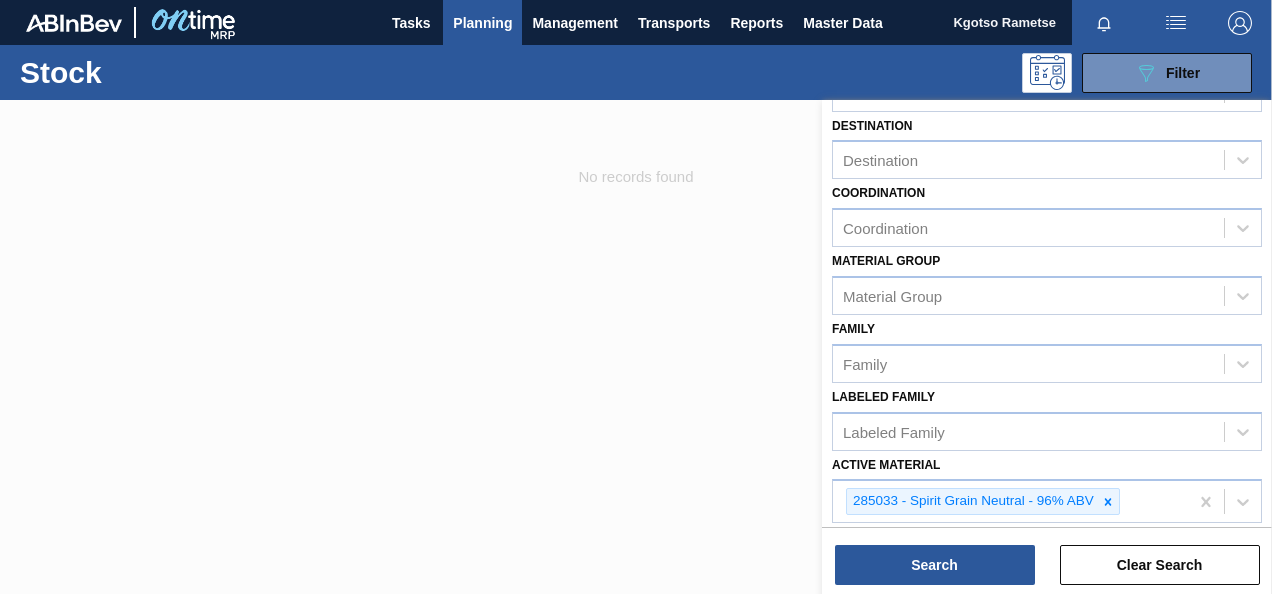 scroll, scrollTop: 362, scrollLeft: 0, axis: vertical 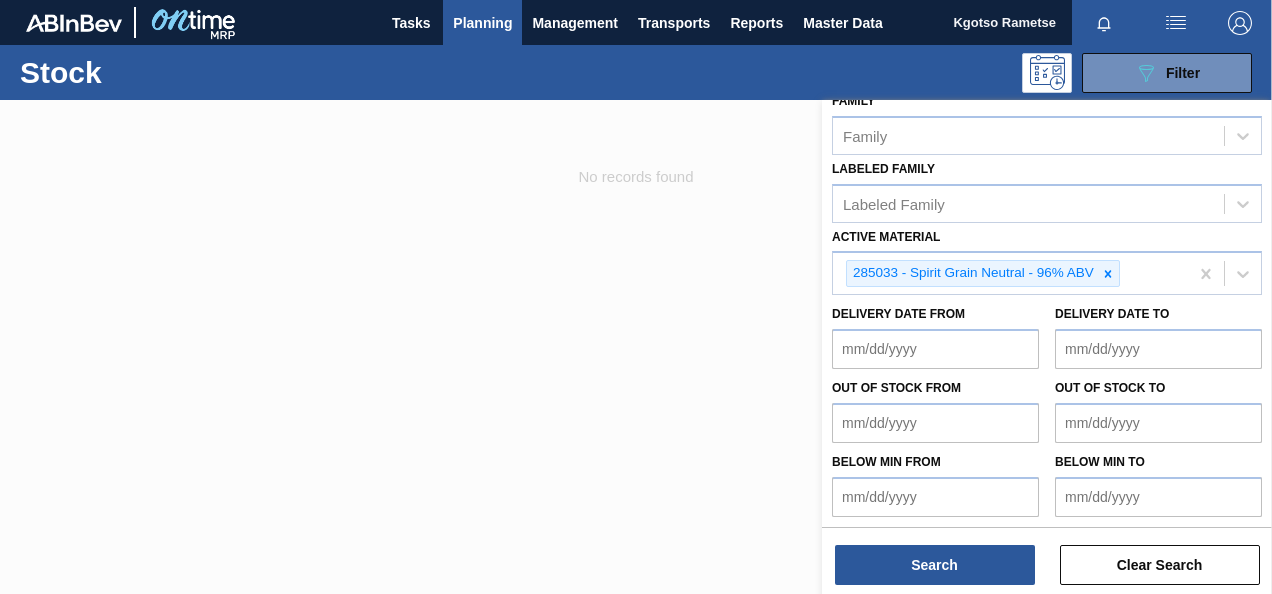 click at bounding box center [636, 397] 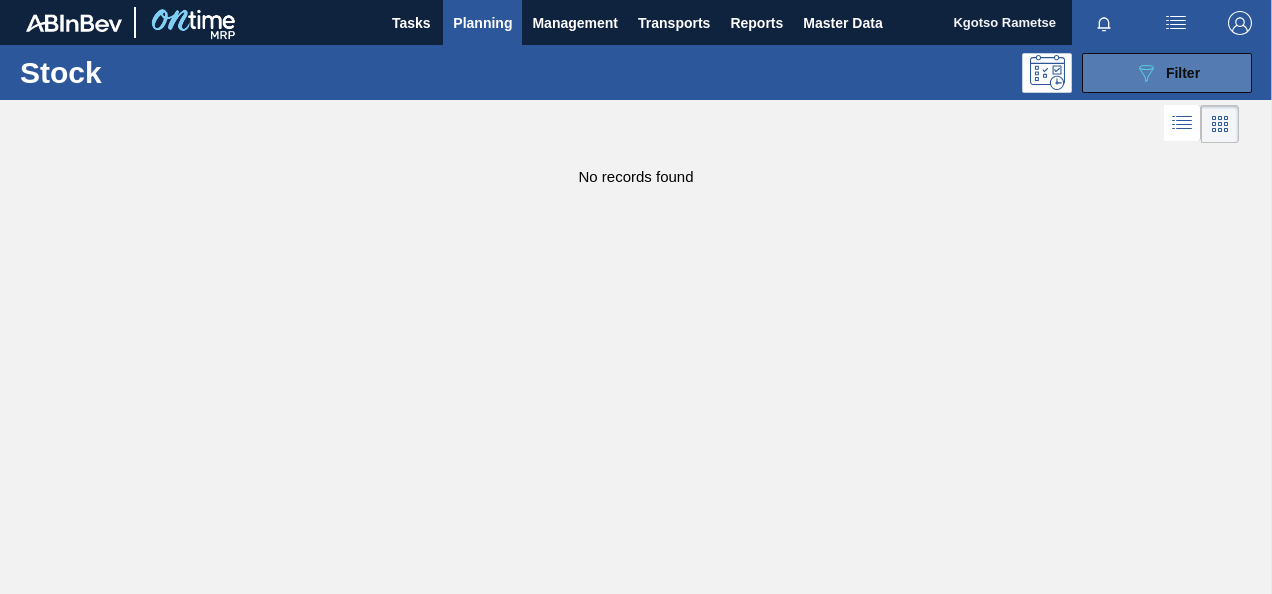 click on "089F7B8B-B2A5-4AFE-B5C0-19BA573D28AC Filter" at bounding box center (1167, 73) 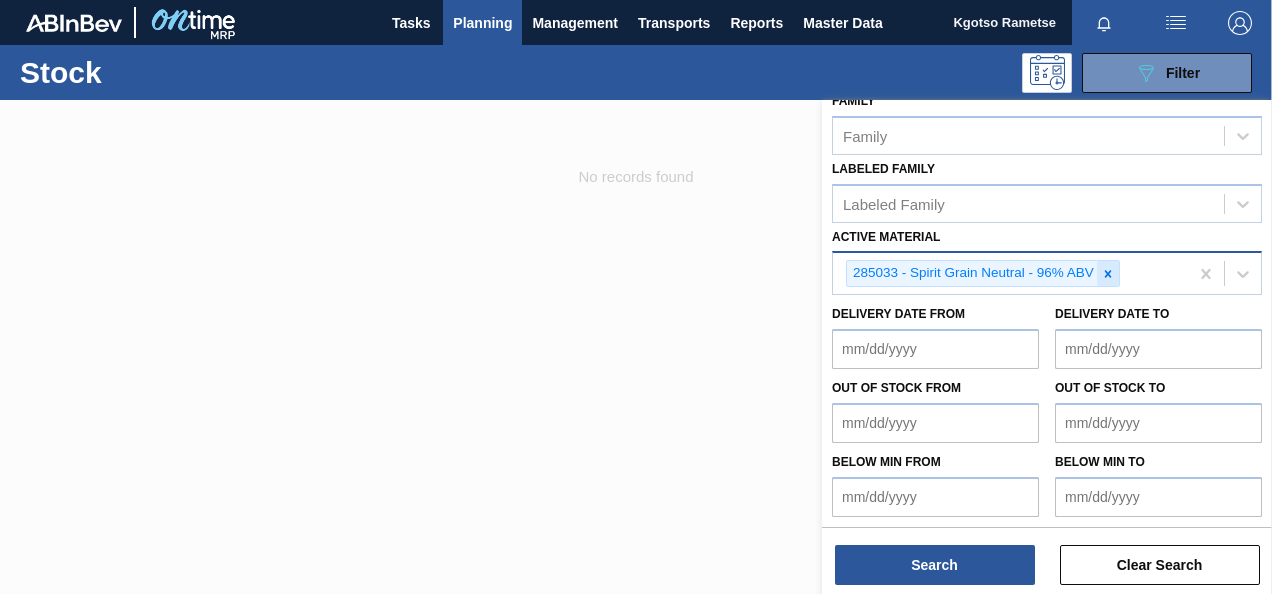 click 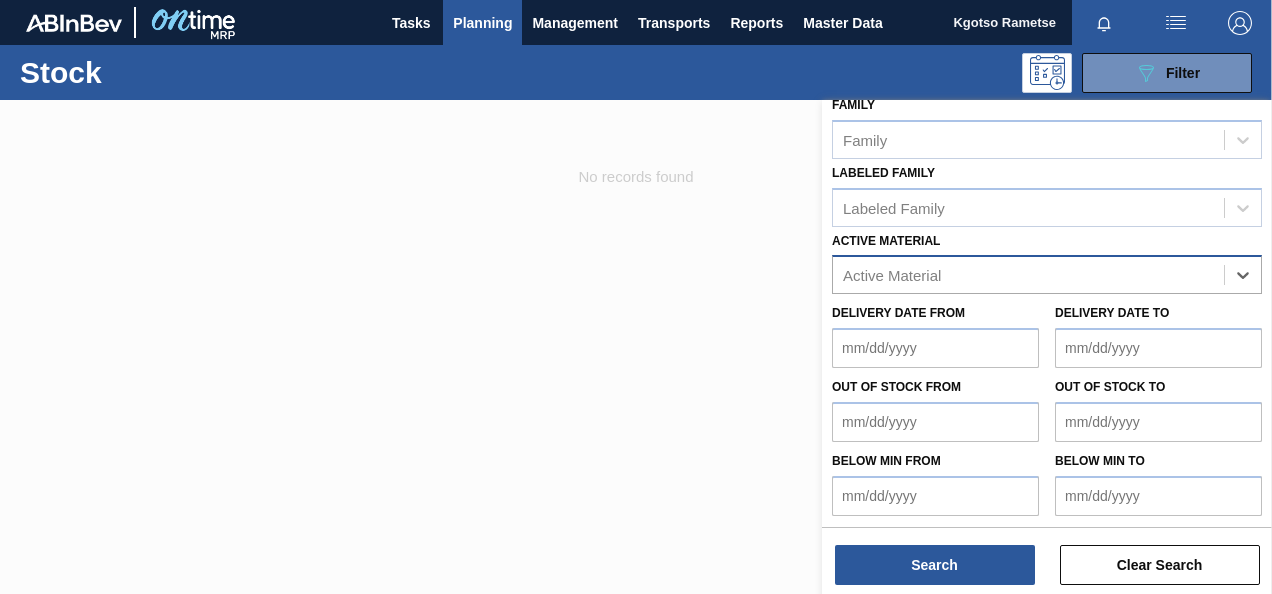 click at bounding box center [636, 397] 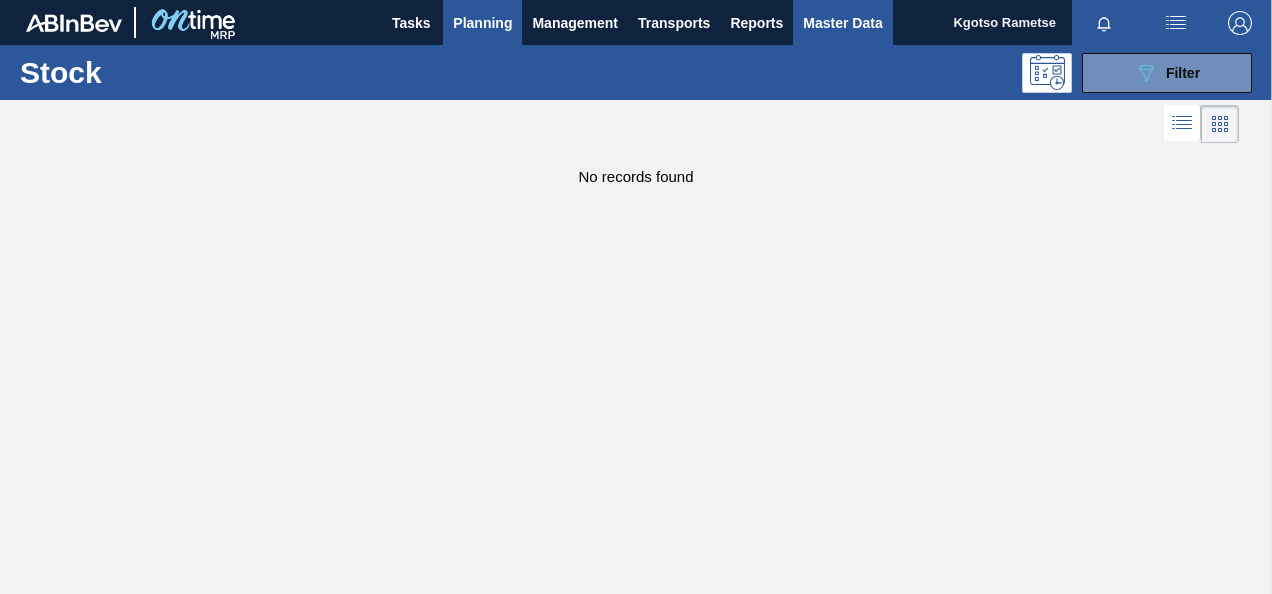 click on "Master Data" at bounding box center [842, 23] 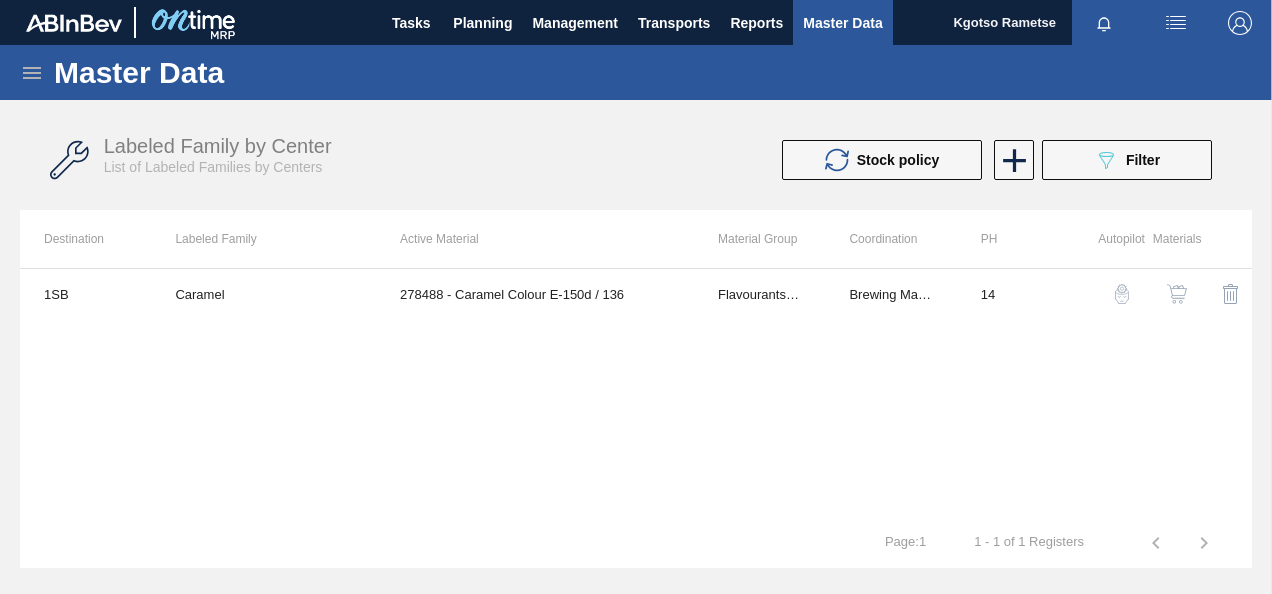 click 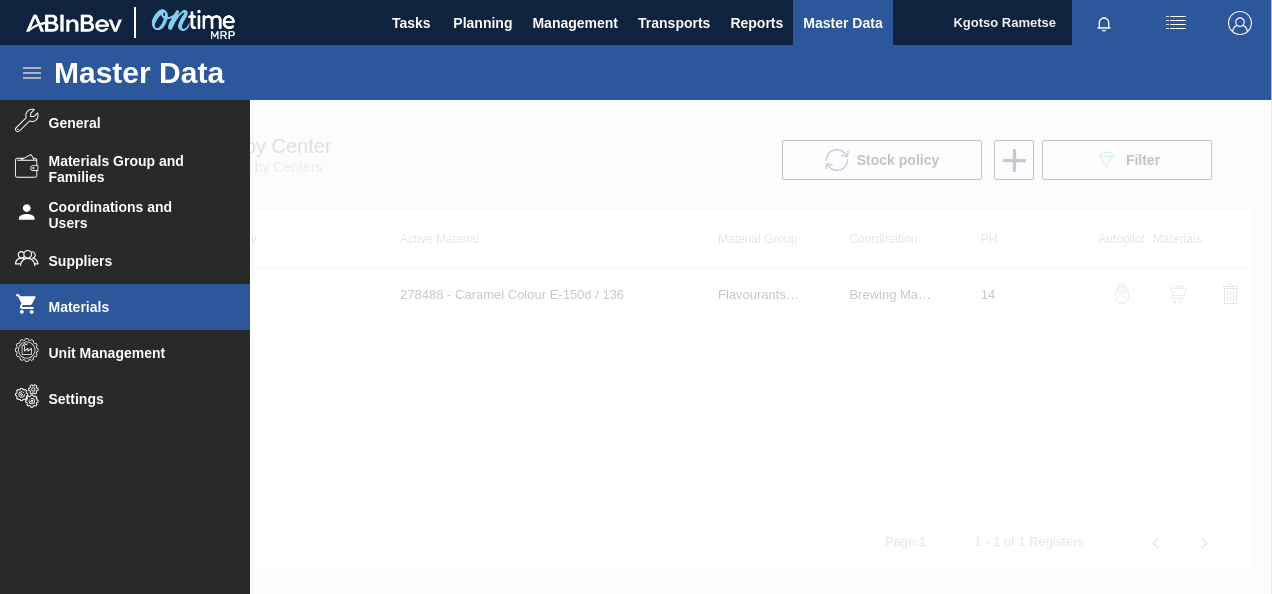 click on "Materials" at bounding box center [131, 307] 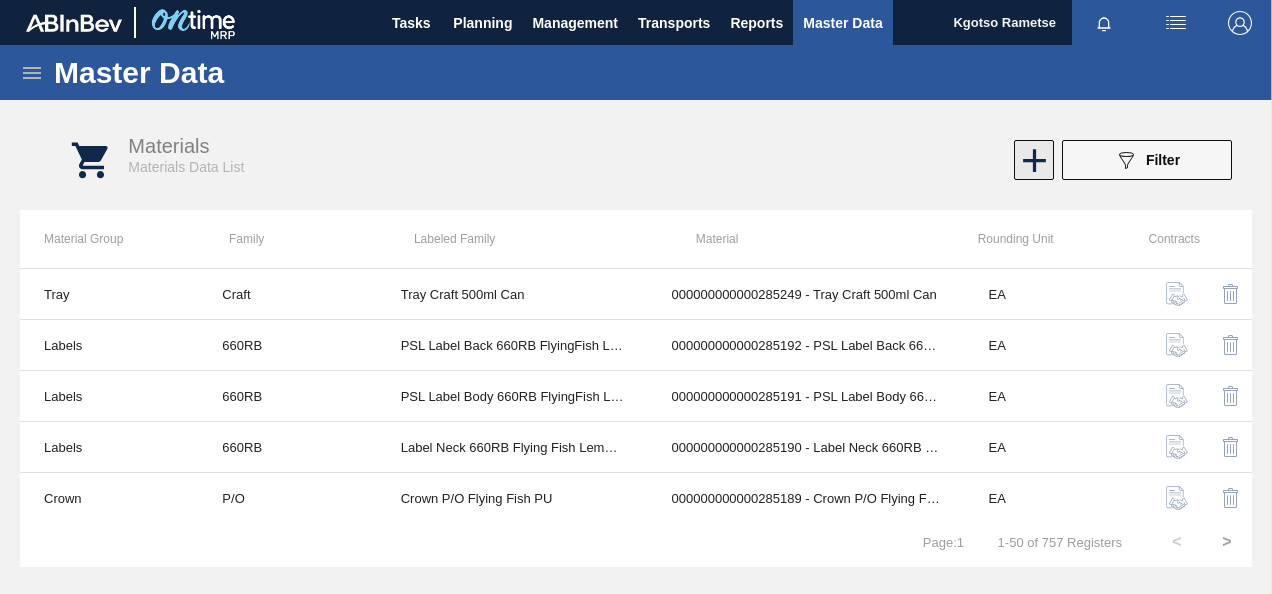 click 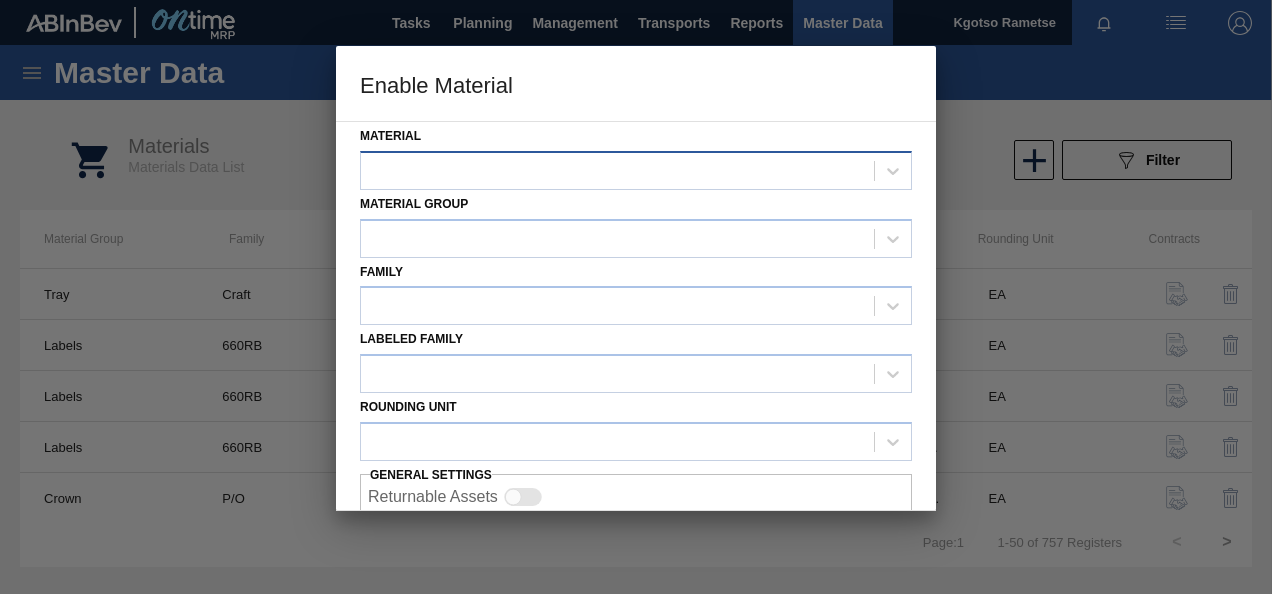 click at bounding box center (617, 170) 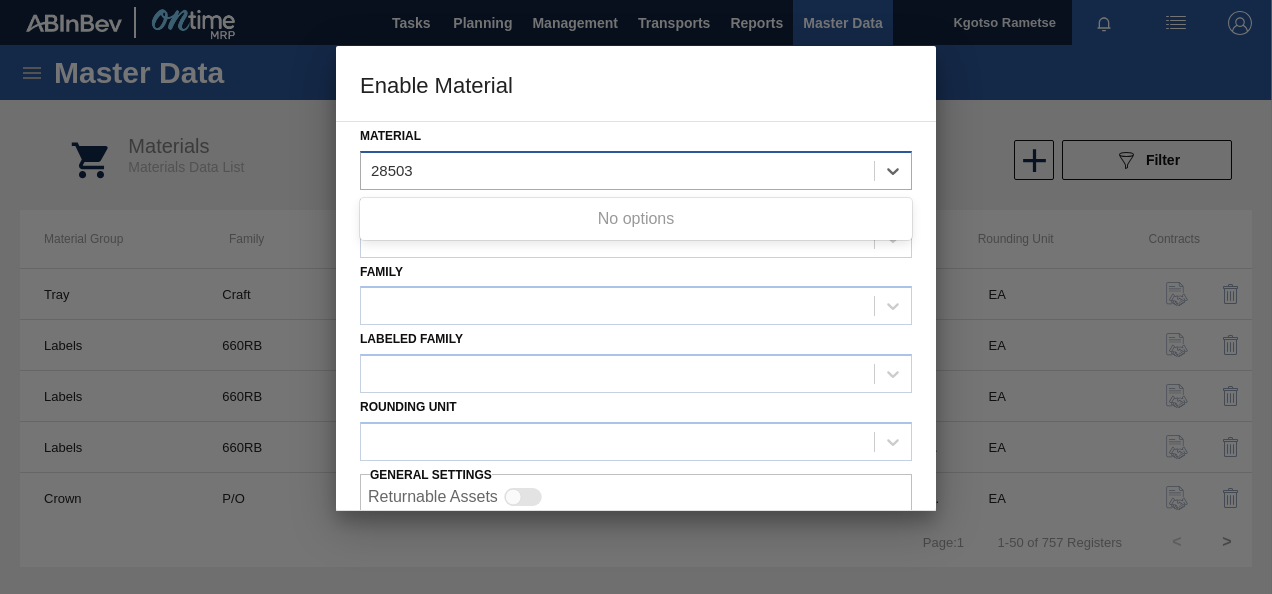 type on "285033" 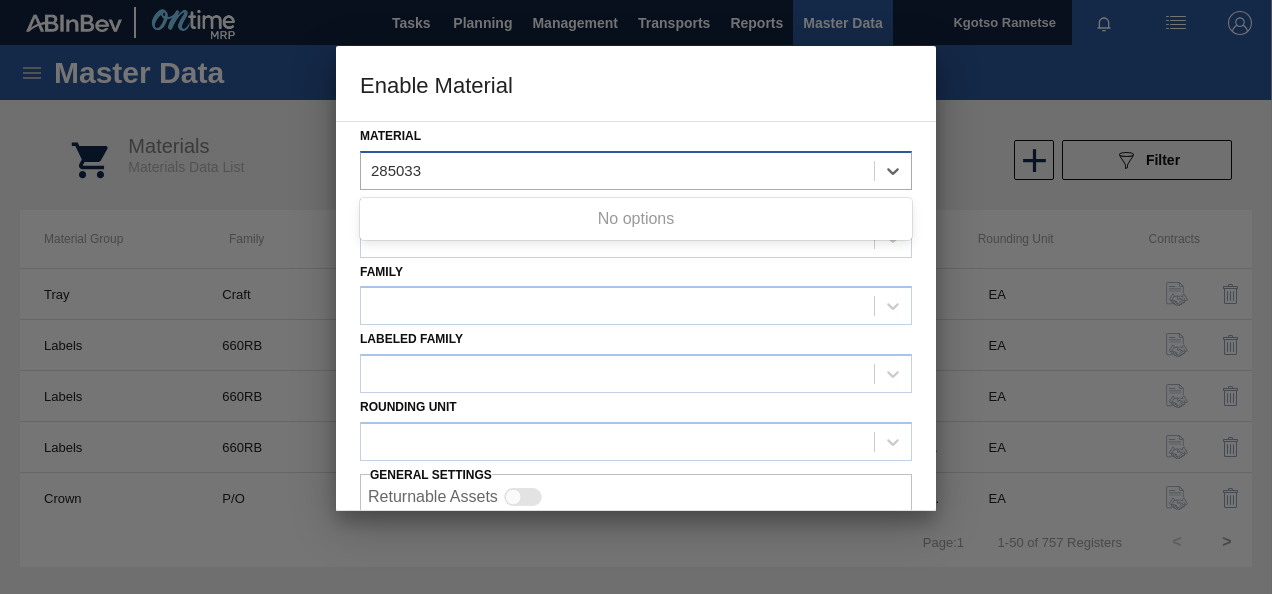 type 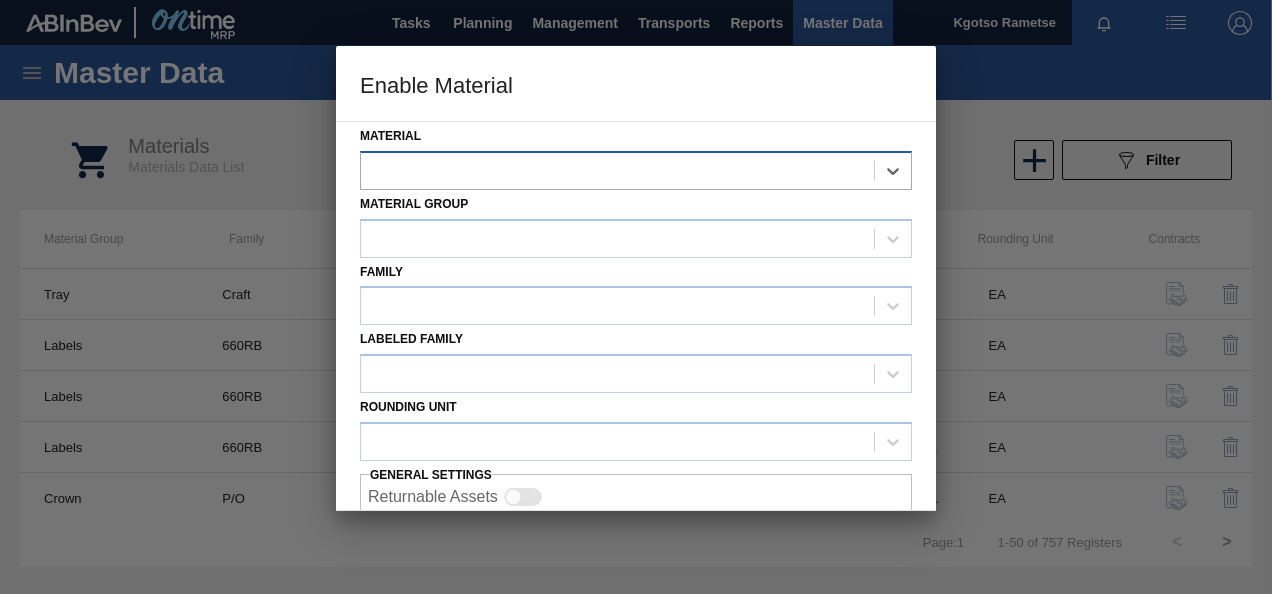 click at bounding box center [617, 170] 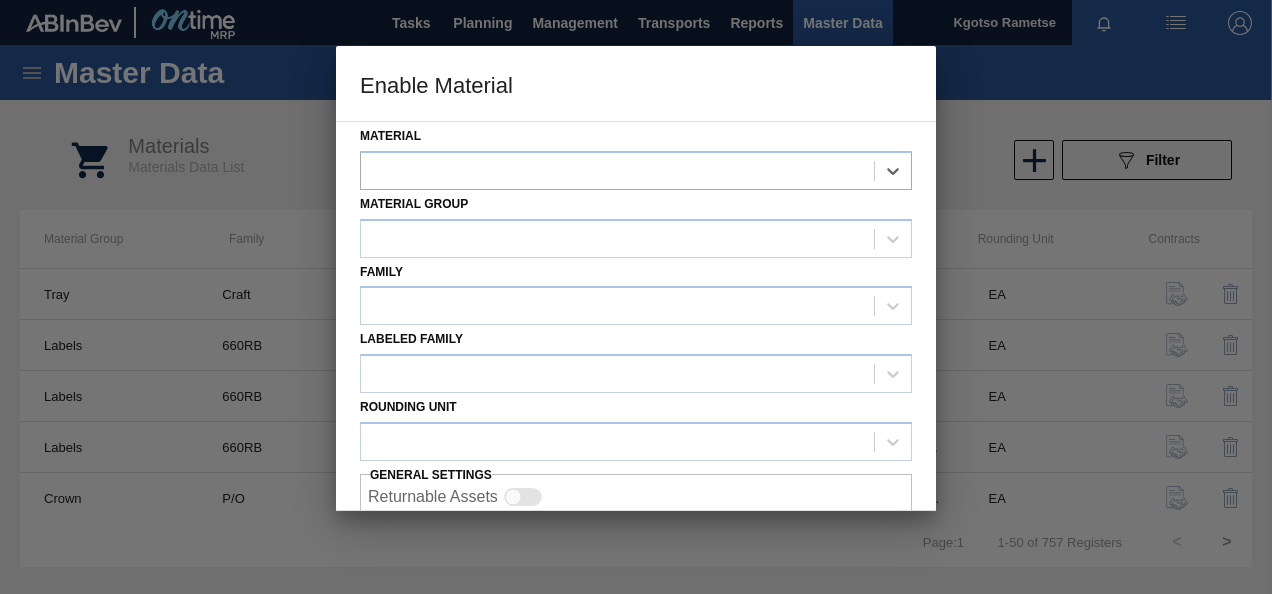 scroll, scrollTop: 74, scrollLeft: 0, axis: vertical 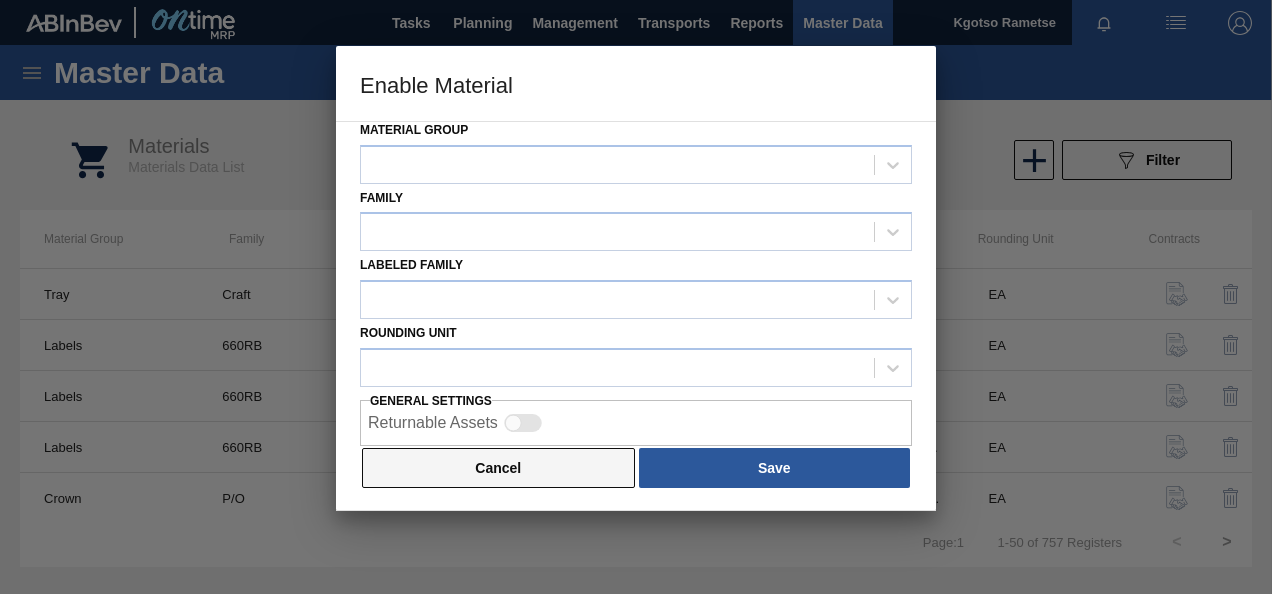 click on "Cancel" at bounding box center (498, 468) 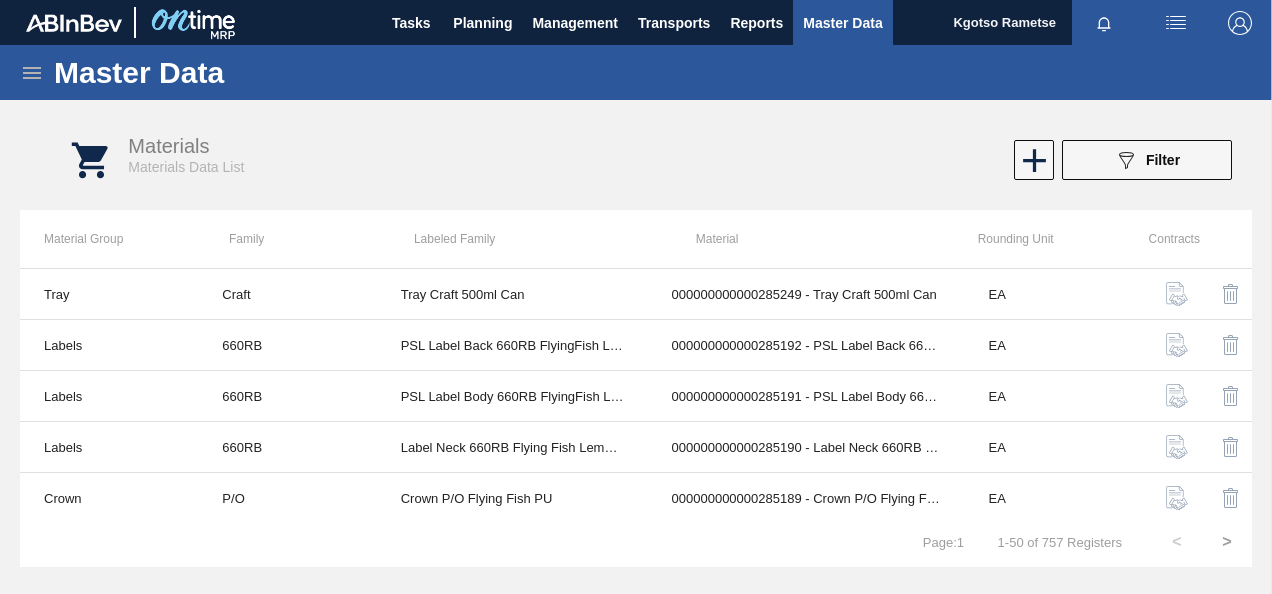 click 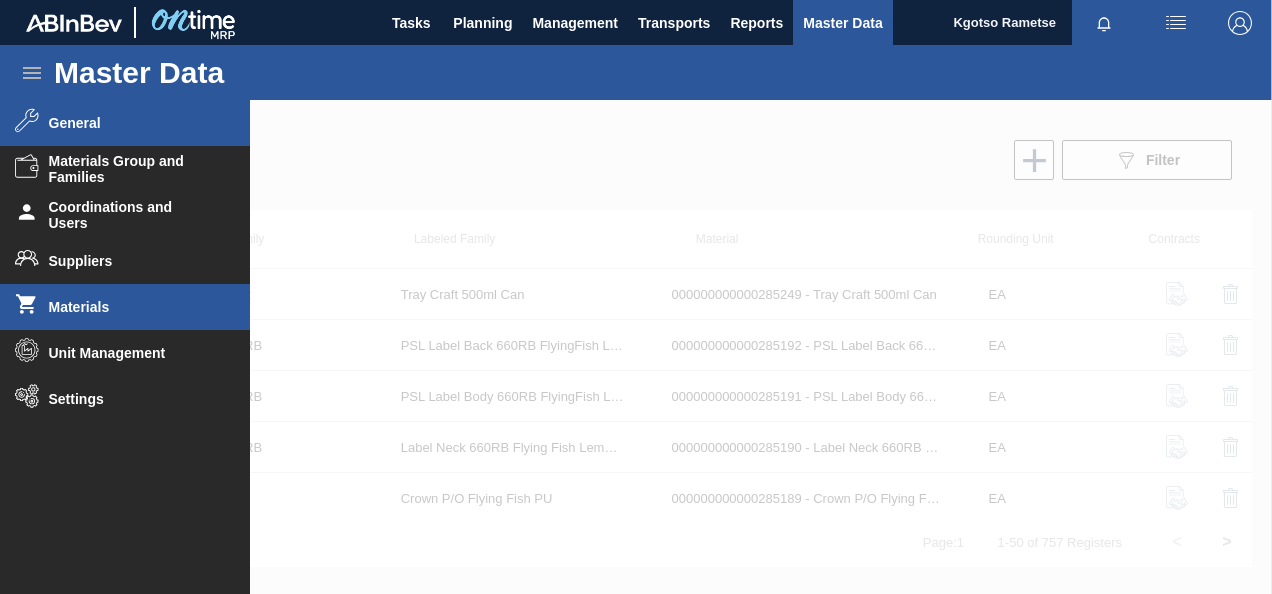 click on "General" at bounding box center (131, 123) 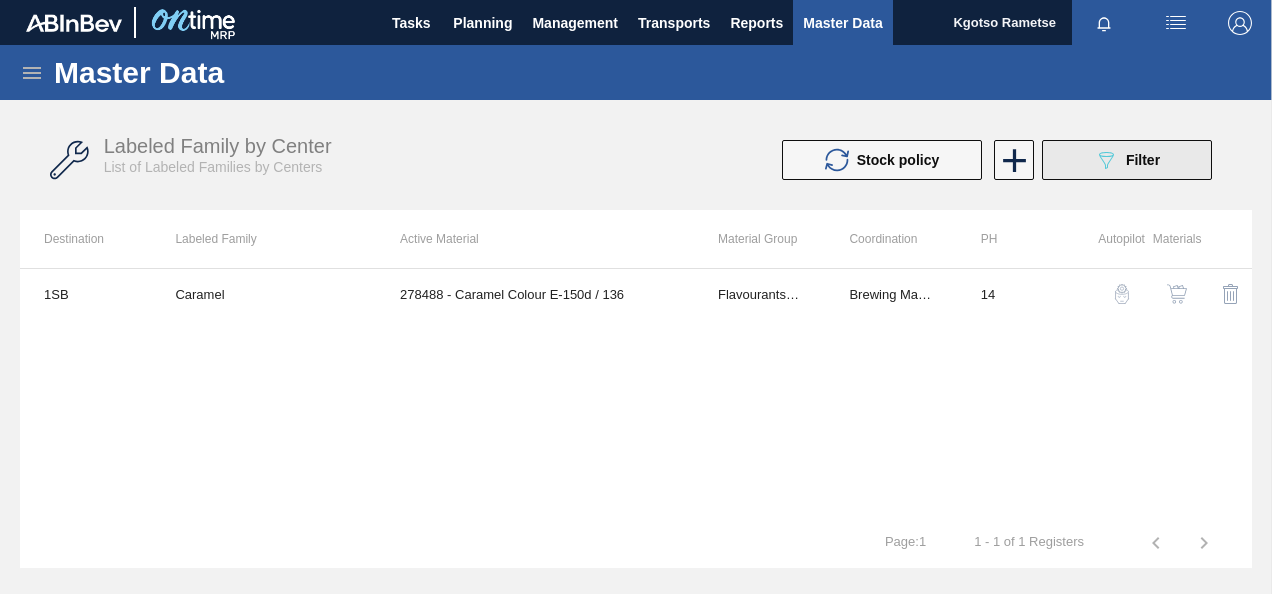 click on "Filter" at bounding box center [1143, 160] 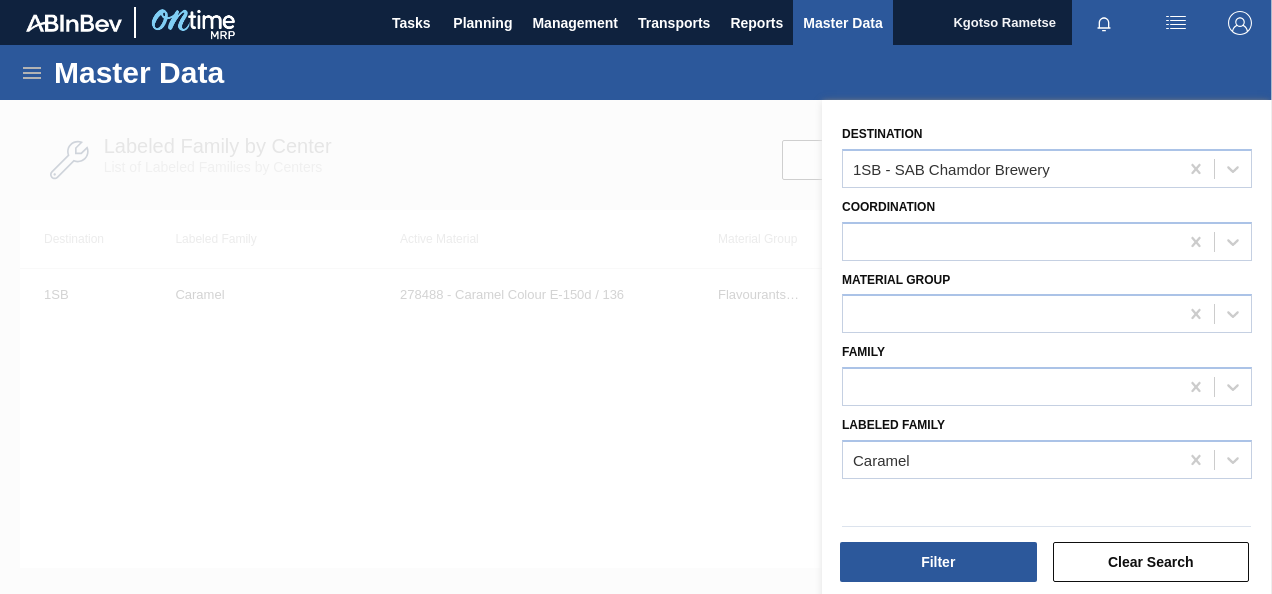 click at bounding box center [636, 397] 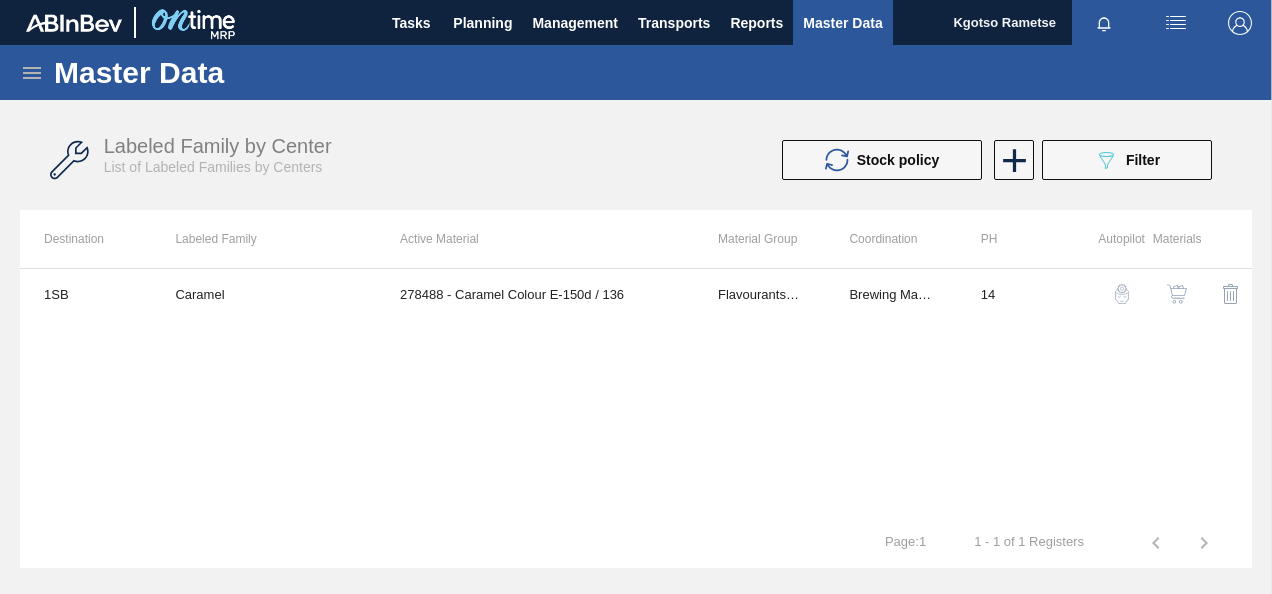 click on "Master Data" at bounding box center (636, 72) 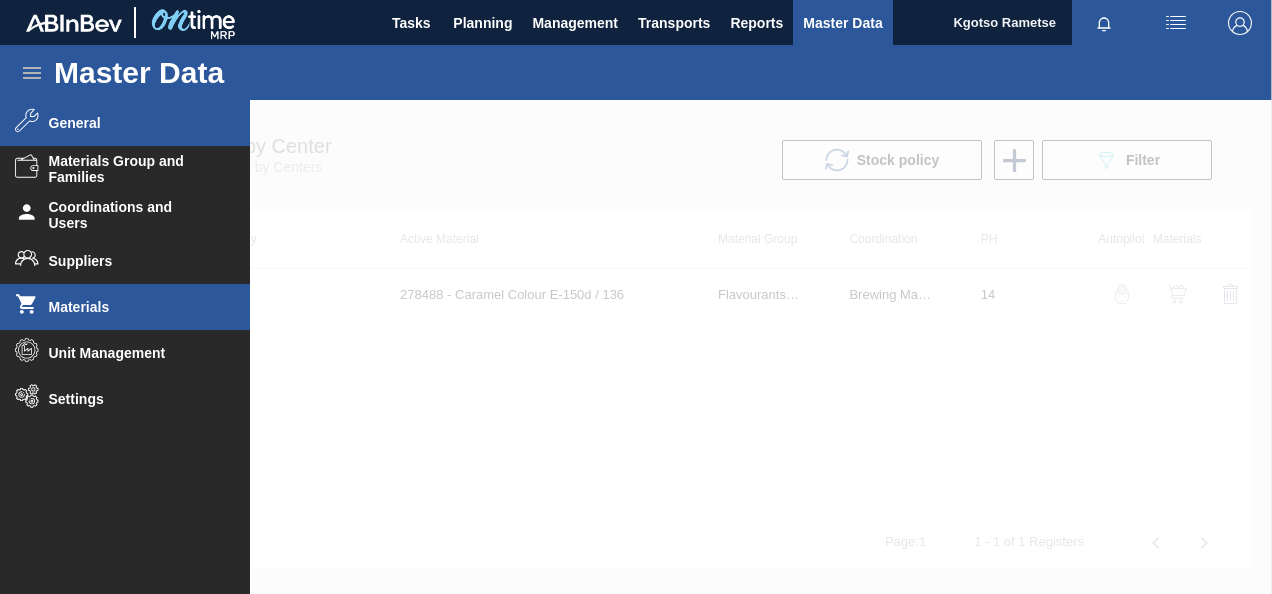 click on "Materials" at bounding box center [131, 307] 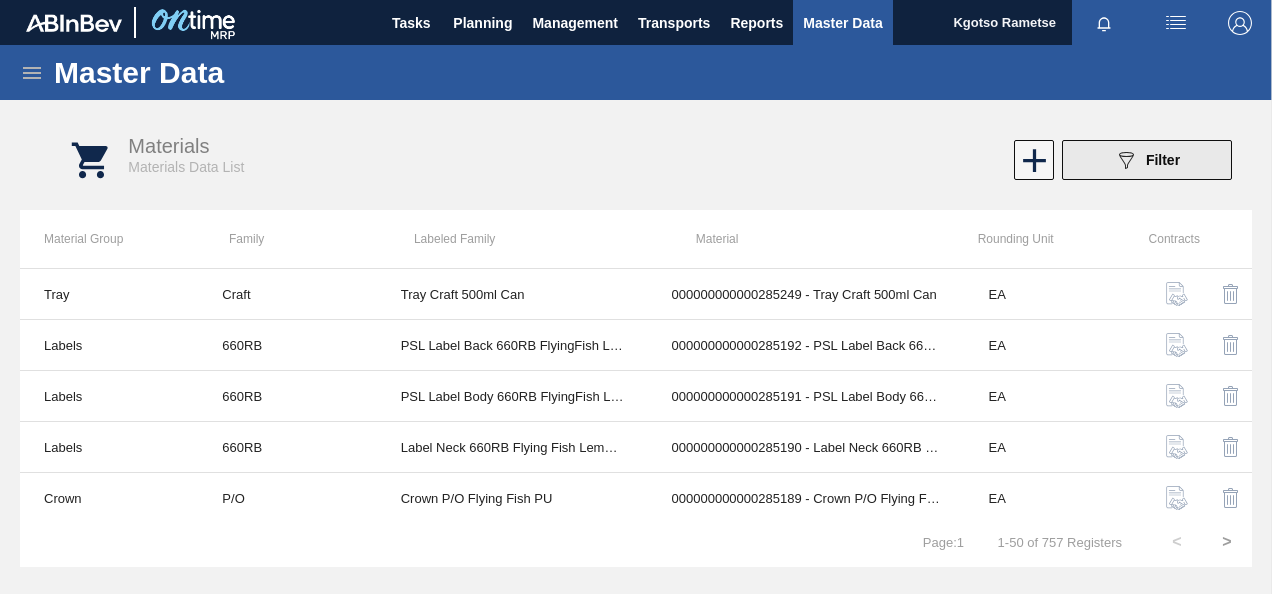 click on "089F7B8B-B2A5-4AFE-B5C0-19BA573D28AC Filter" at bounding box center [1147, 160] 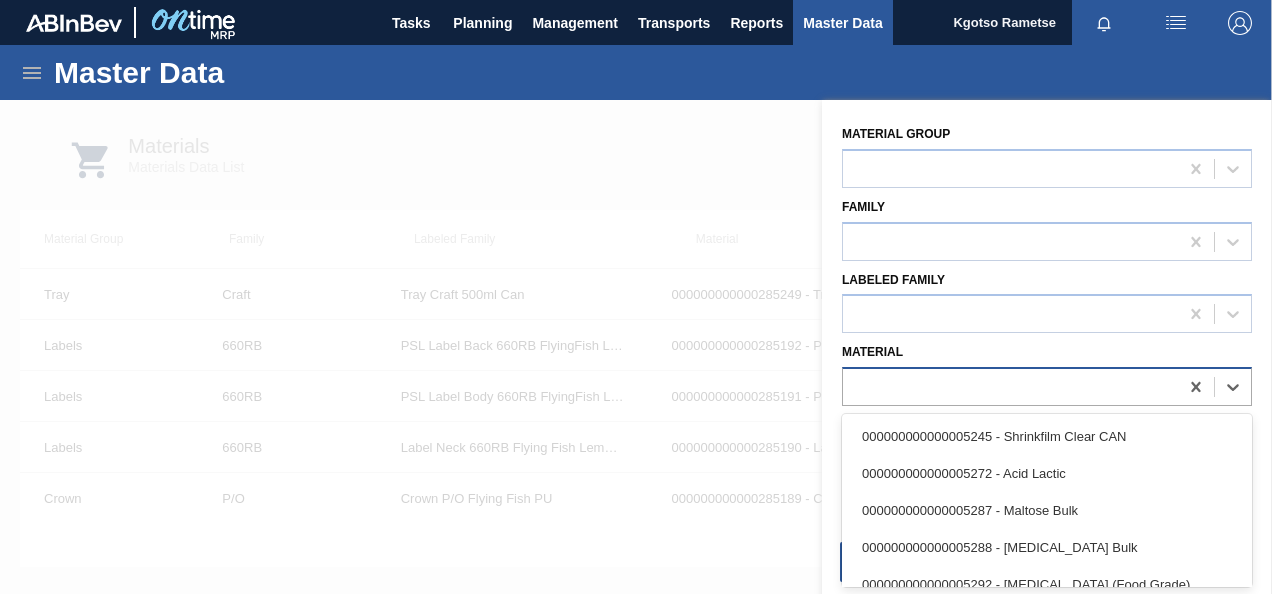 click at bounding box center [1010, 387] 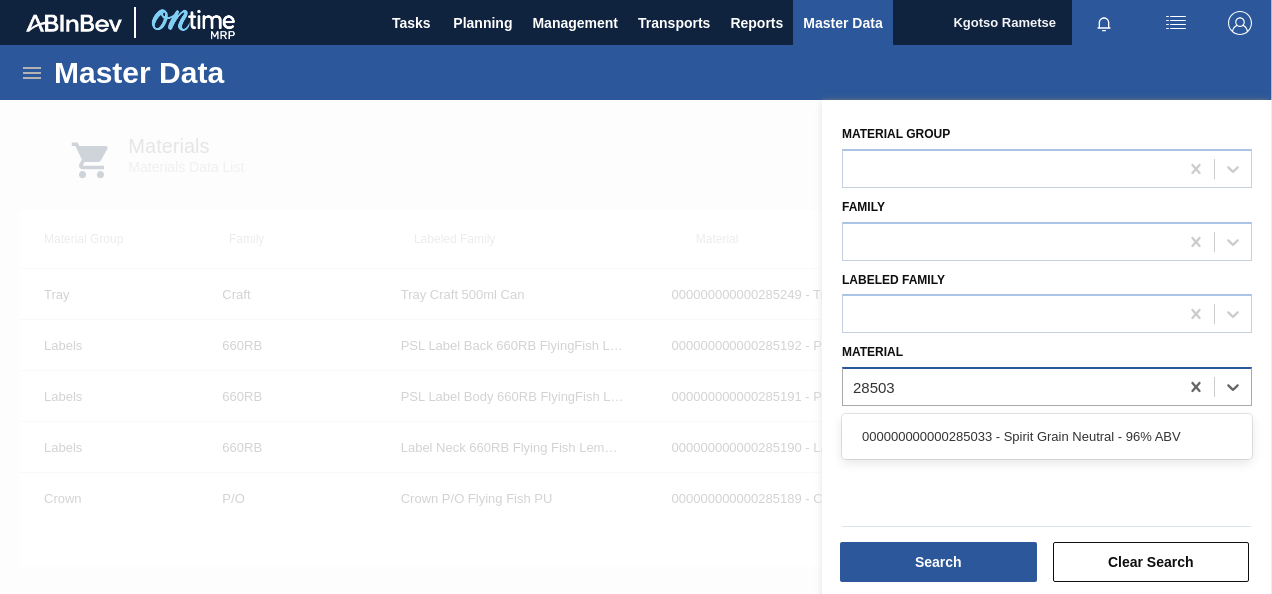 type on "285033" 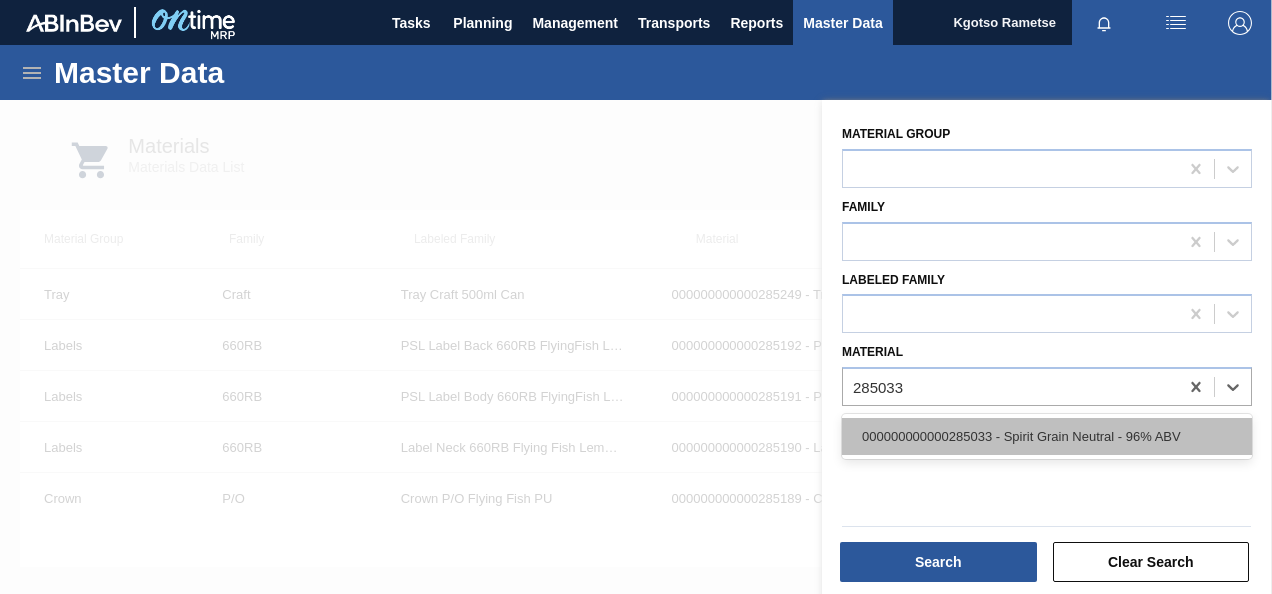 click on "000000000000285033 - Spirit Grain Neutral - 96% ABV" at bounding box center (1047, 436) 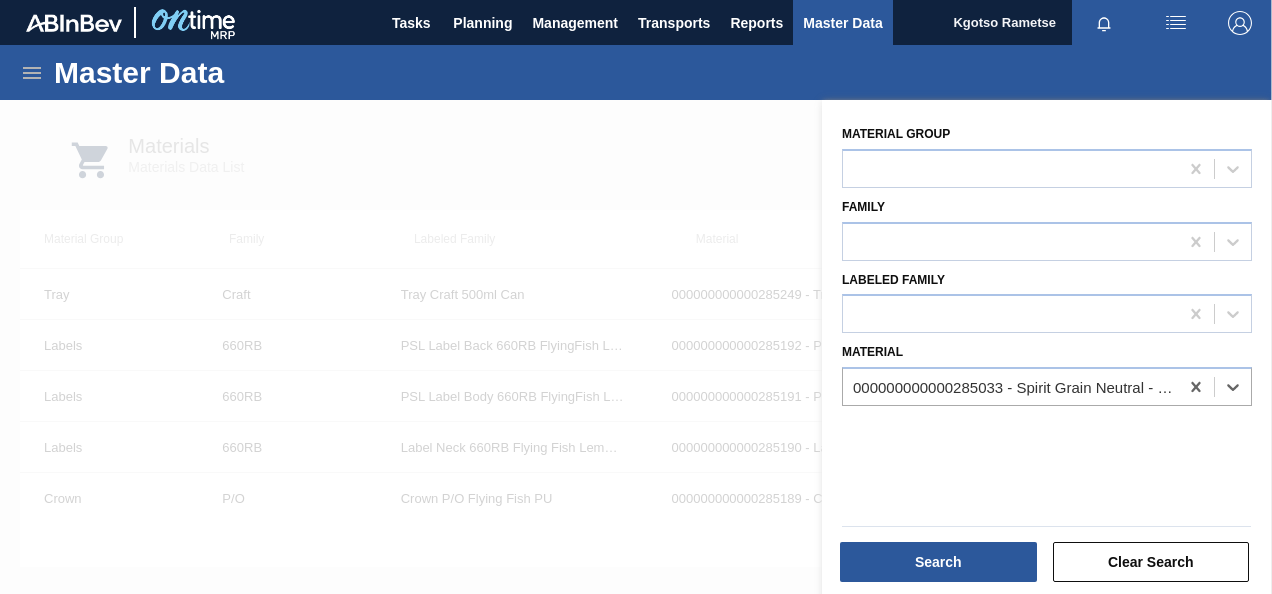 click on "Search Clear Search" at bounding box center [1046, 559] 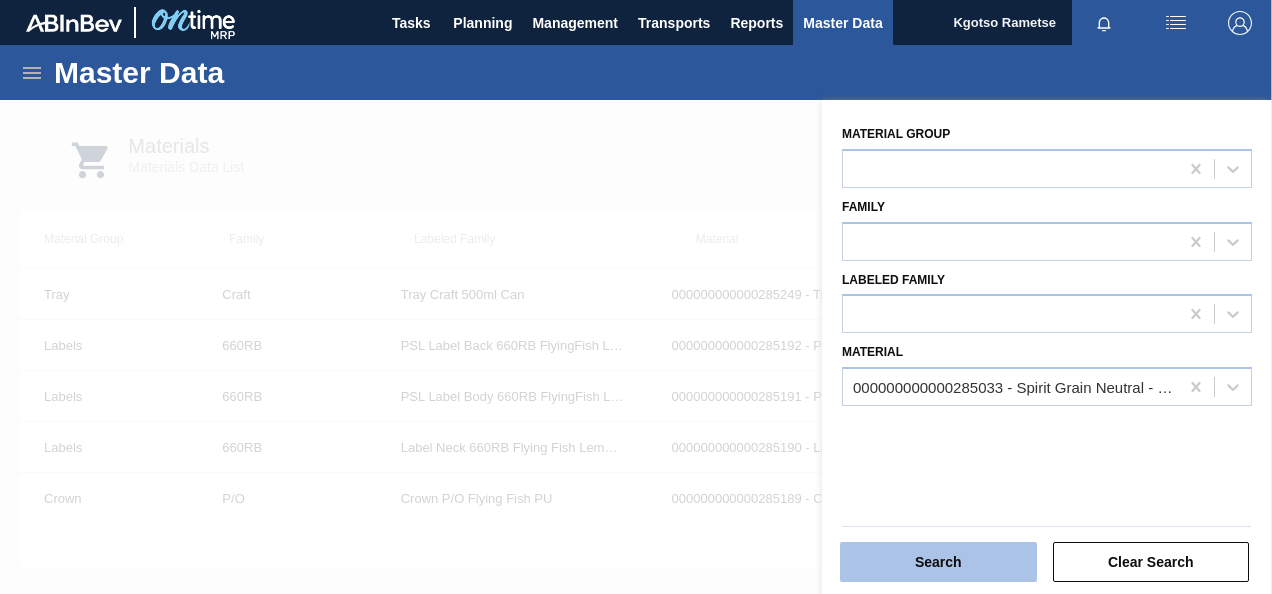 click on "Search" at bounding box center (938, 562) 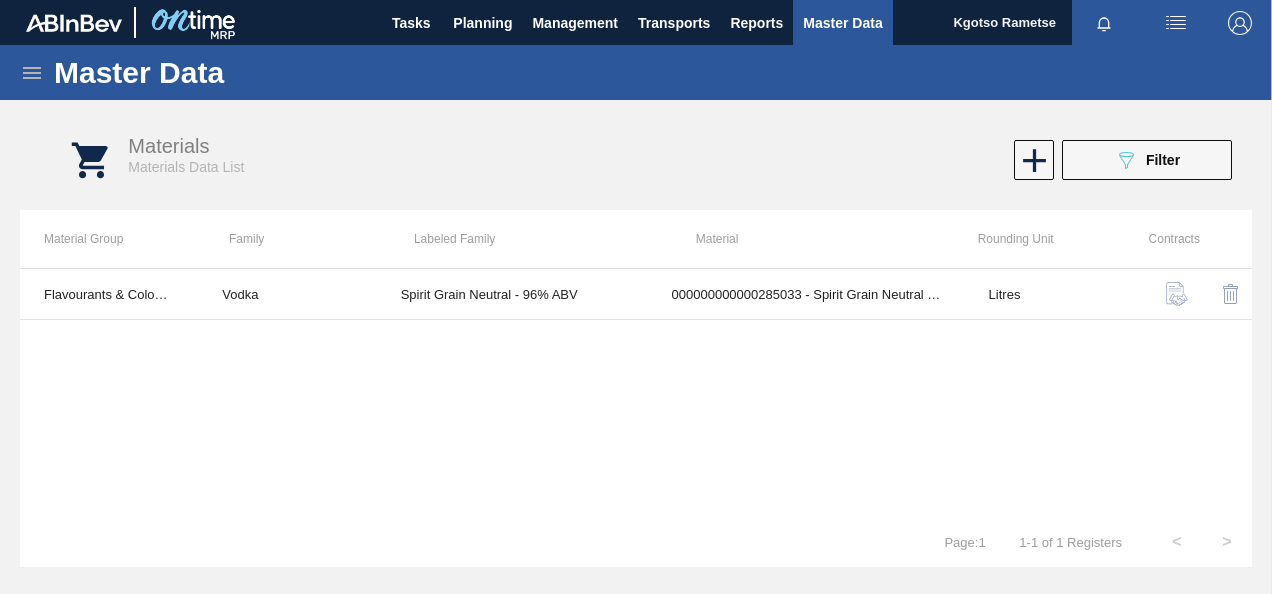 click 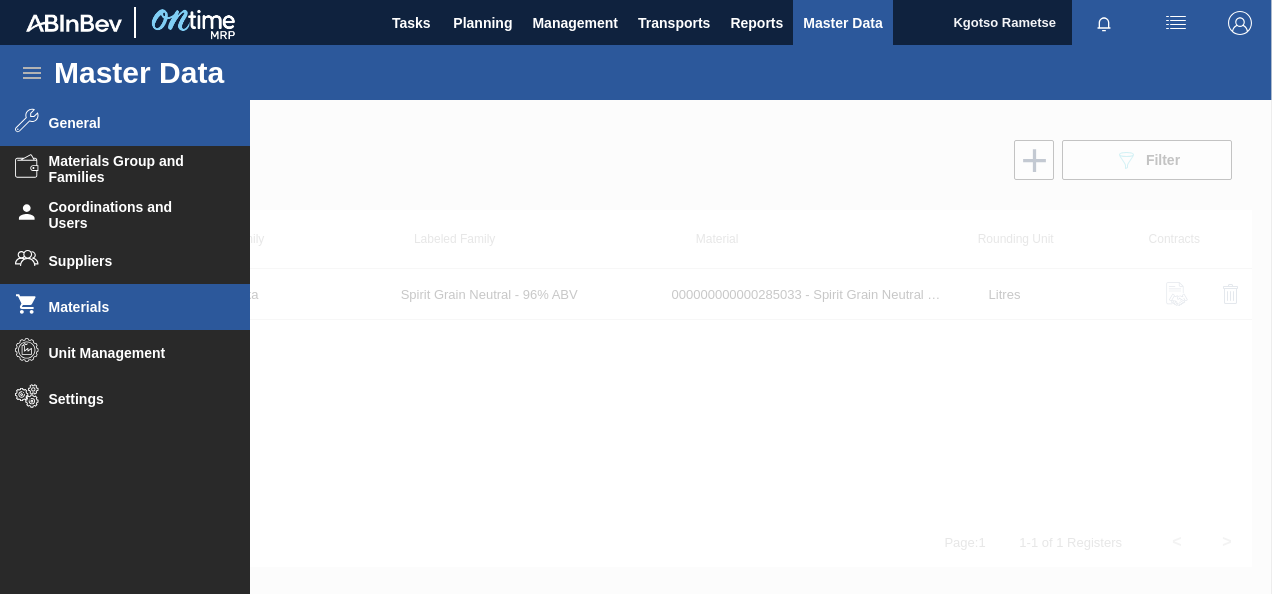 click on "General" at bounding box center (131, 123) 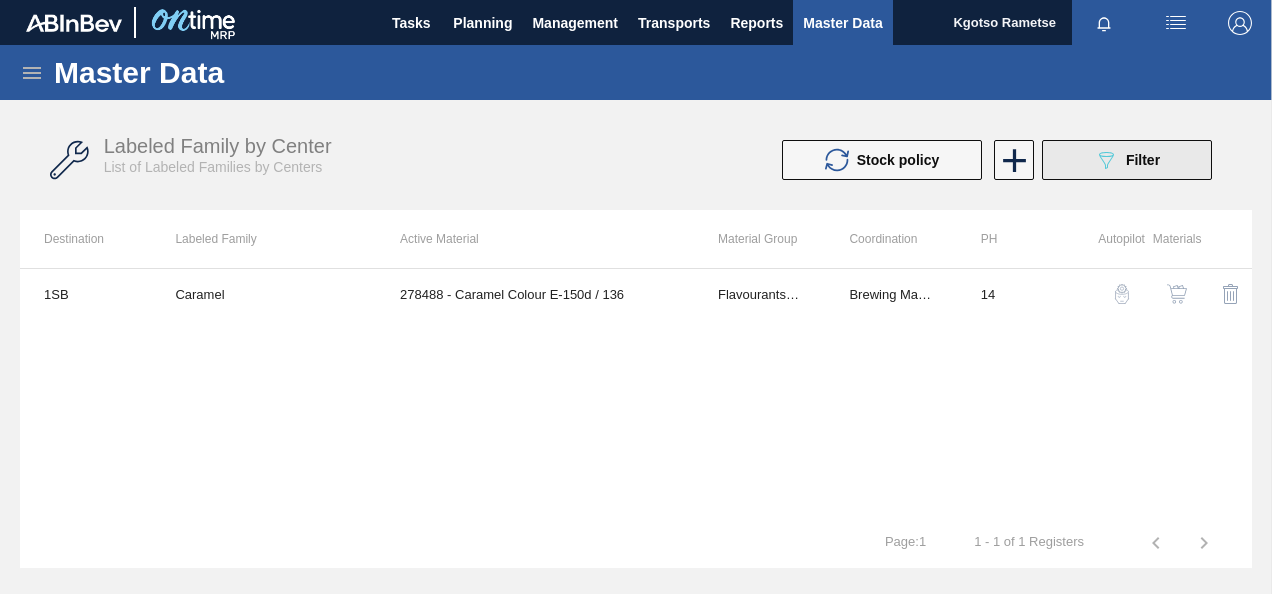 click on "089F7B8B-B2A5-4AFE-B5C0-19BA573D28AC Filter" at bounding box center (1127, 160) 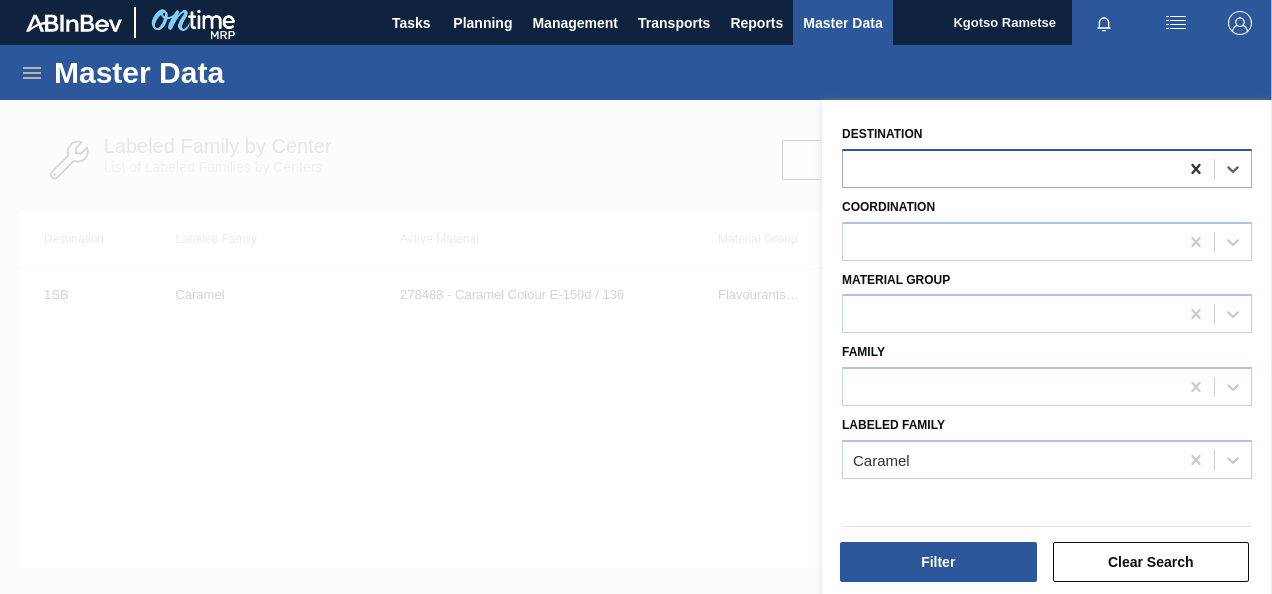 click 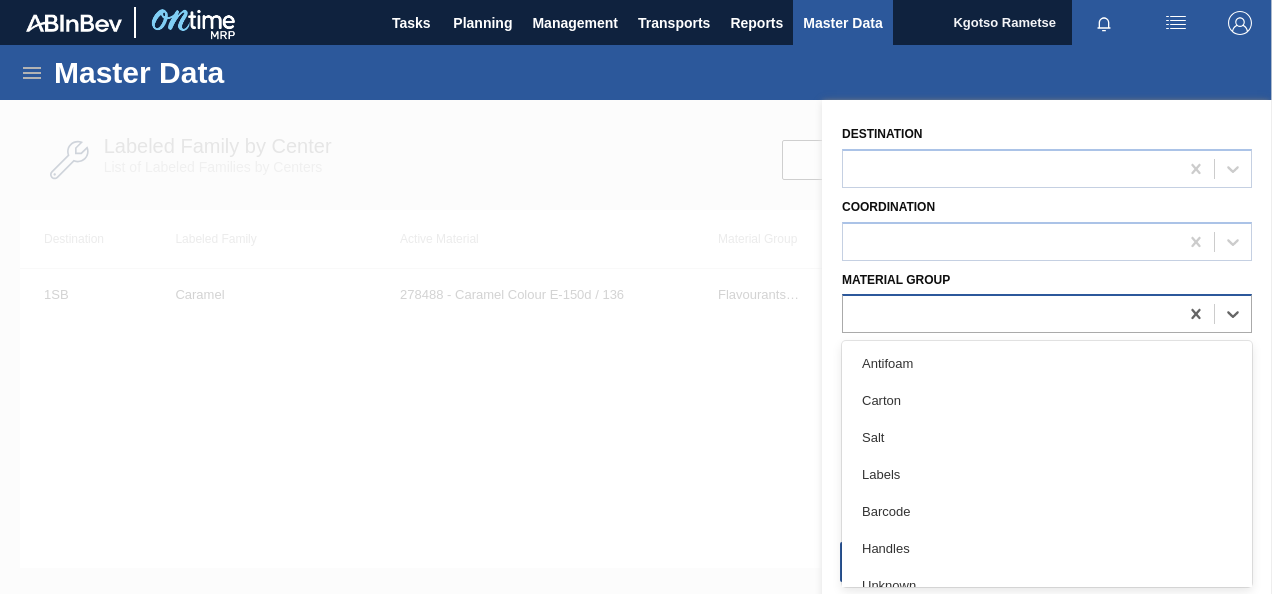 click at bounding box center [1010, 314] 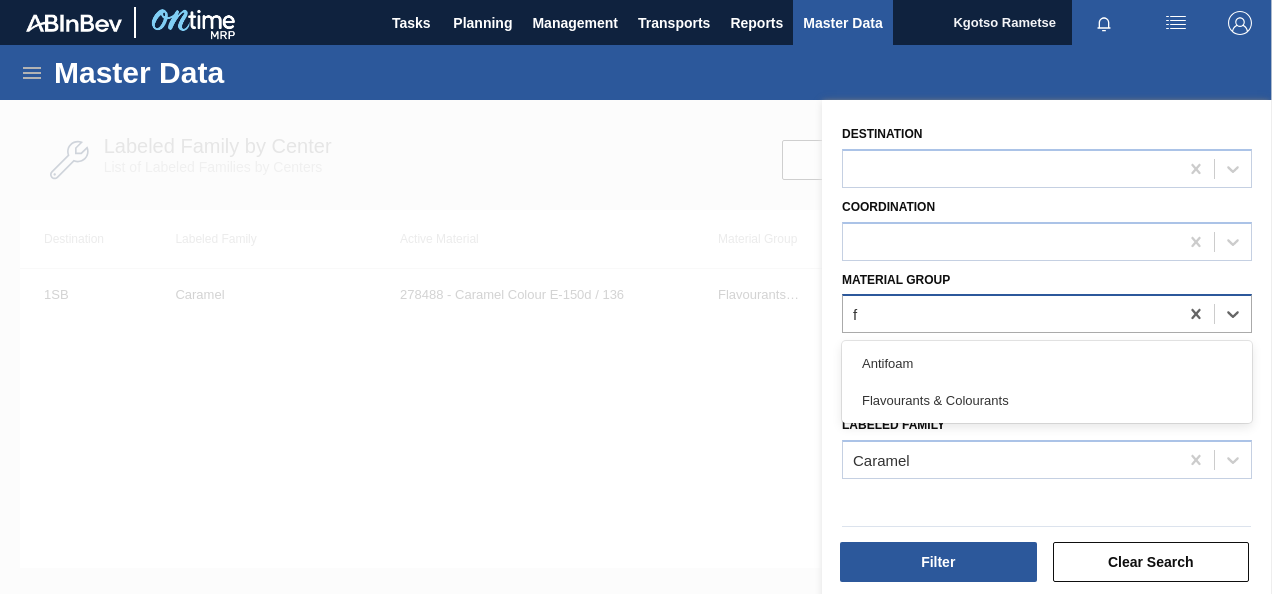 type on "fl" 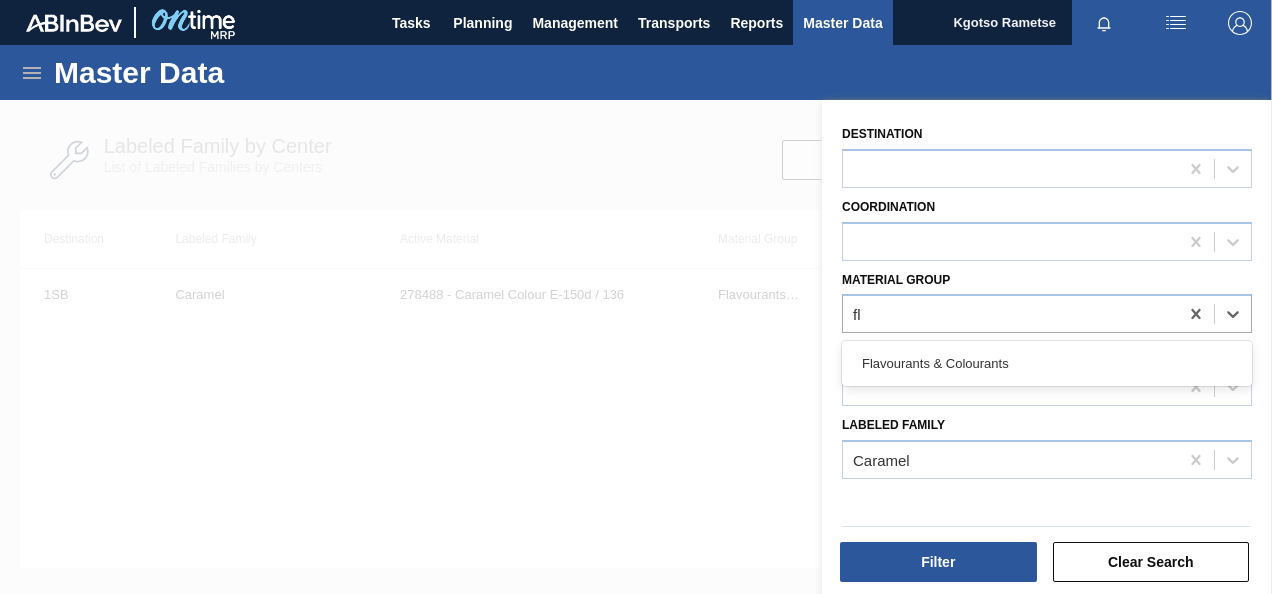 click on "Flavourants & Colourants" at bounding box center (1047, 363) 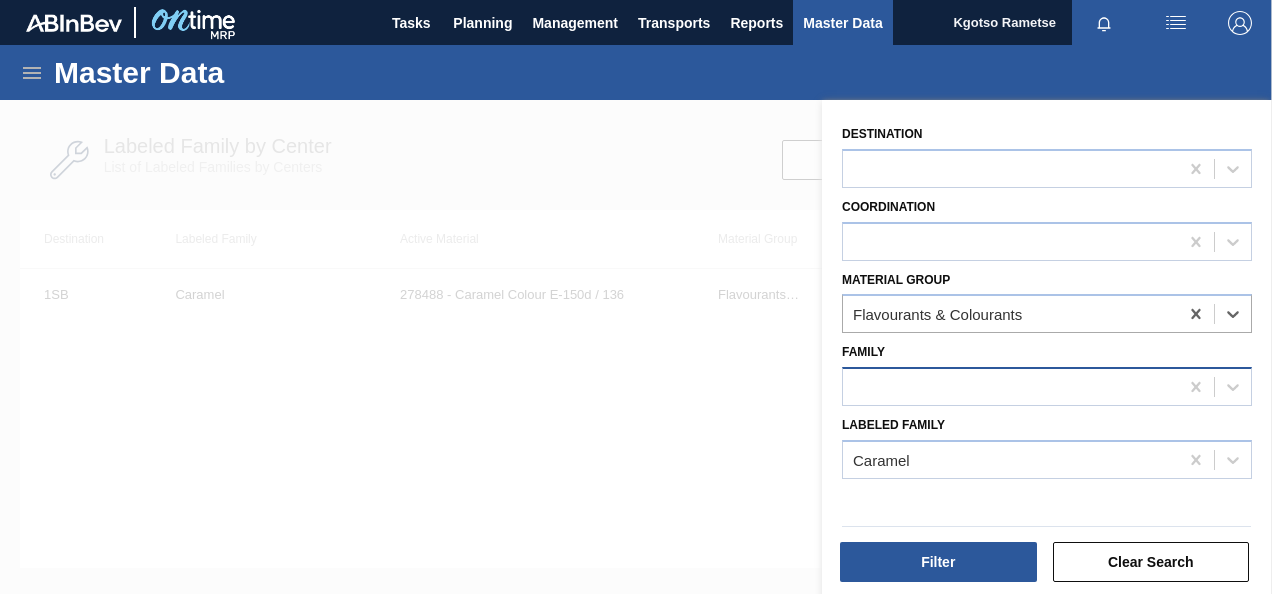 click on "Family" at bounding box center [1047, 372] 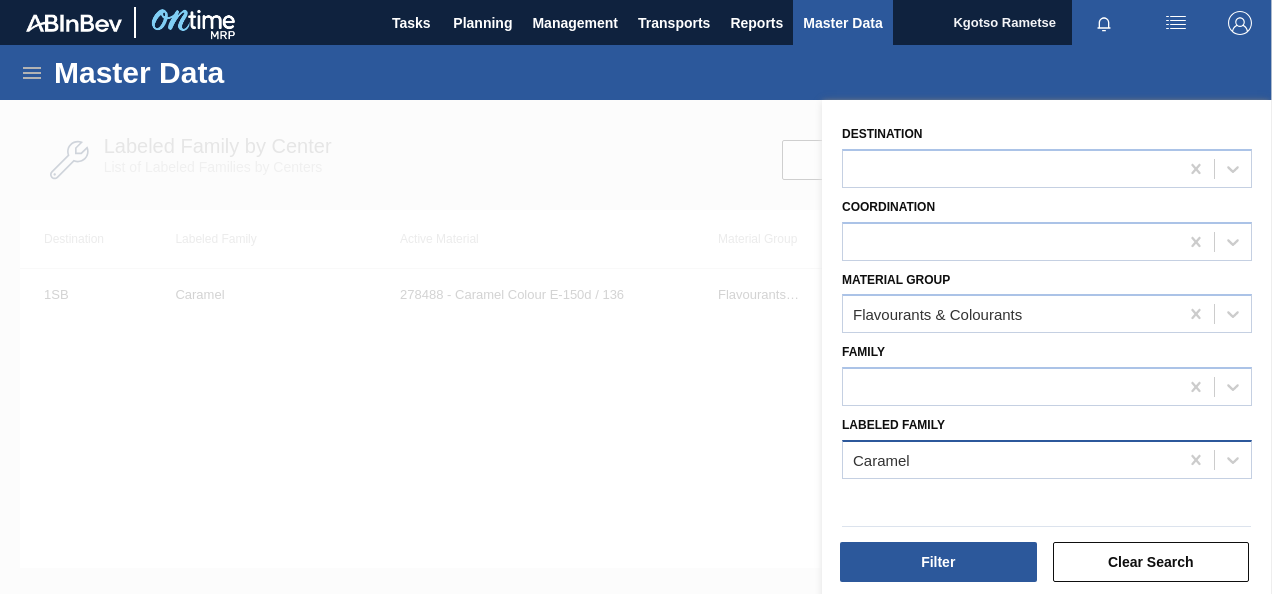 drag, startPoint x: 1192, startPoint y: 454, endPoint x: 1166, endPoint y: 445, distance: 27.513634 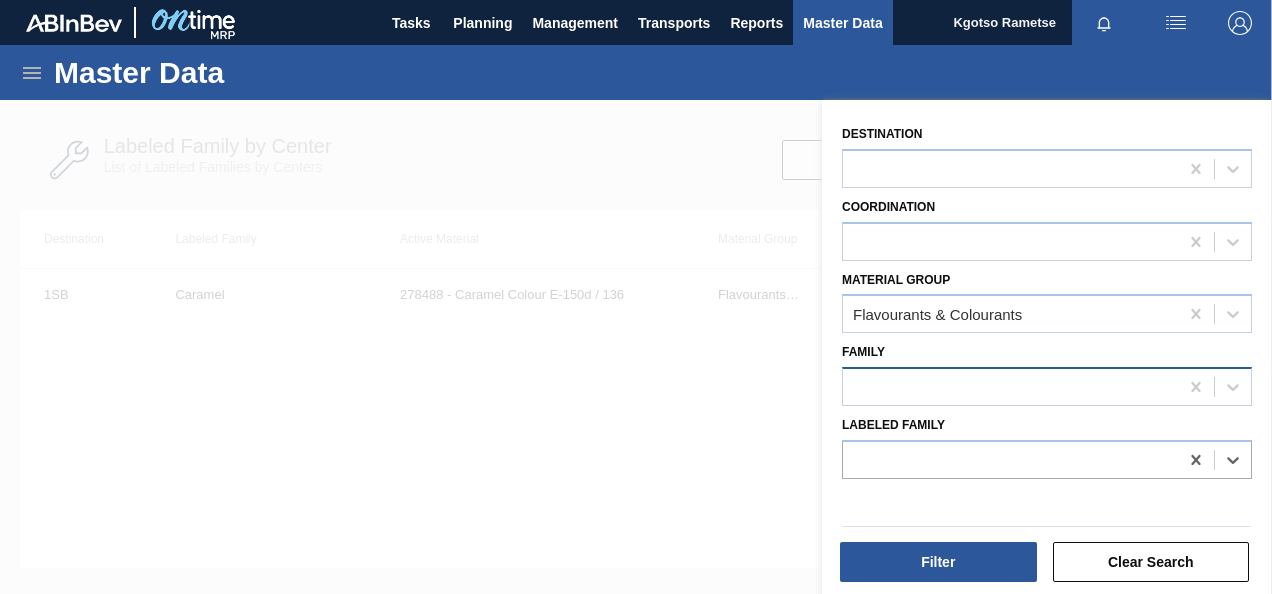 click at bounding box center [1010, 387] 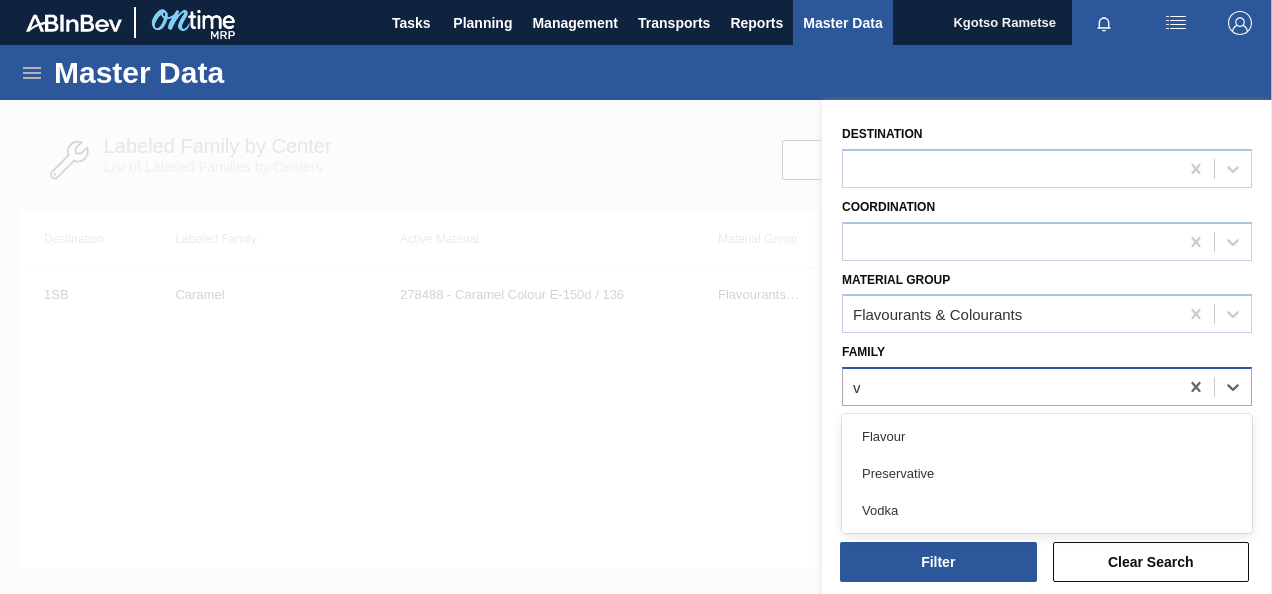 type on "vo" 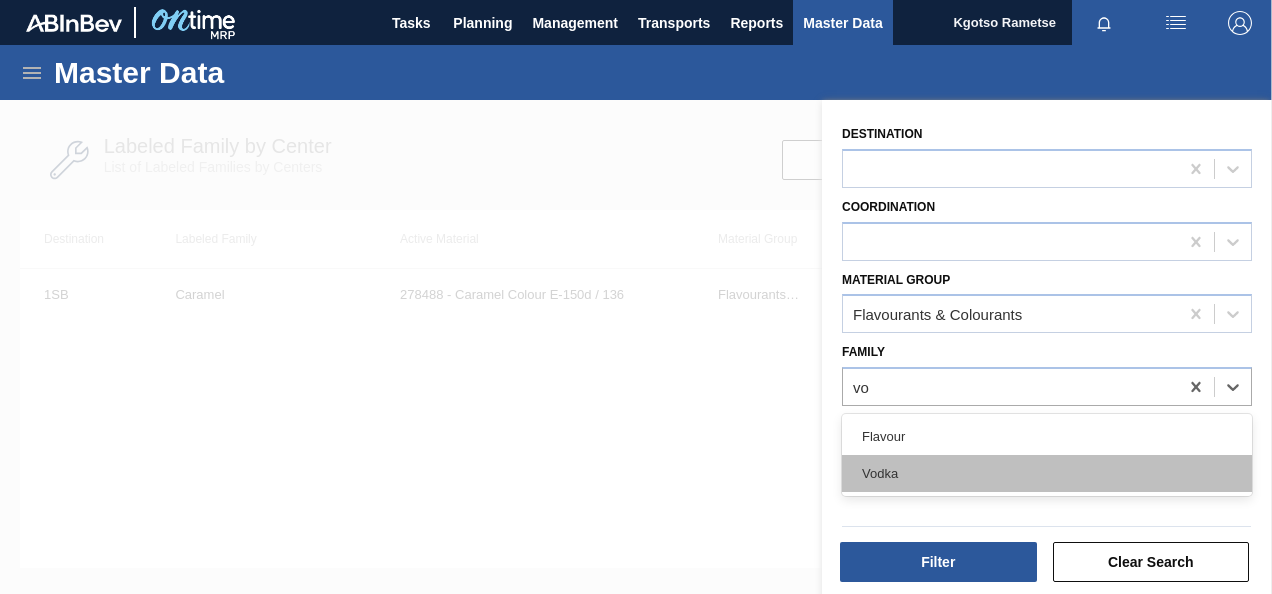 click on "Vodka" at bounding box center (1047, 473) 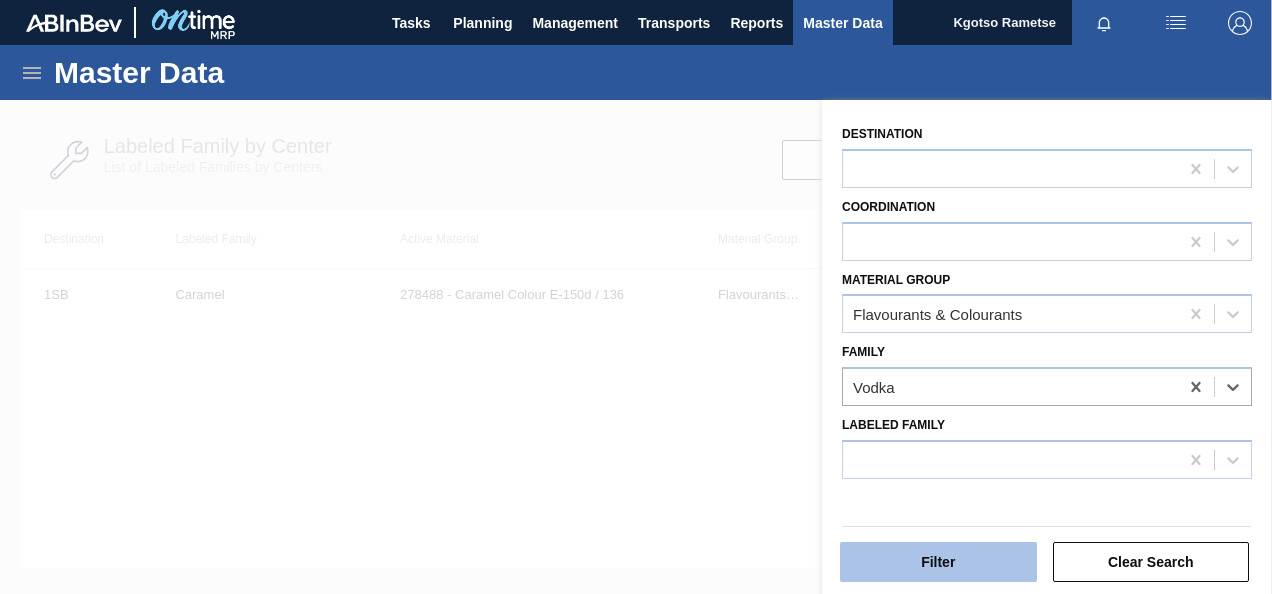click on "Filter" at bounding box center (938, 562) 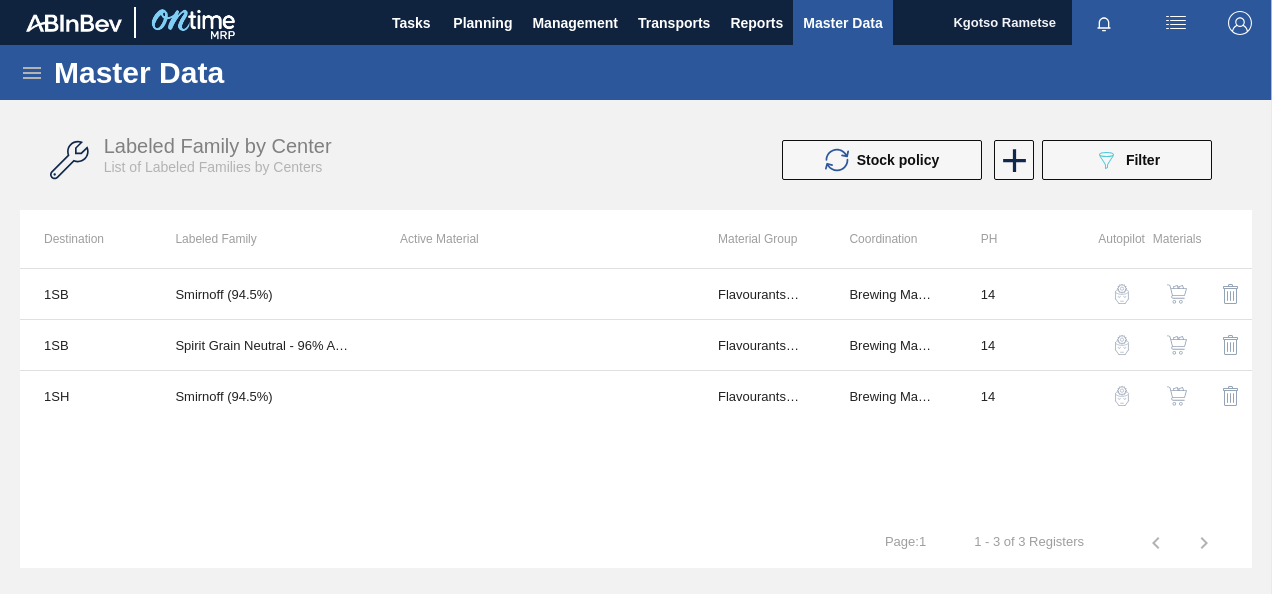click at bounding box center (1177, 345) 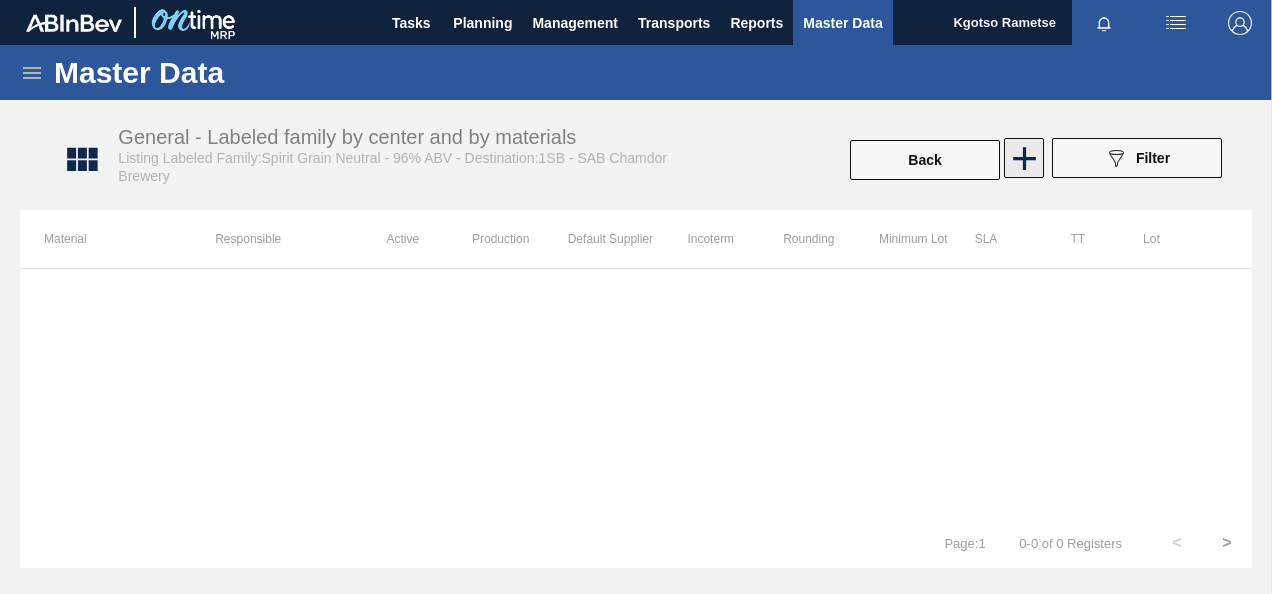 click 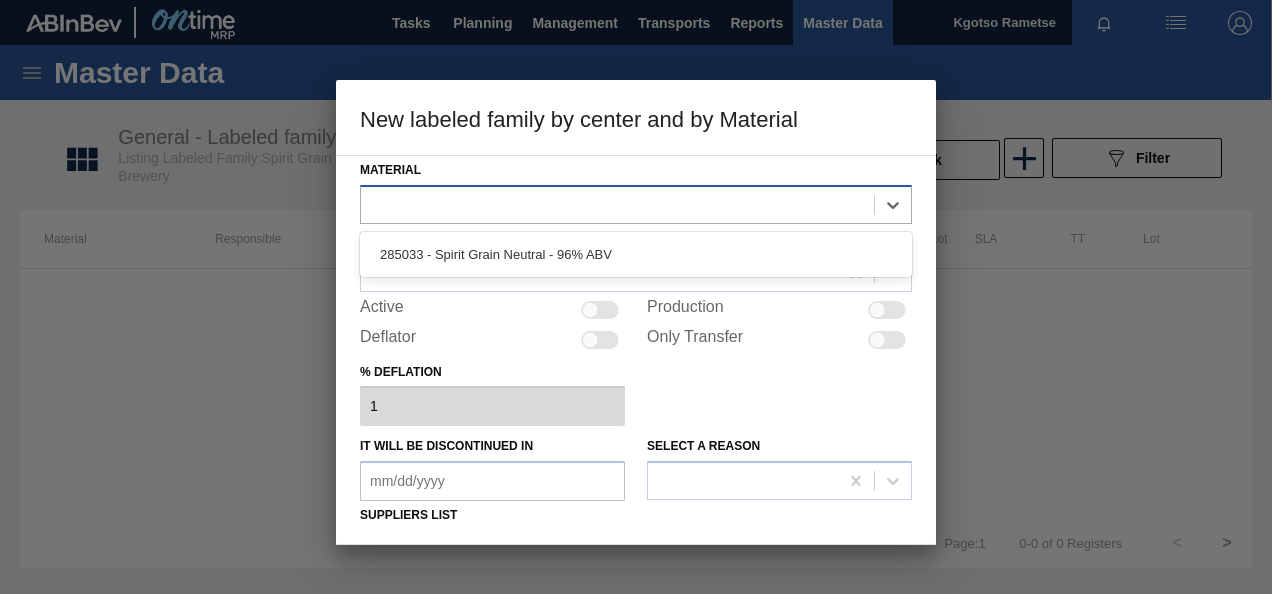 drag, startPoint x: 654, startPoint y: 194, endPoint x: 630, endPoint y: 215, distance: 31.890438 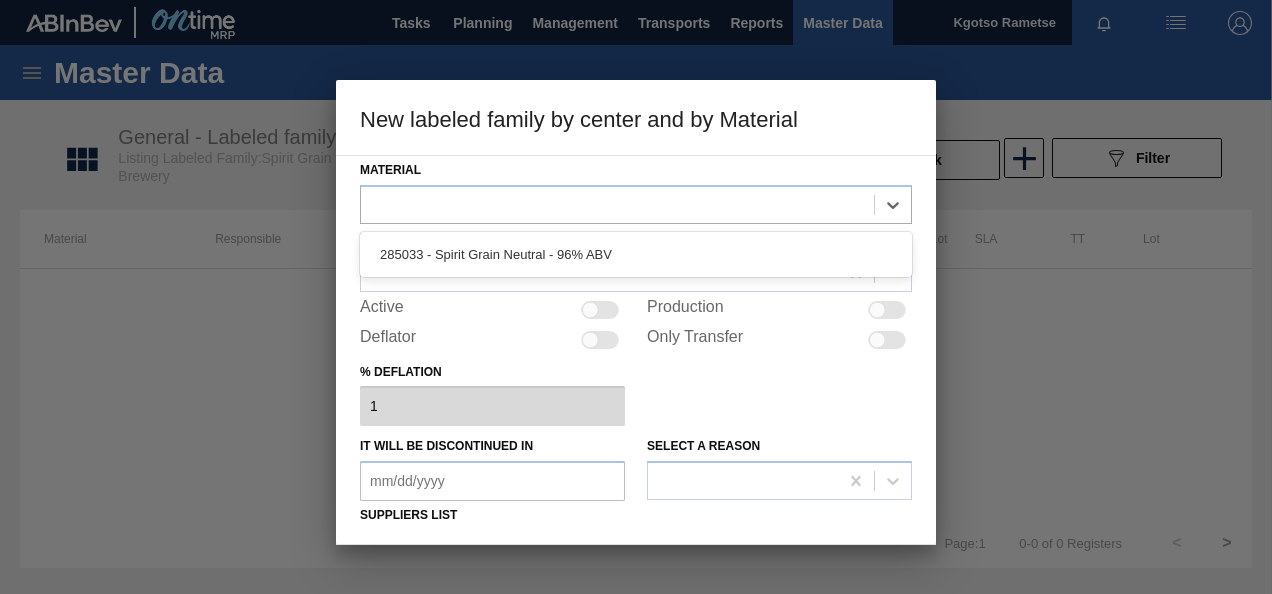 drag, startPoint x: 584, startPoint y: 248, endPoint x: 548, endPoint y: 262, distance: 38.626415 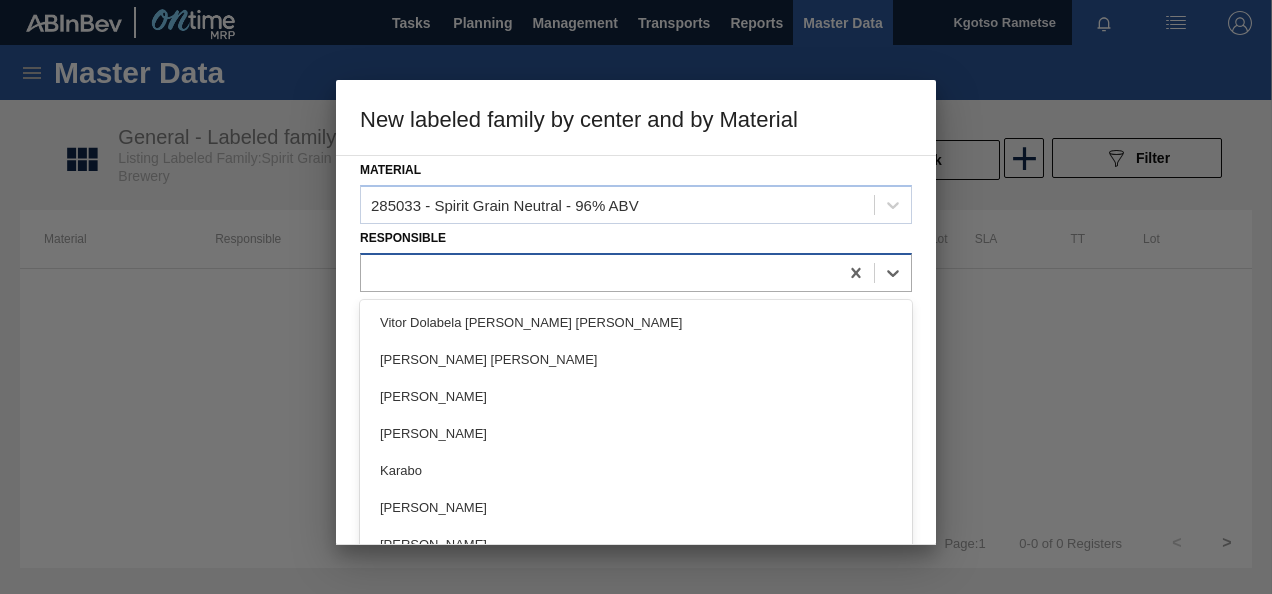 click at bounding box center (599, 272) 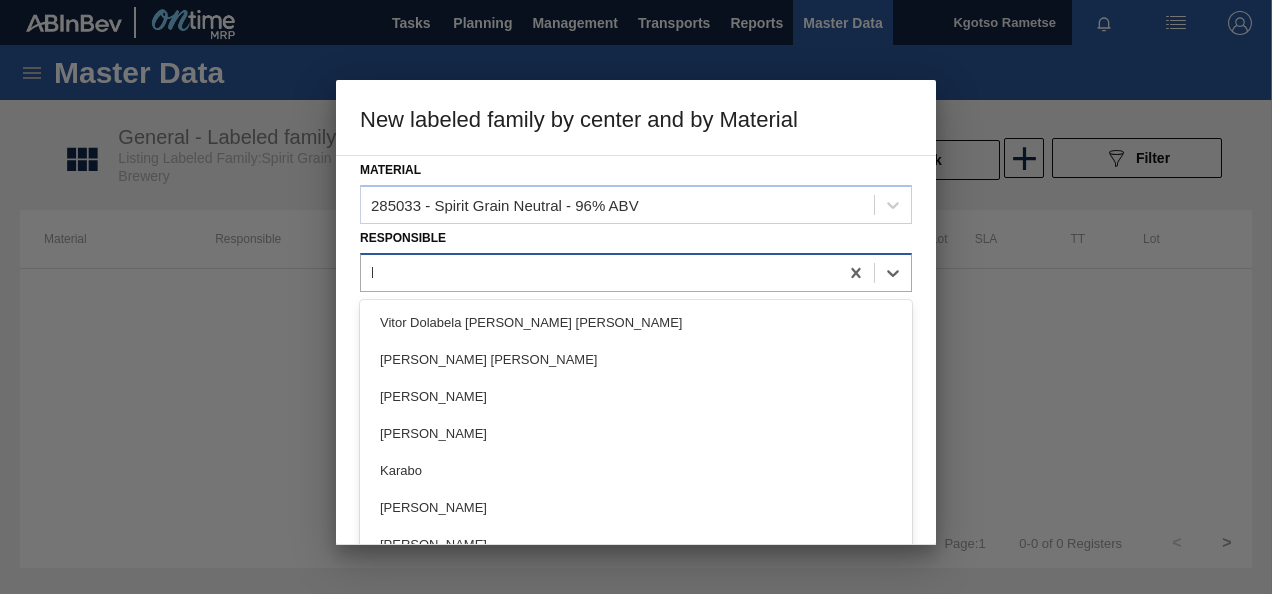 type on "kgo" 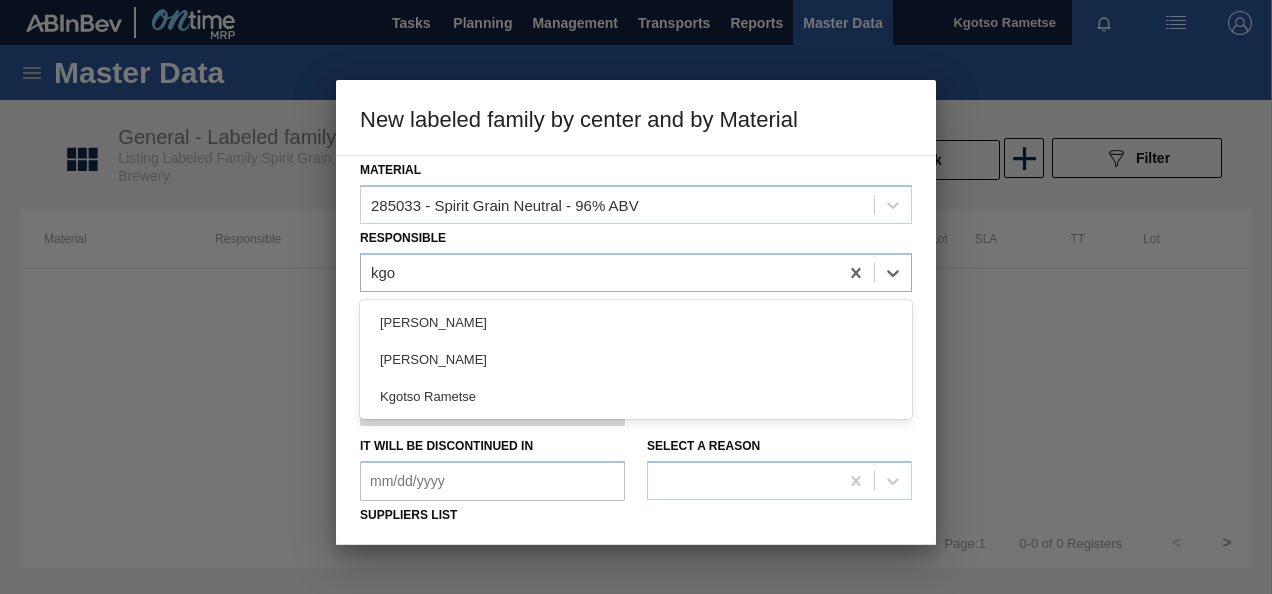 click on "Kgotso Rametse" at bounding box center (636, 396) 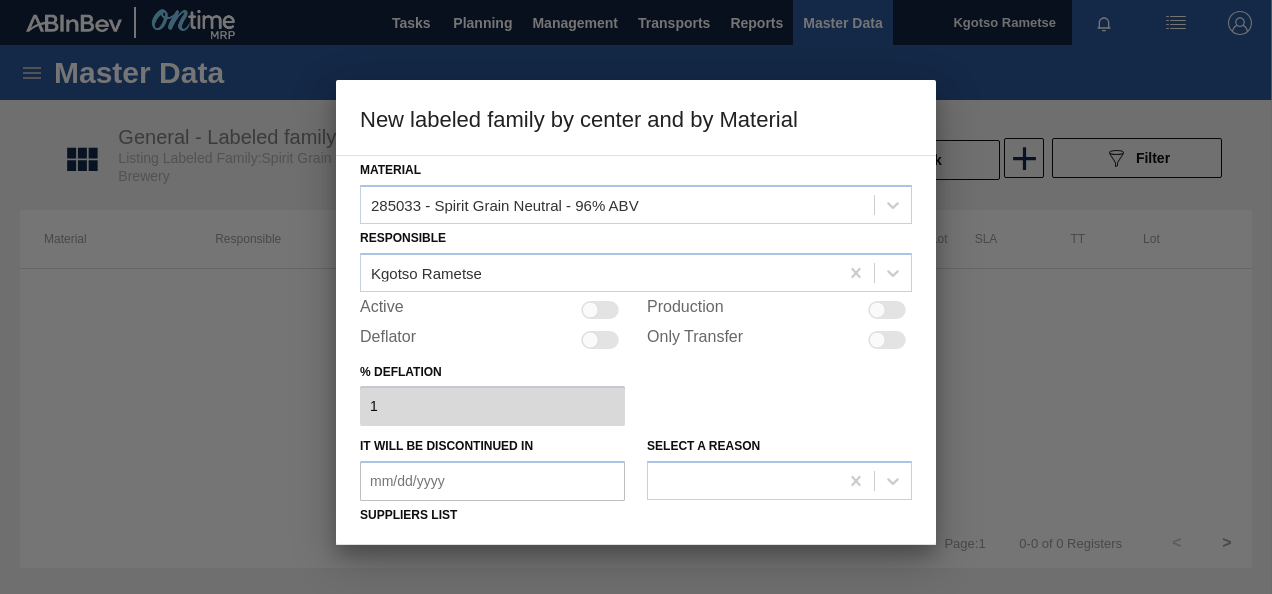 click at bounding box center [590, 309] 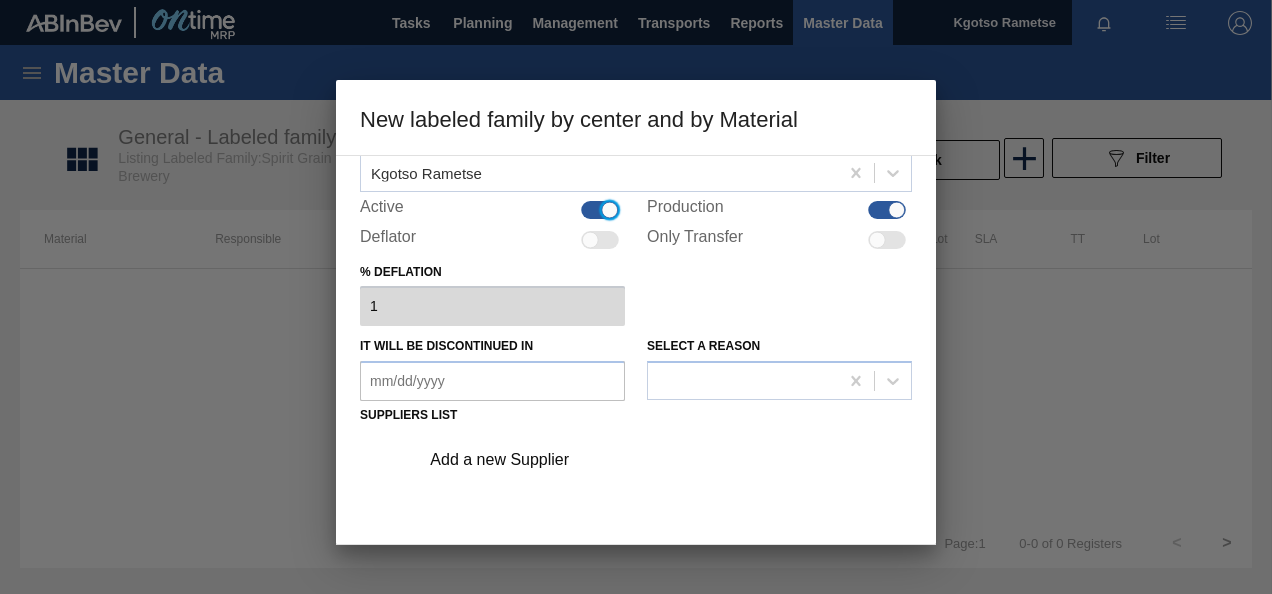 scroll, scrollTop: 304, scrollLeft: 0, axis: vertical 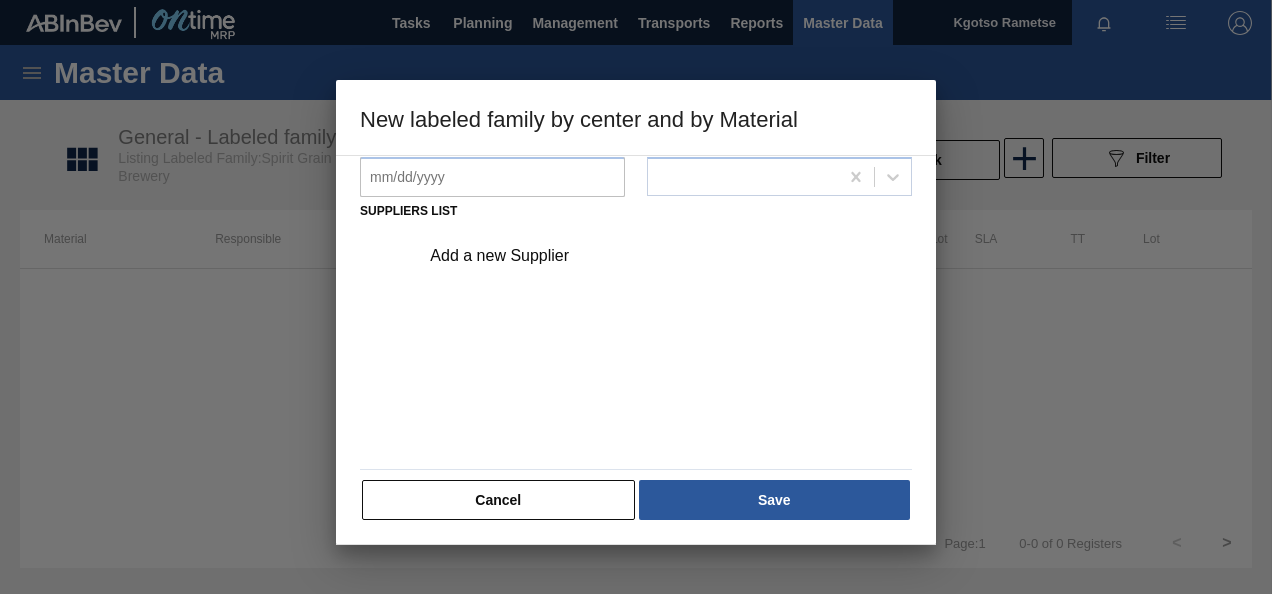 click on "Add a new Supplier" at bounding box center (659, 256) 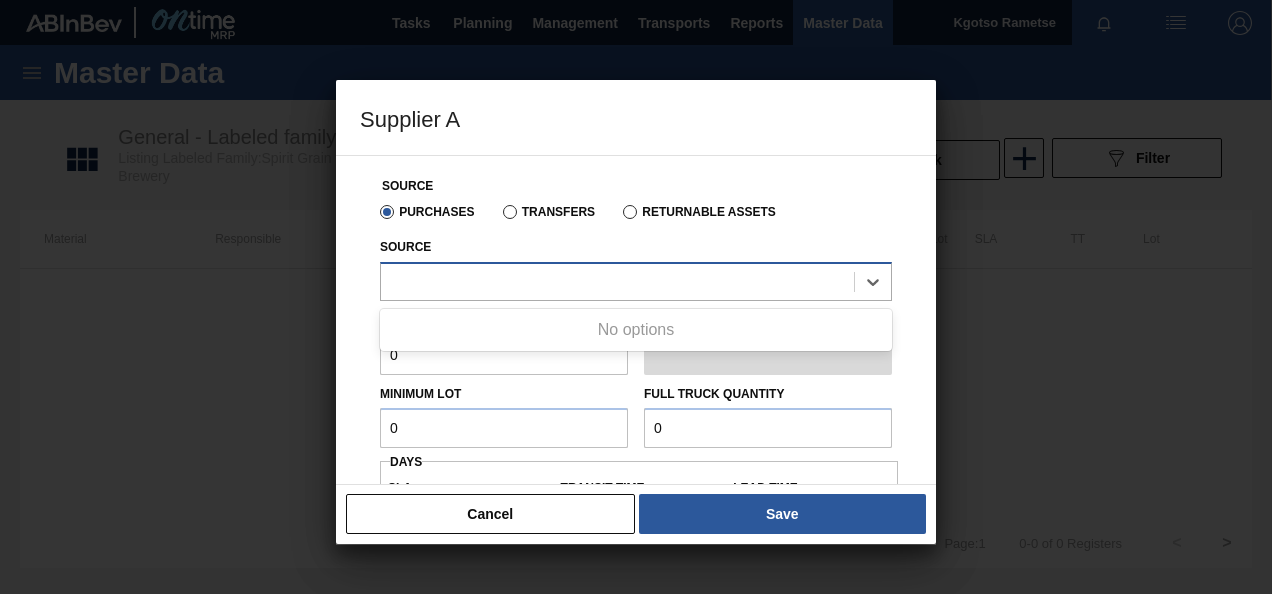click at bounding box center (617, 281) 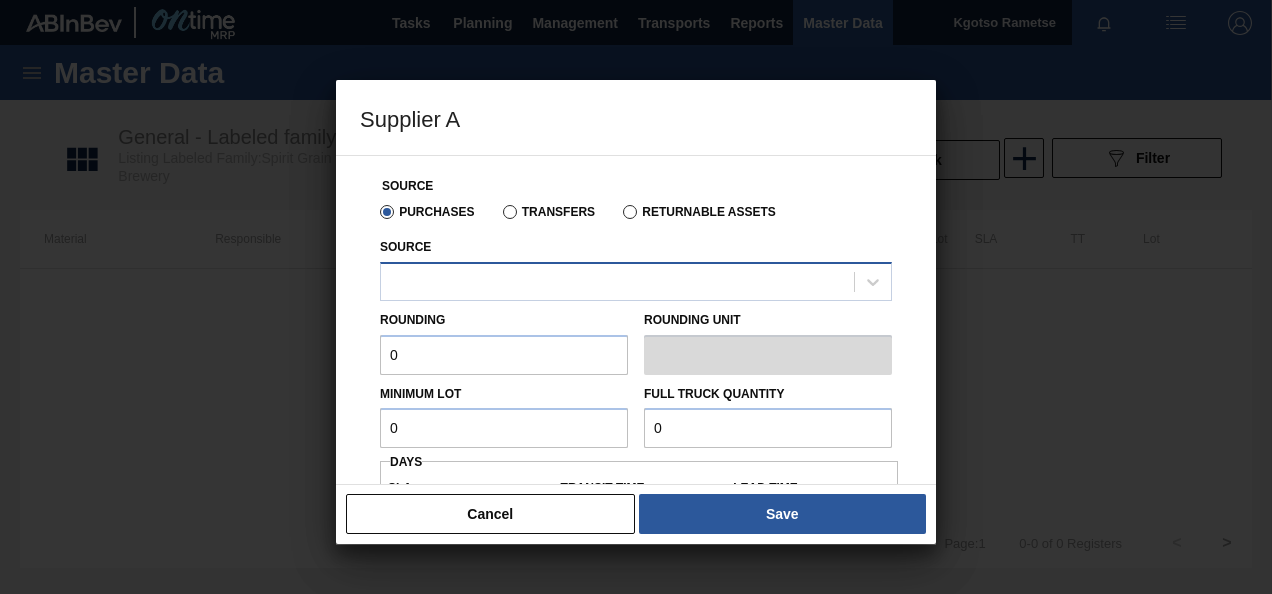 drag, startPoint x: 324, startPoint y: 301, endPoint x: 395, endPoint y: 283, distance: 73.24616 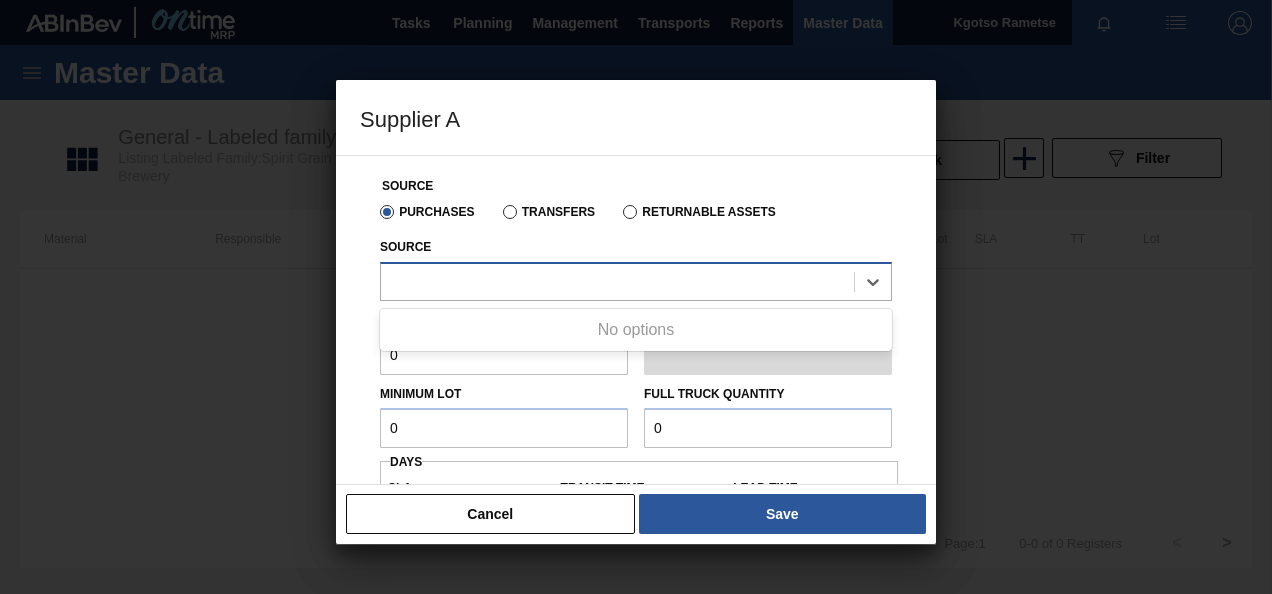 click at bounding box center [617, 281] 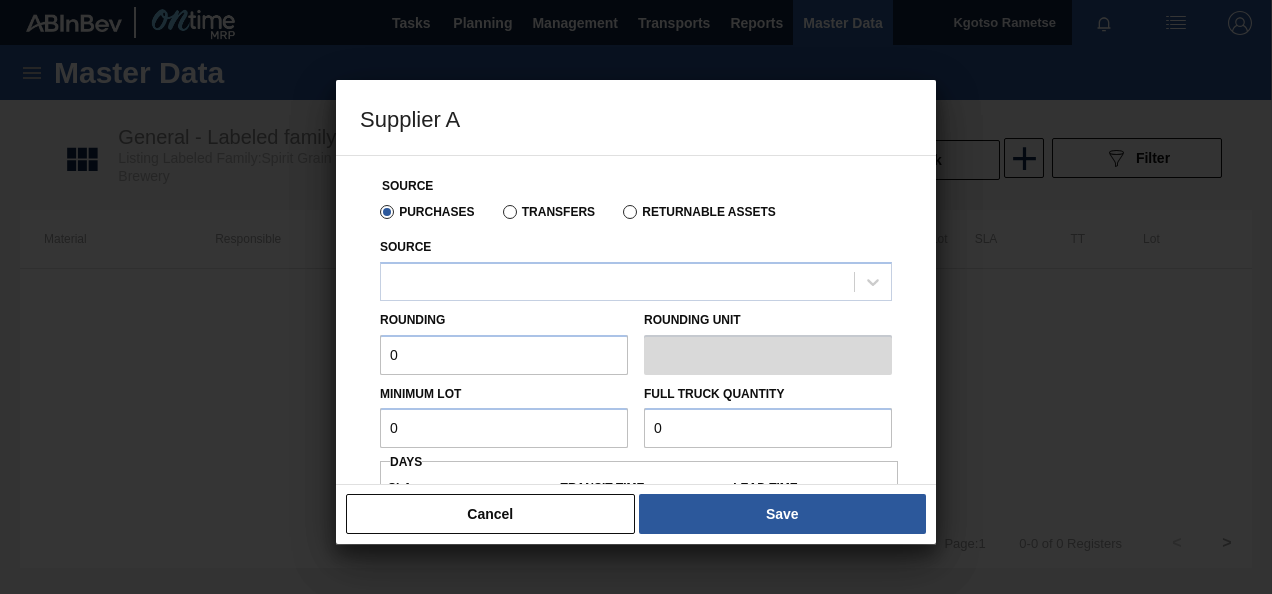 click on "Source  Purchases Transfers Returnable Assets Source Rounding 0 Rounding Unit Minimum Lot 0 Full Truck Quantity 0   Days     SLA 0 Transit time Lead time 0 Port to Door Transit Time (days) Incoterm CIF" at bounding box center [636, 320] 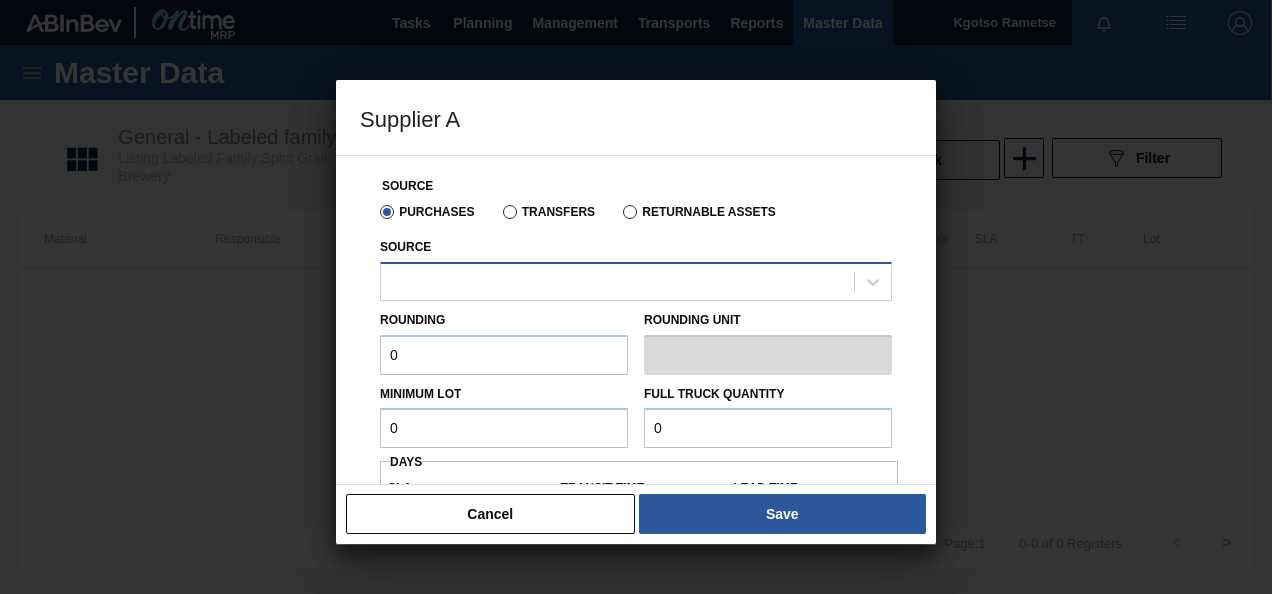 click at bounding box center [617, 281] 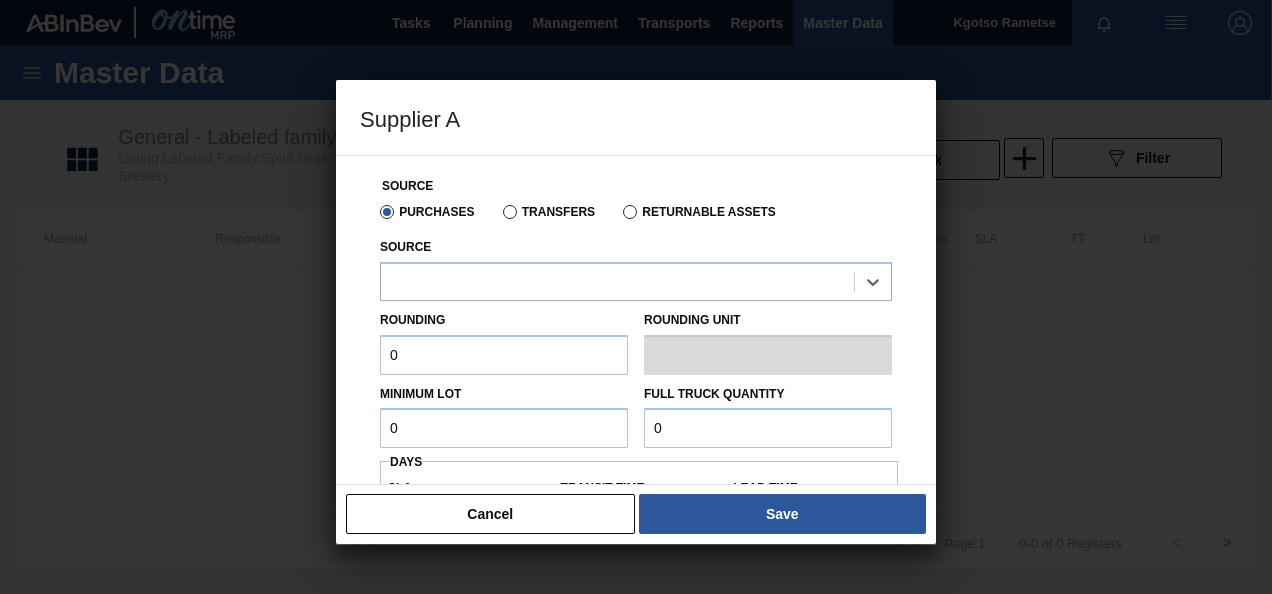 drag, startPoint x: 442, startPoint y: 292, endPoint x: 427, endPoint y: 322, distance: 33.54102 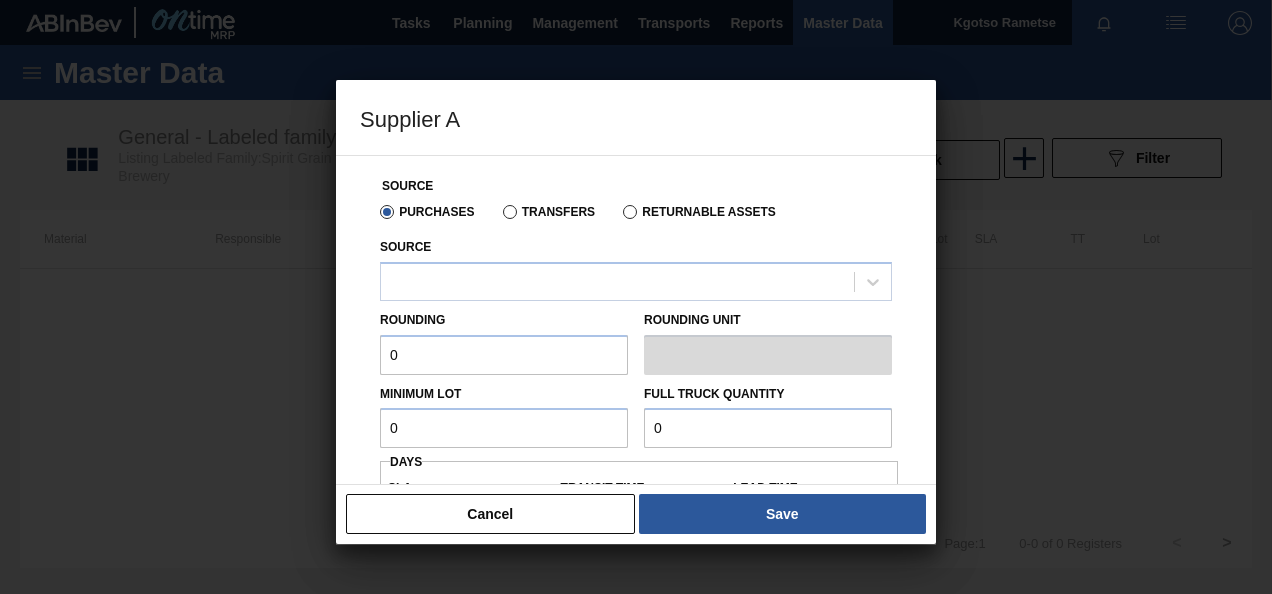 copy on "Rounding" 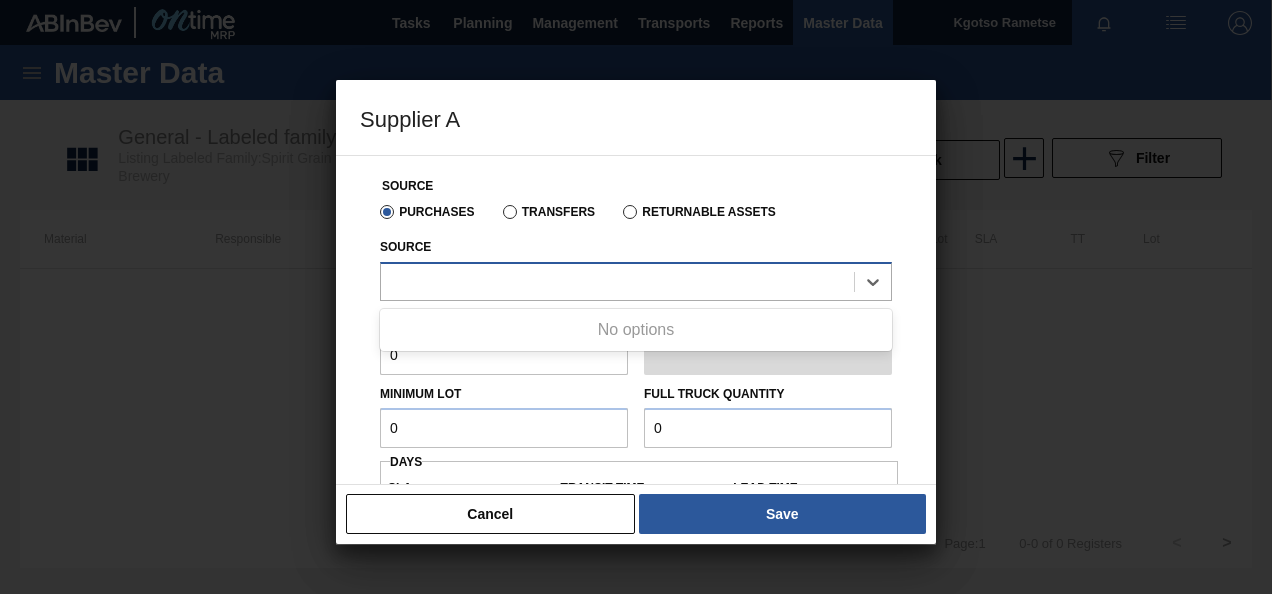 click at bounding box center [617, 281] 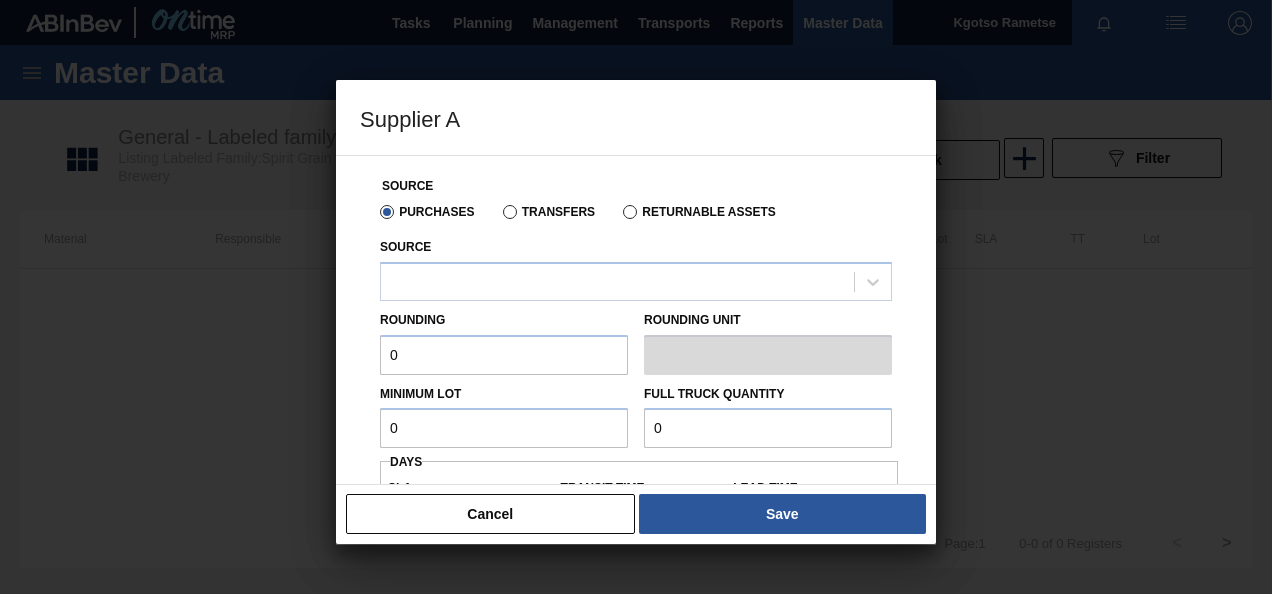 click on "Source  Purchases Transfers Returnable Assets Source Rounding 0 Rounding Unit Minimum Lot 0 Full Truck Quantity 0   Days     SLA 0 Transit time Lead time 0 Port to Door Transit Time (days) Incoterm CIF" at bounding box center (636, 320) 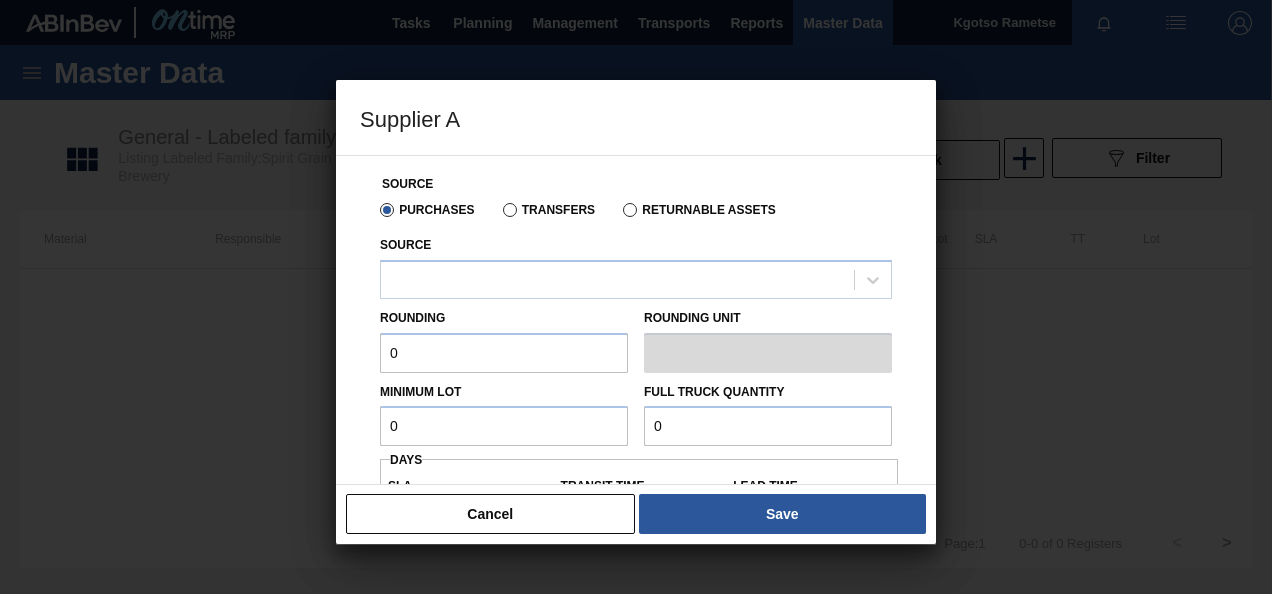 scroll, scrollTop: 0, scrollLeft: 0, axis: both 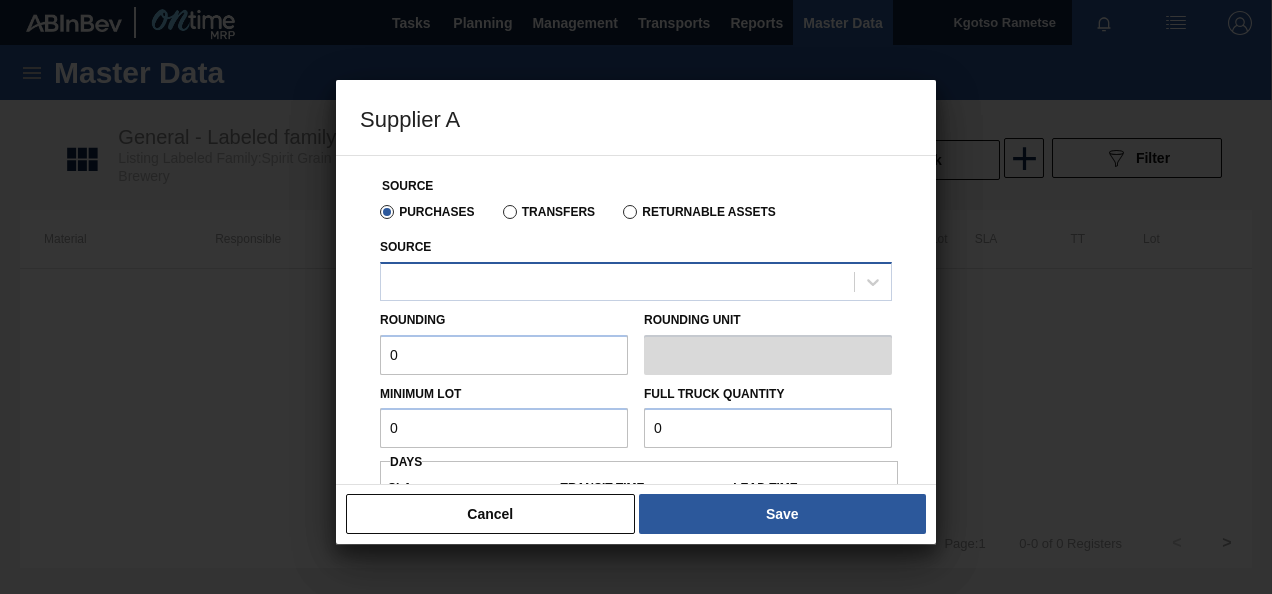 click at bounding box center (617, 281) 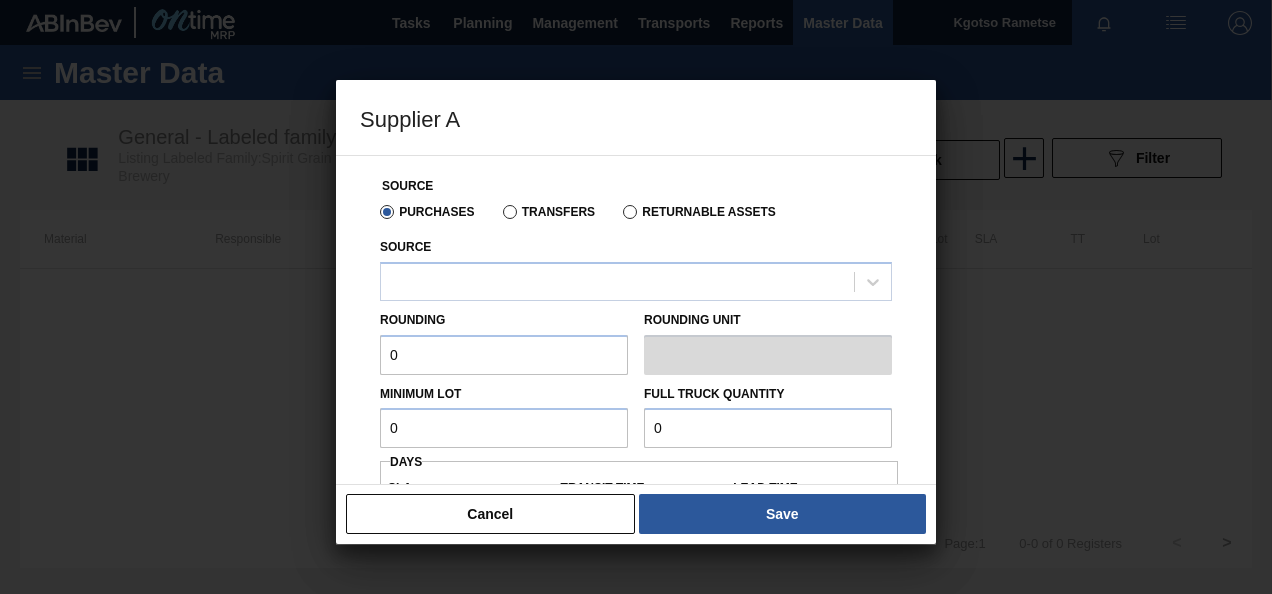 click on "Cancel" at bounding box center [490, 514] 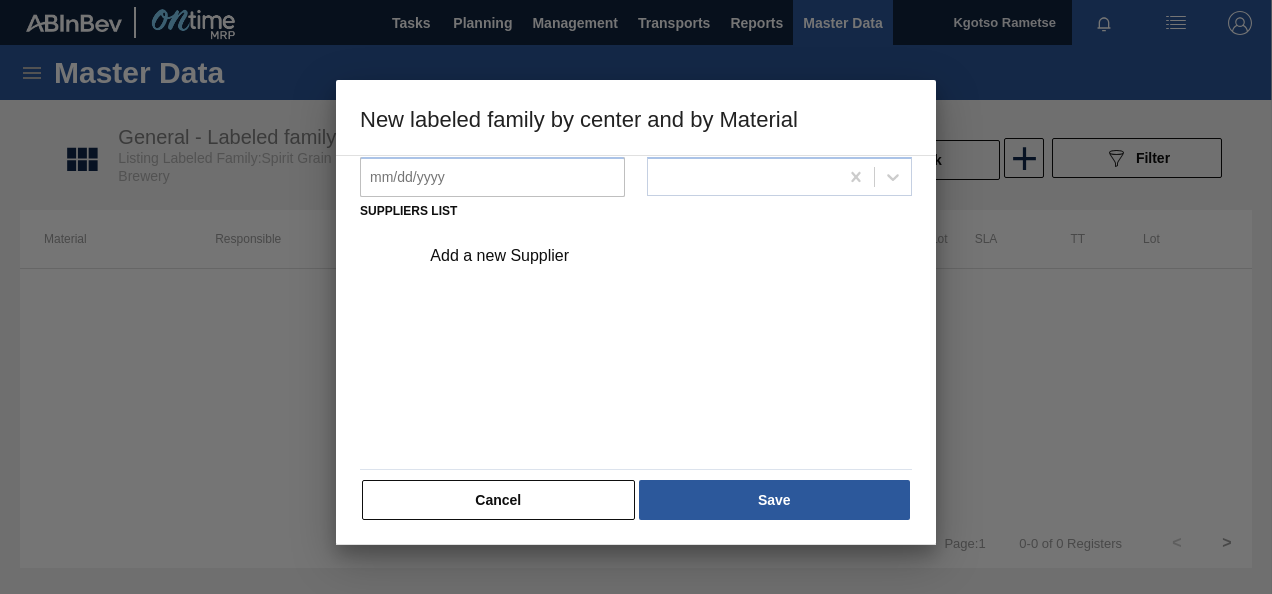 click on "Add a new Supplier" at bounding box center [626, 256] 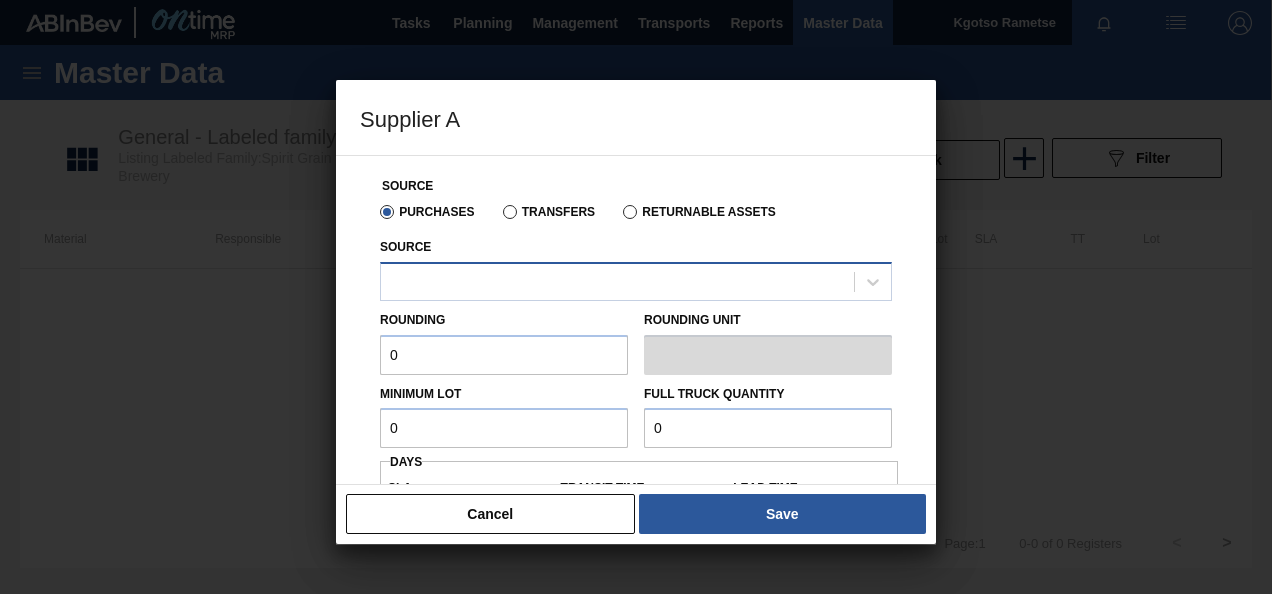 click at bounding box center [617, 281] 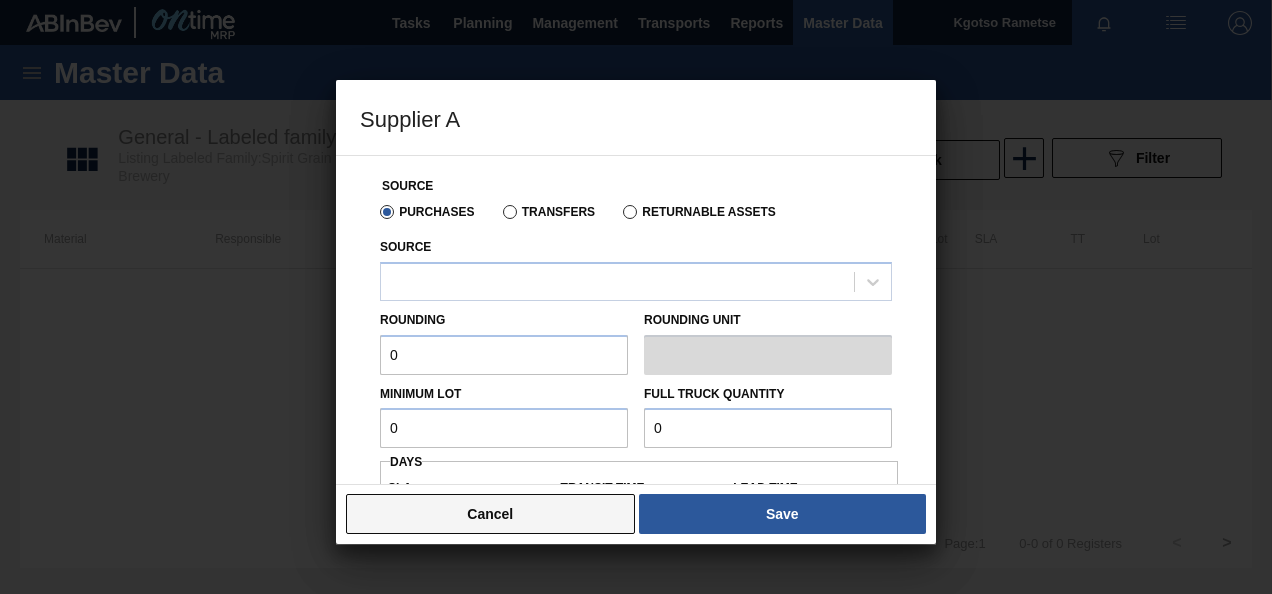 click on "Cancel" at bounding box center (490, 514) 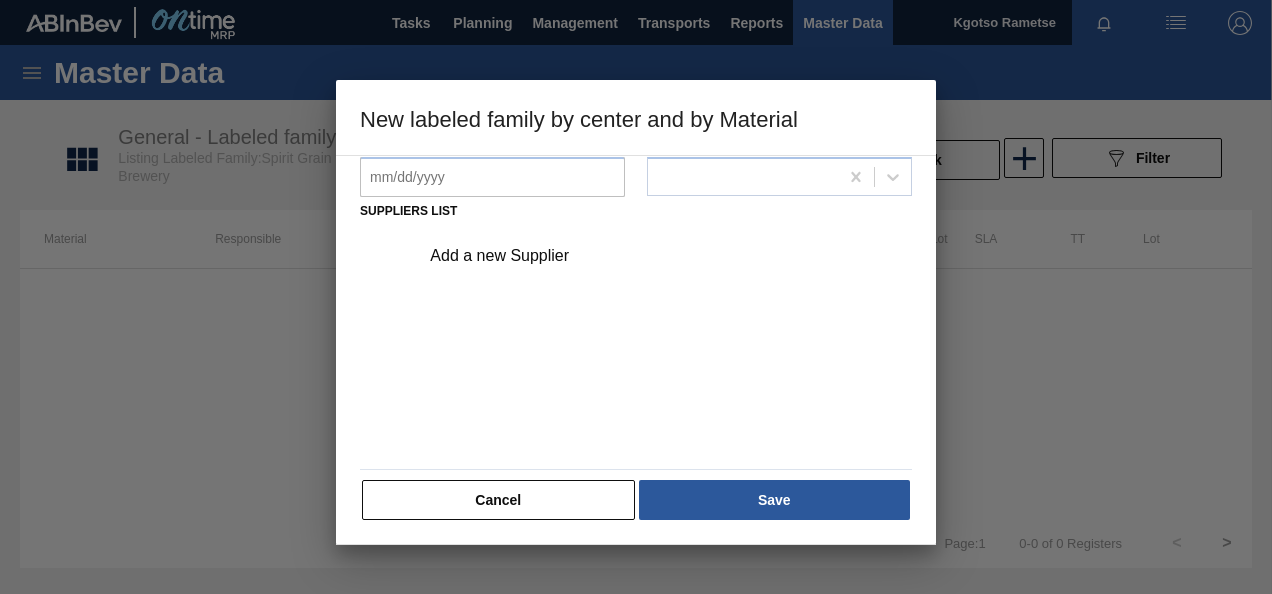 click on "Cancel" at bounding box center [498, 500] 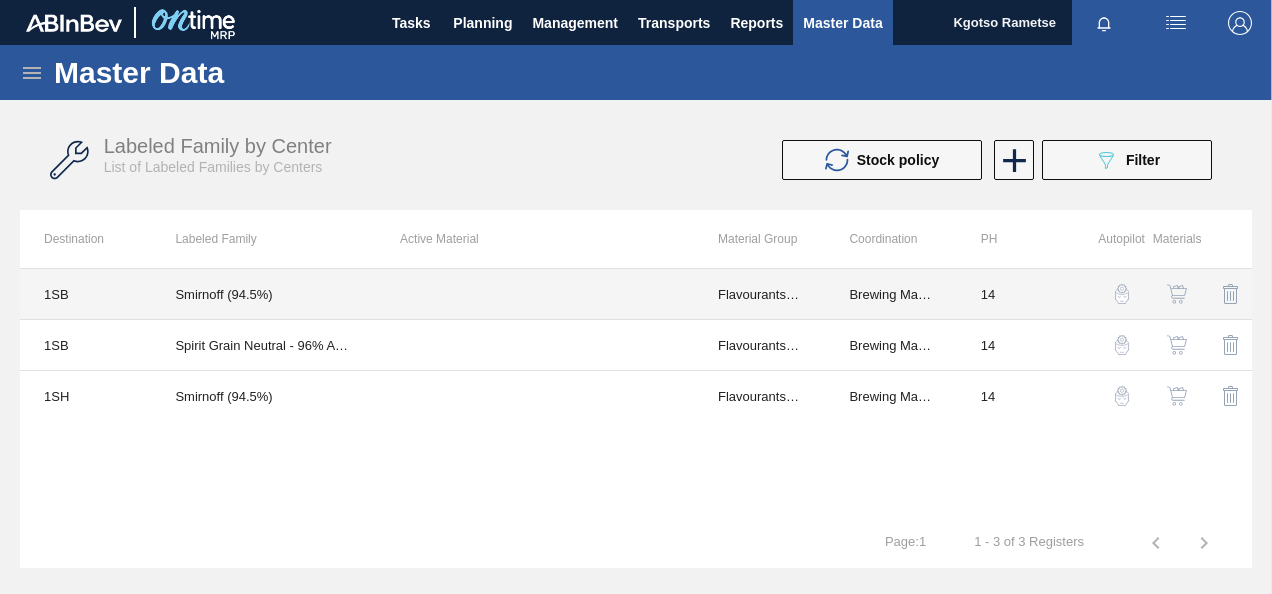 click on "Smirnoff (94.5%)" at bounding box center [263, 294] 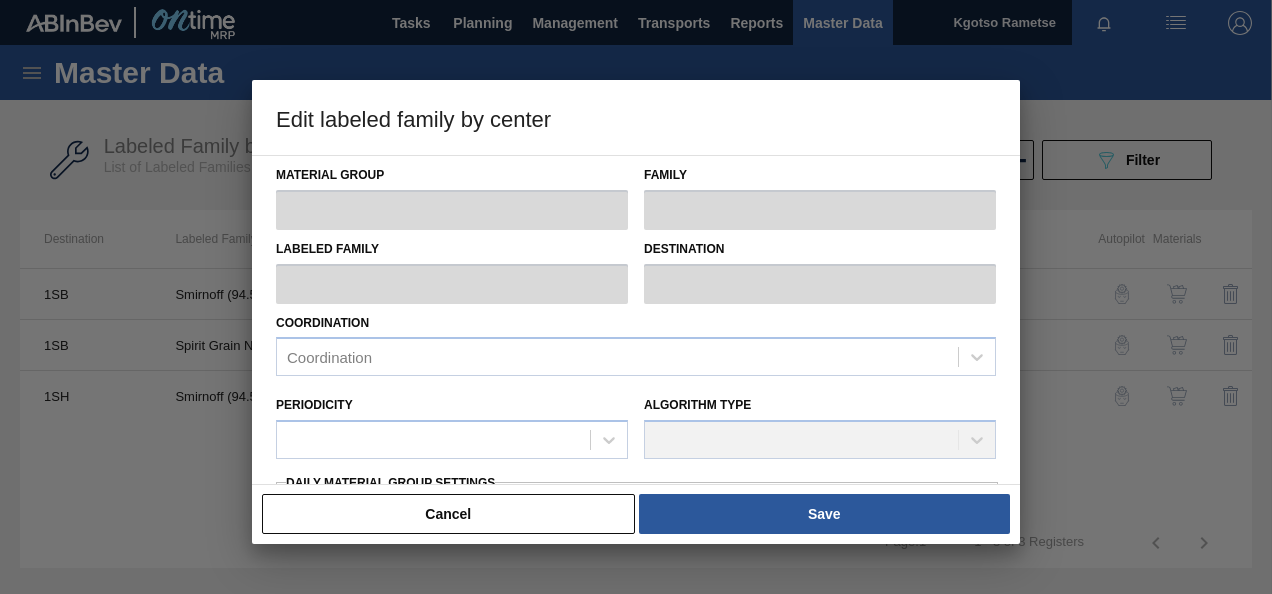 type on "Flavourants & Colourants" 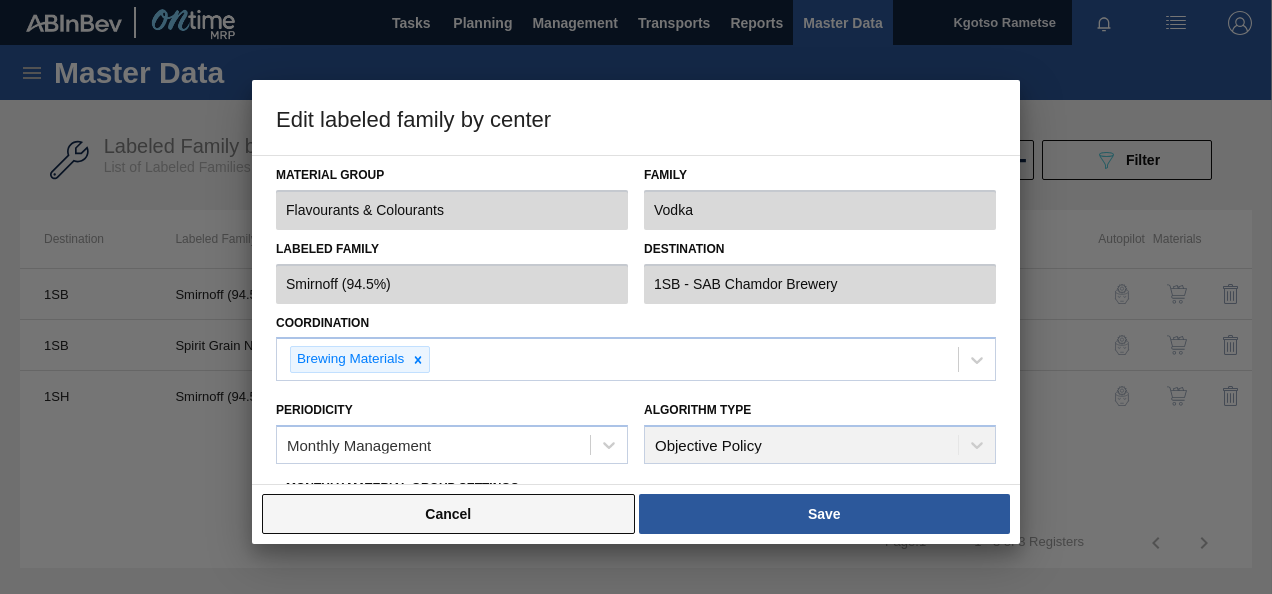click on "Cancel" at bounding box center (448, 514) 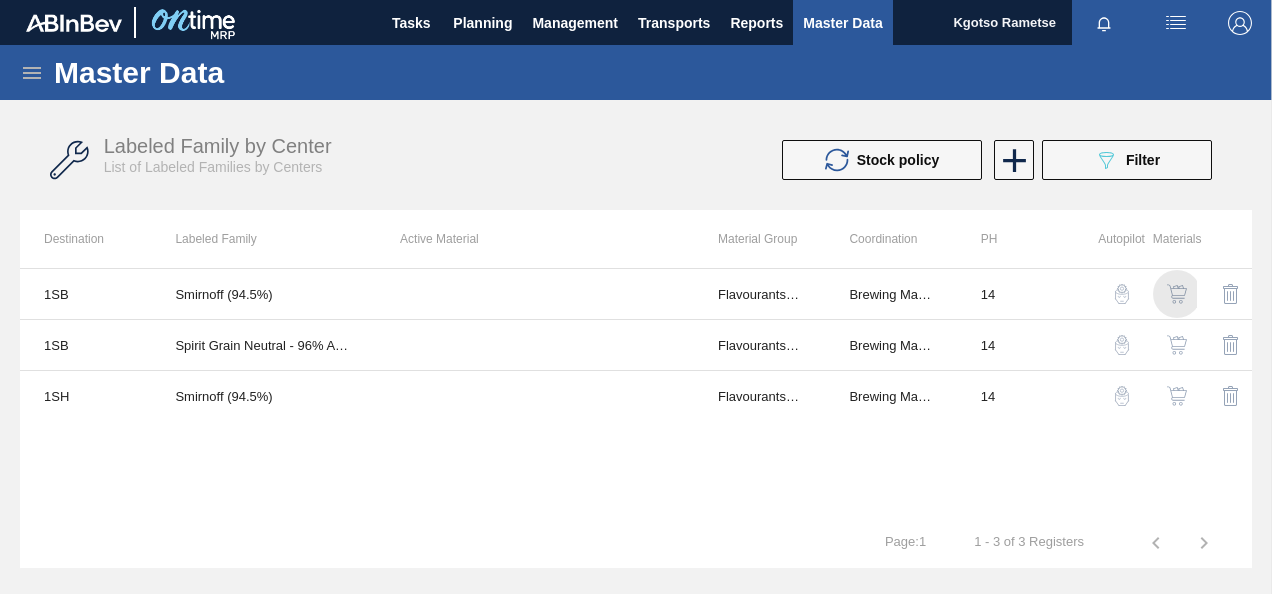 click at bounding box center [1177, 294] 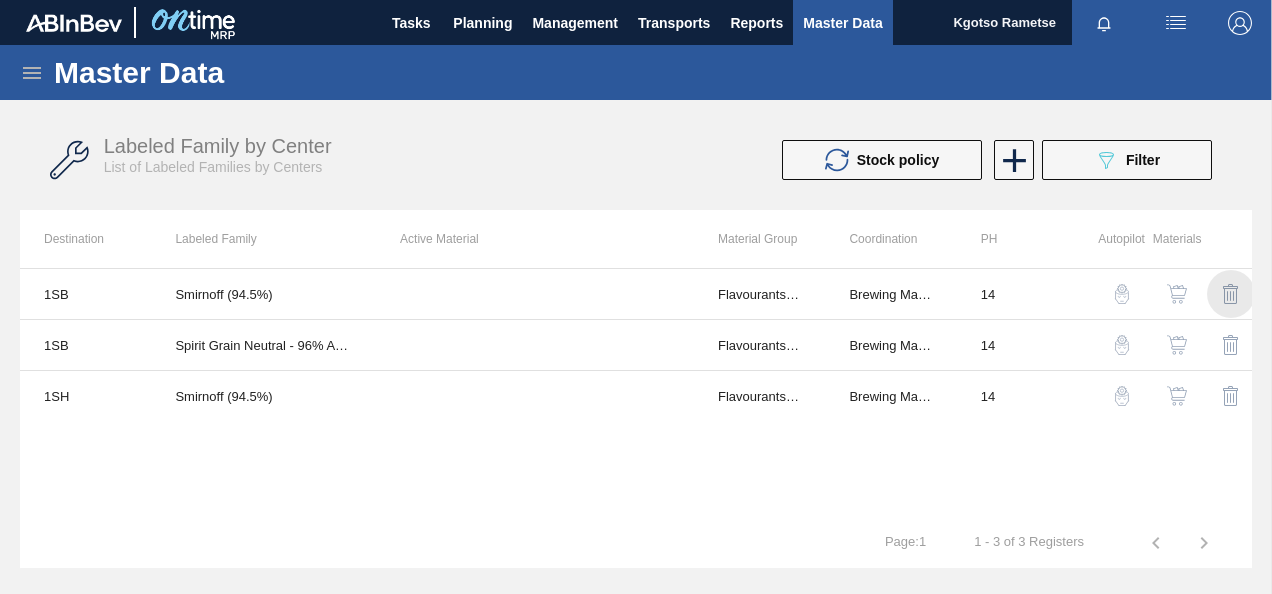 click at bounding box center [1231, 294] 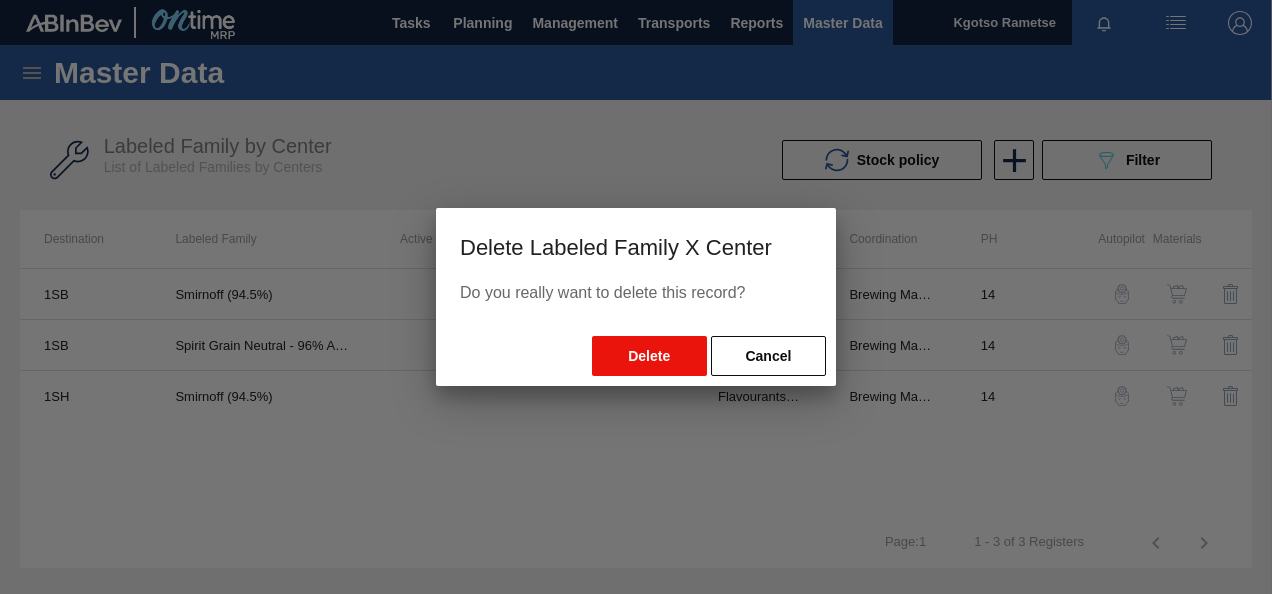 click on "Delete" at bounding box center (649, 356) 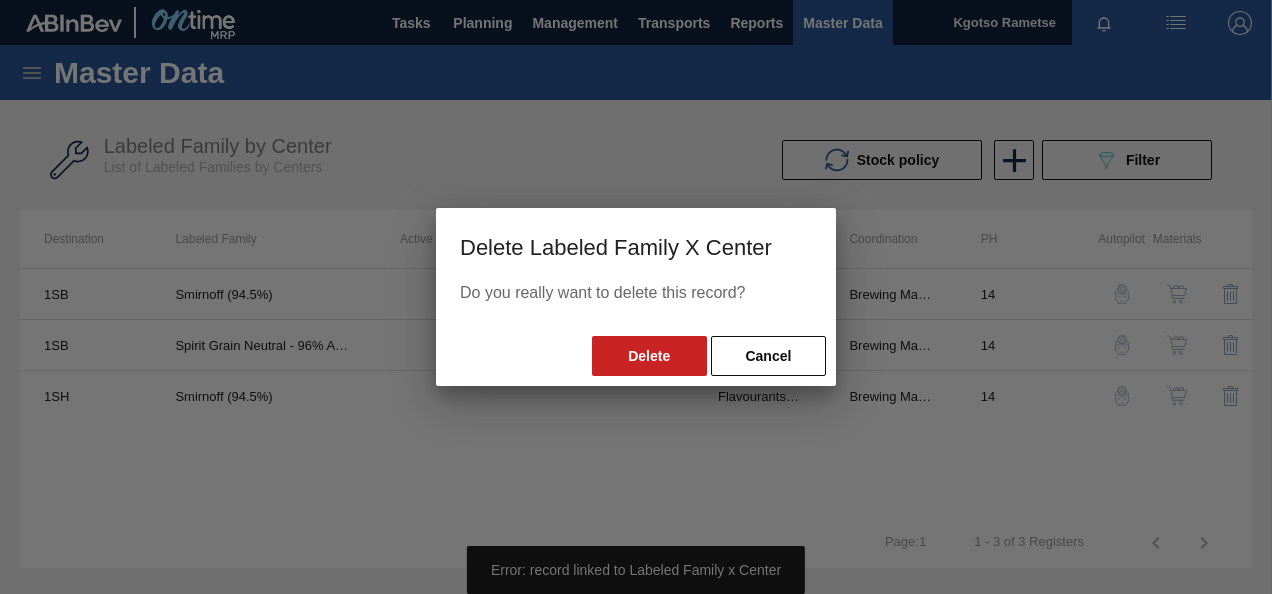 click at bounding box center (636, 297) 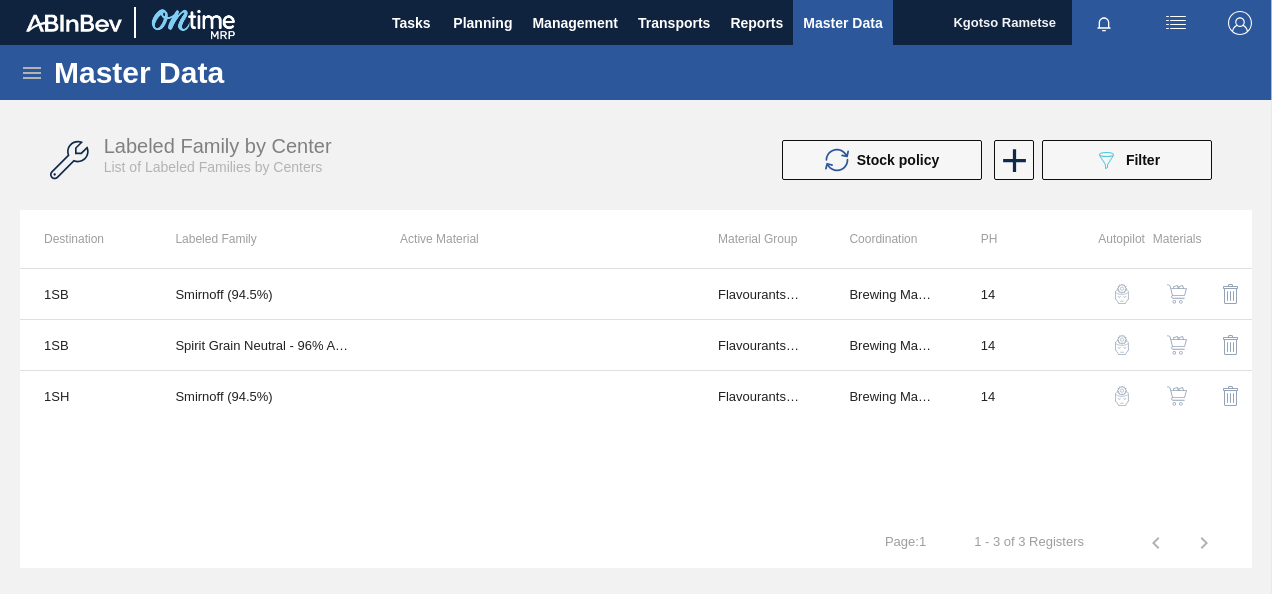 click 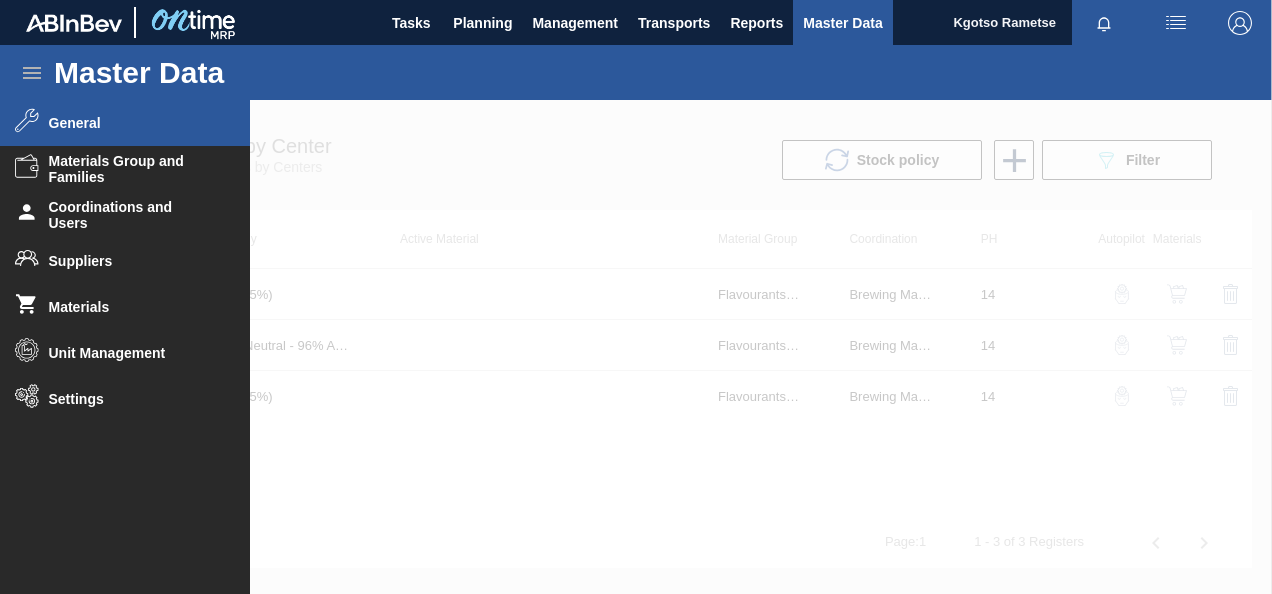click on "General" at bounding box center [125, 123] 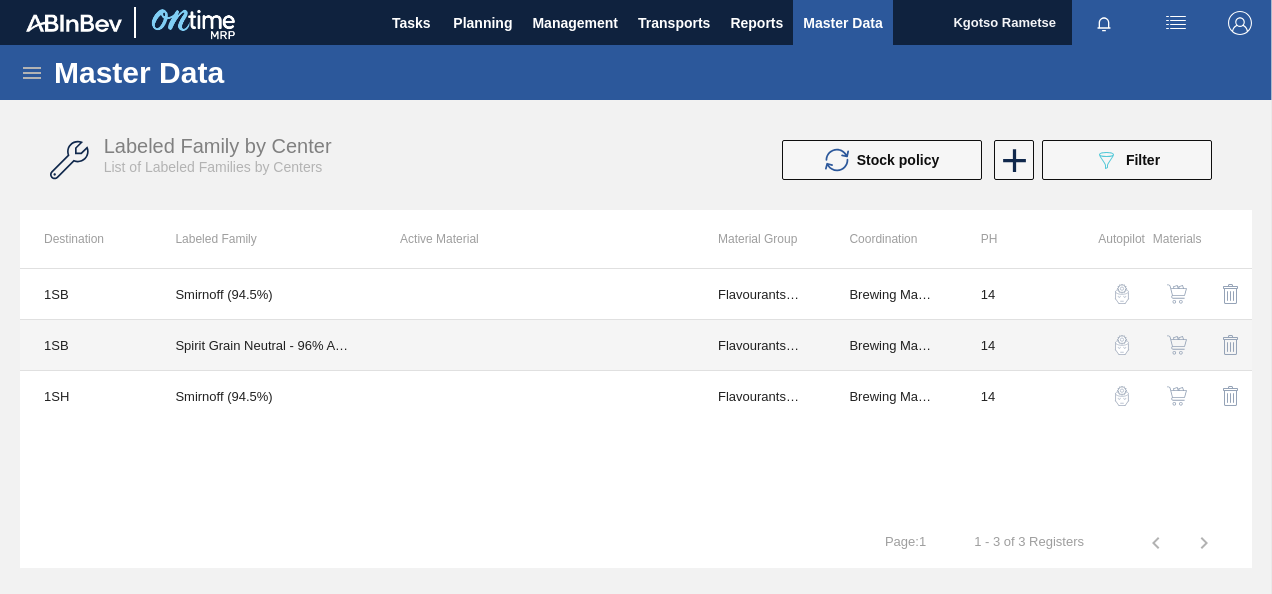 click on "Spirit Grain Neutral - 96% ABV" at bounding box center [263, 345] 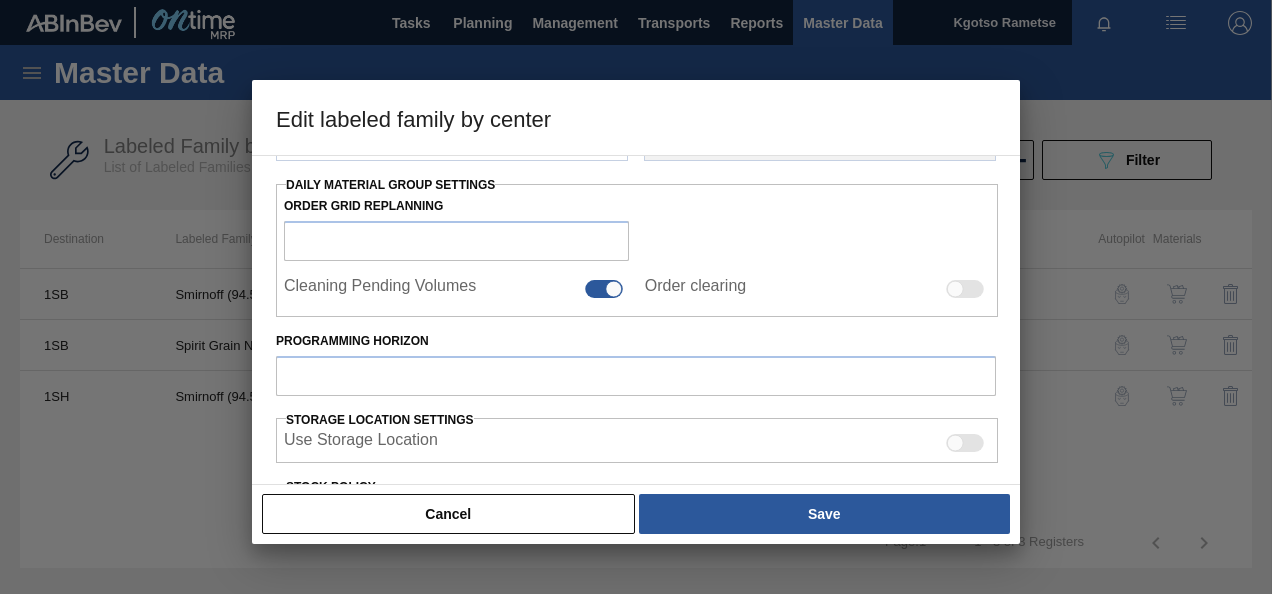 type on "Flavourants & Colourants" 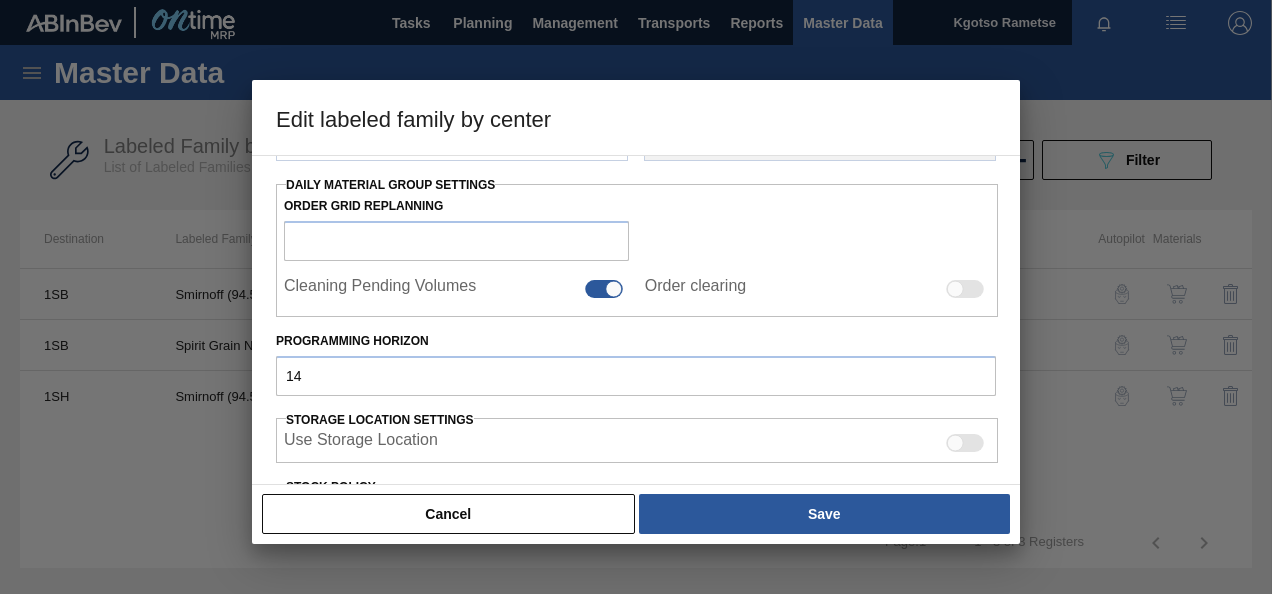scroll, scrollTop: 516, scrollLeft: 0, axis: vertical 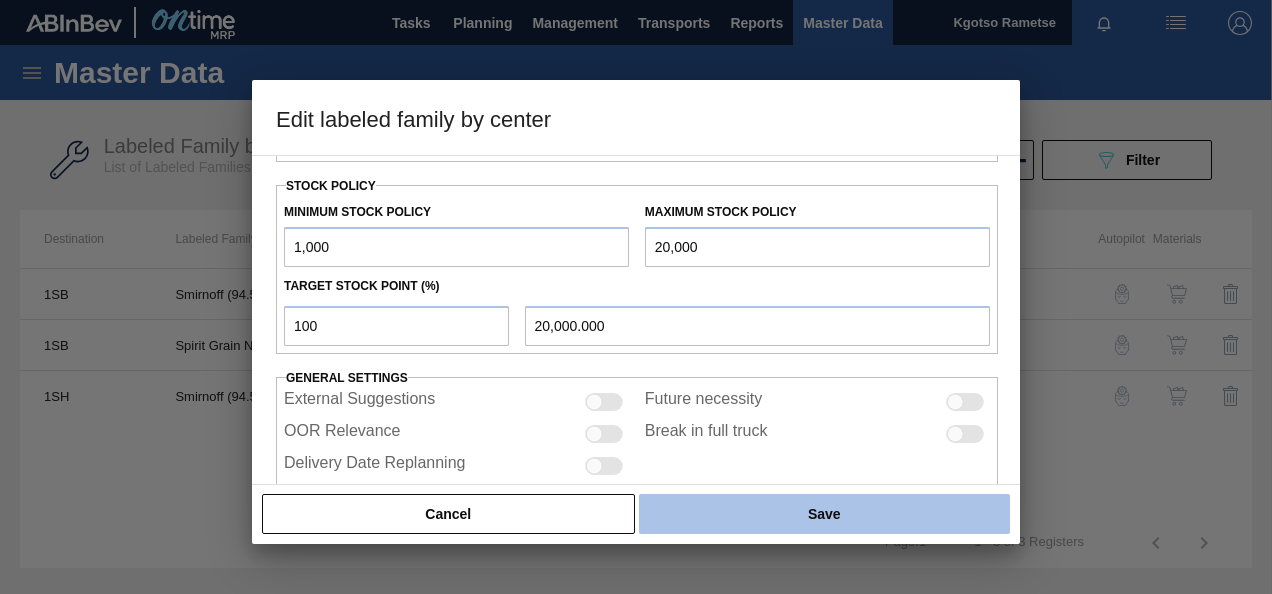 click on "Save" at bounding box center [824, 514] 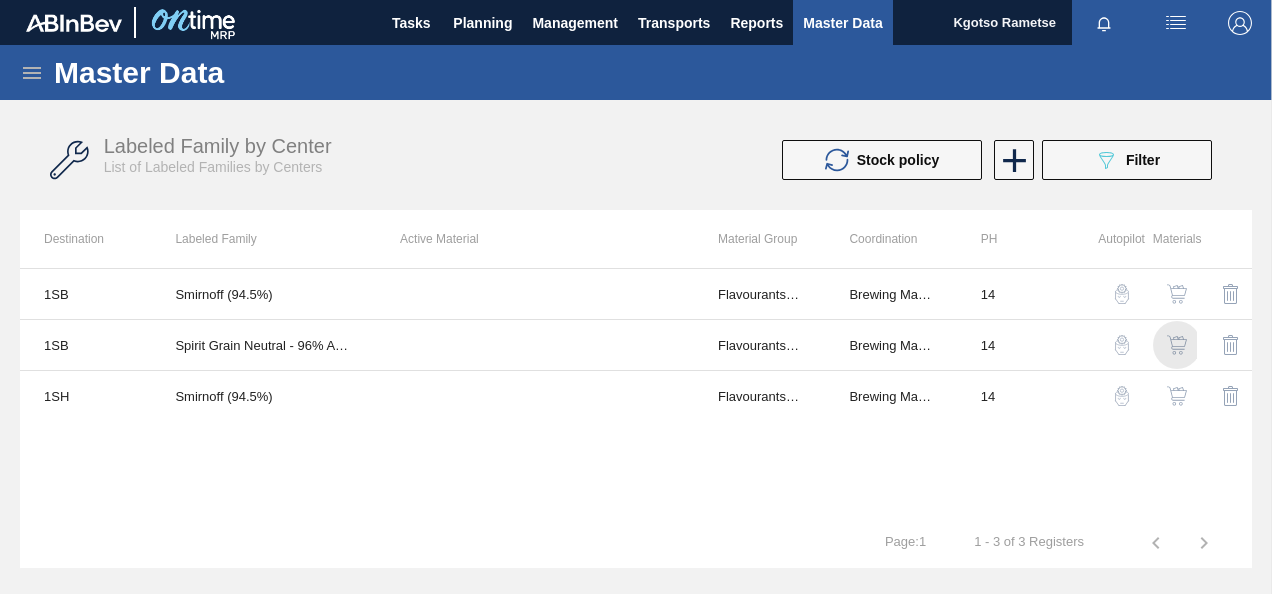click at bounding box center (1177, 345) 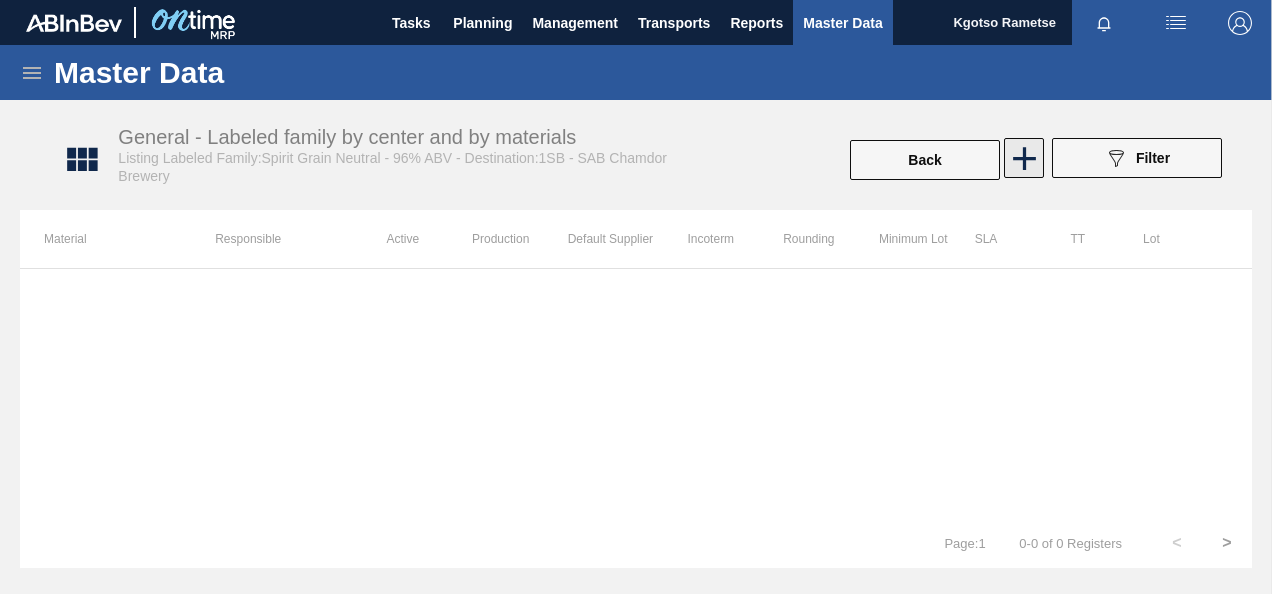 click 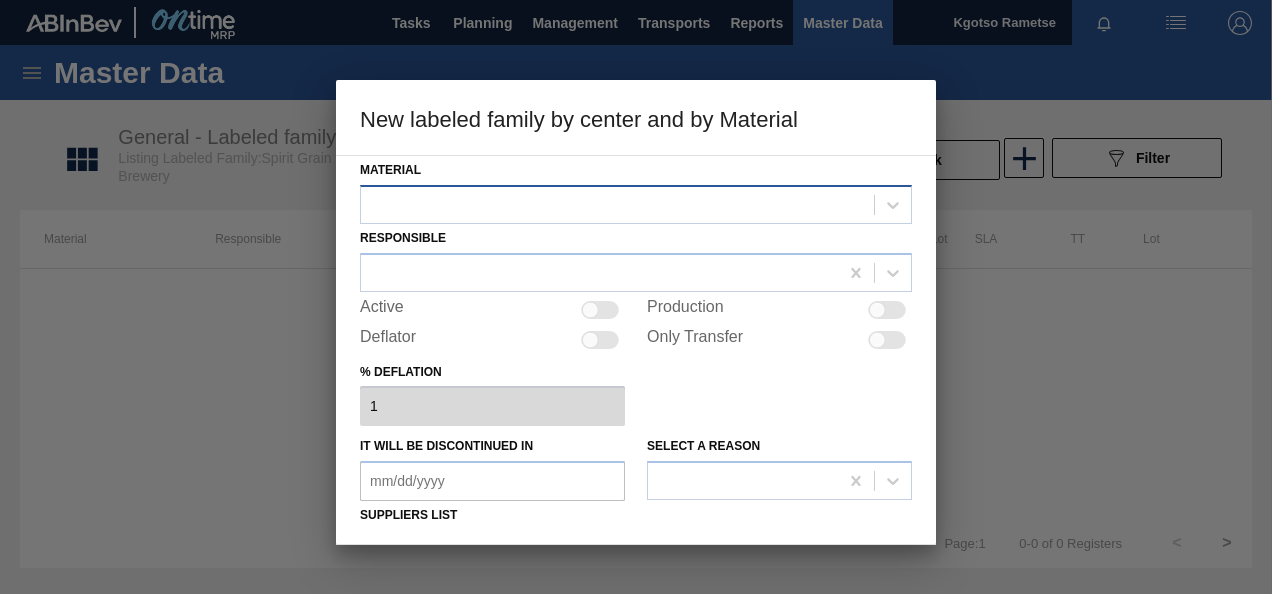 click at bounding box center [617, 204] 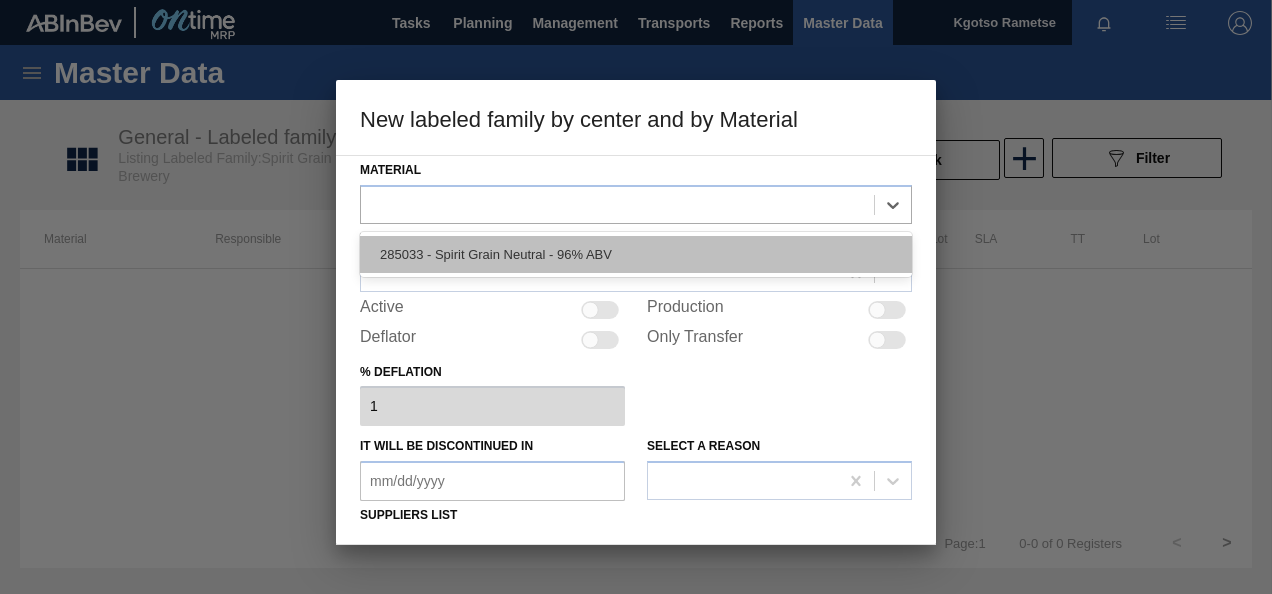 click on "285033 - Spirit Grain Neutral - 96% ABV" at bounding box center (636, 254) 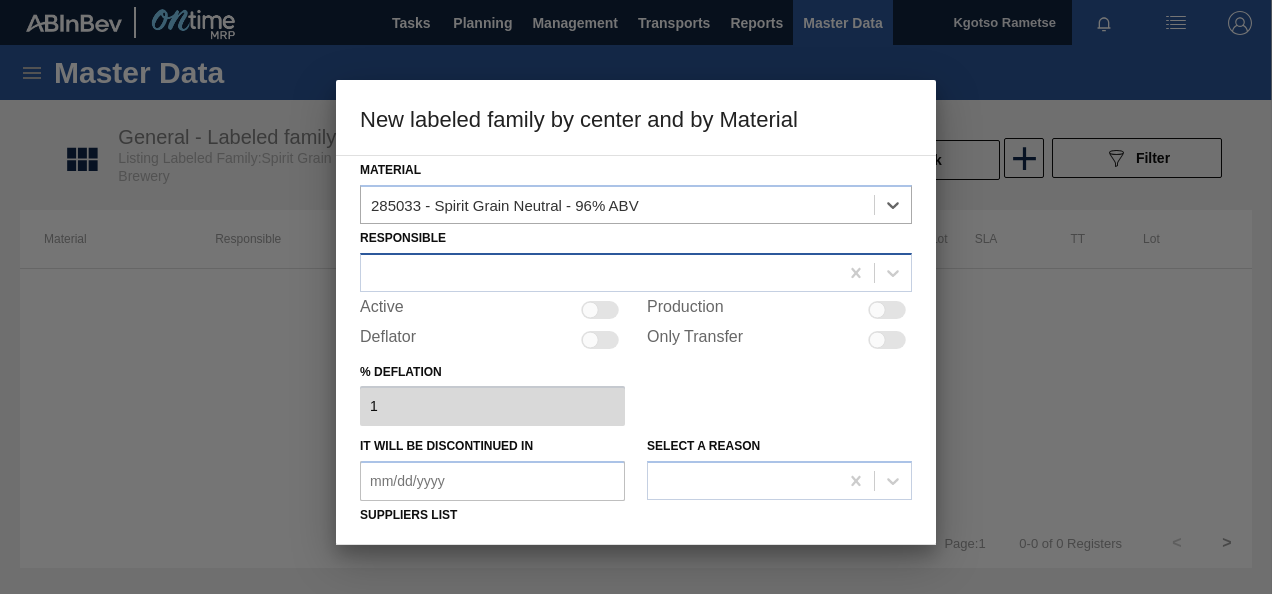 click at bounding box center (599, 272) 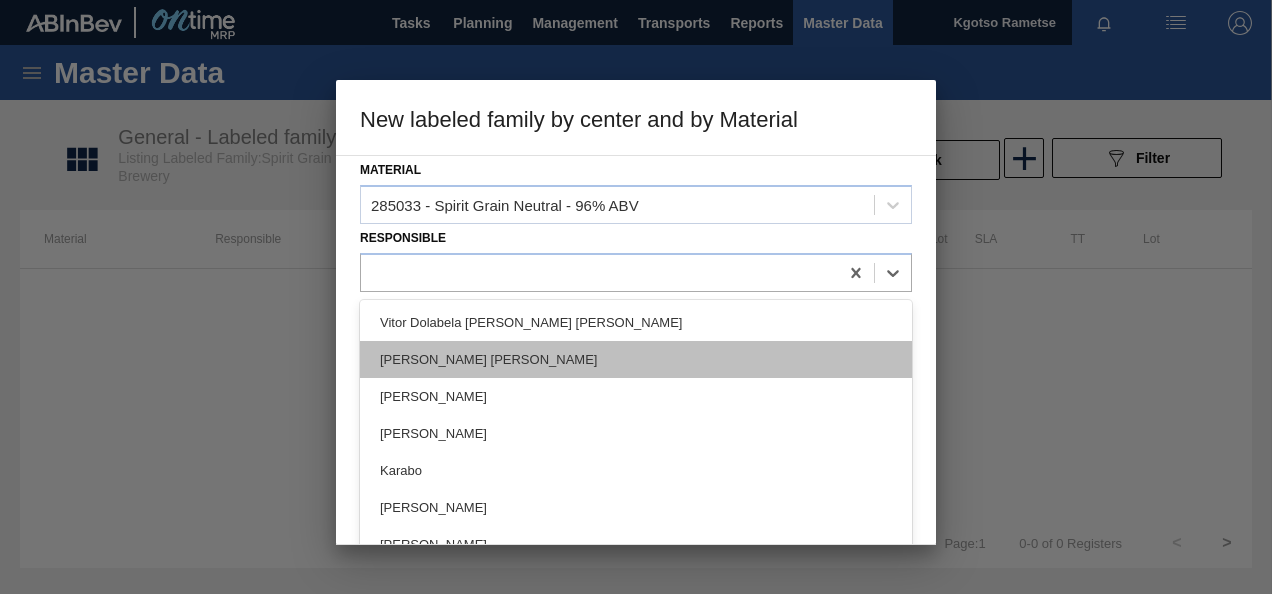 click on "[PERSON_NAME] [PERSON_NAME]" at bounding box center (636, 359) 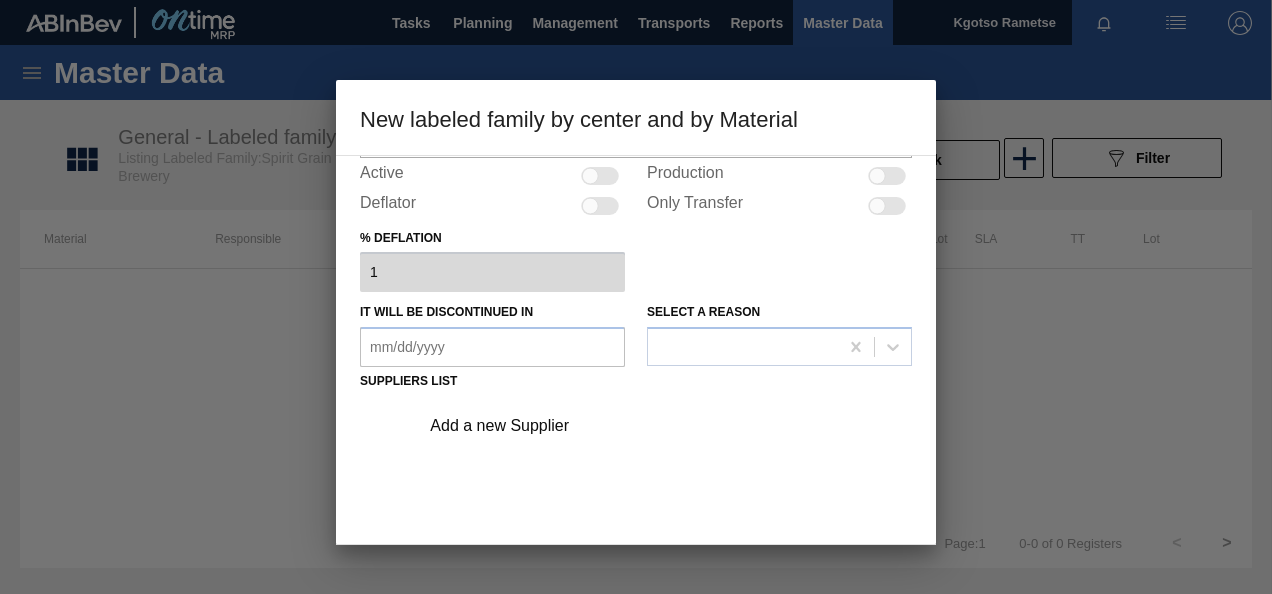 scroll, scrollTop: 4, scrollLeft: 0, axis: vertical 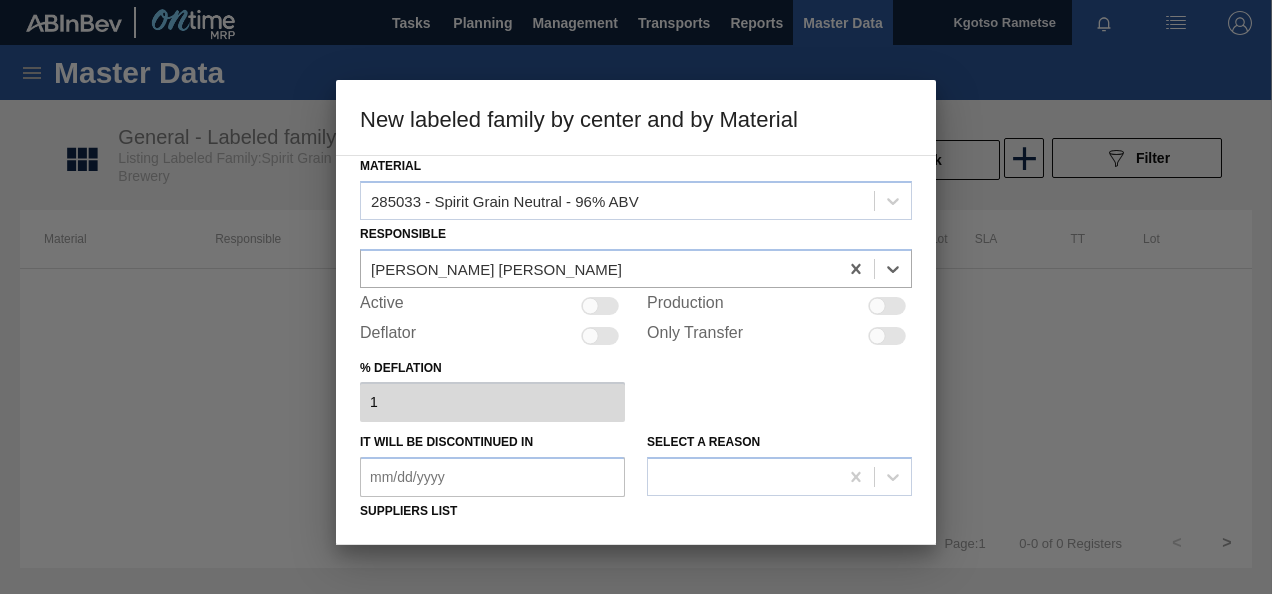 click at bounding box center (600, 306) 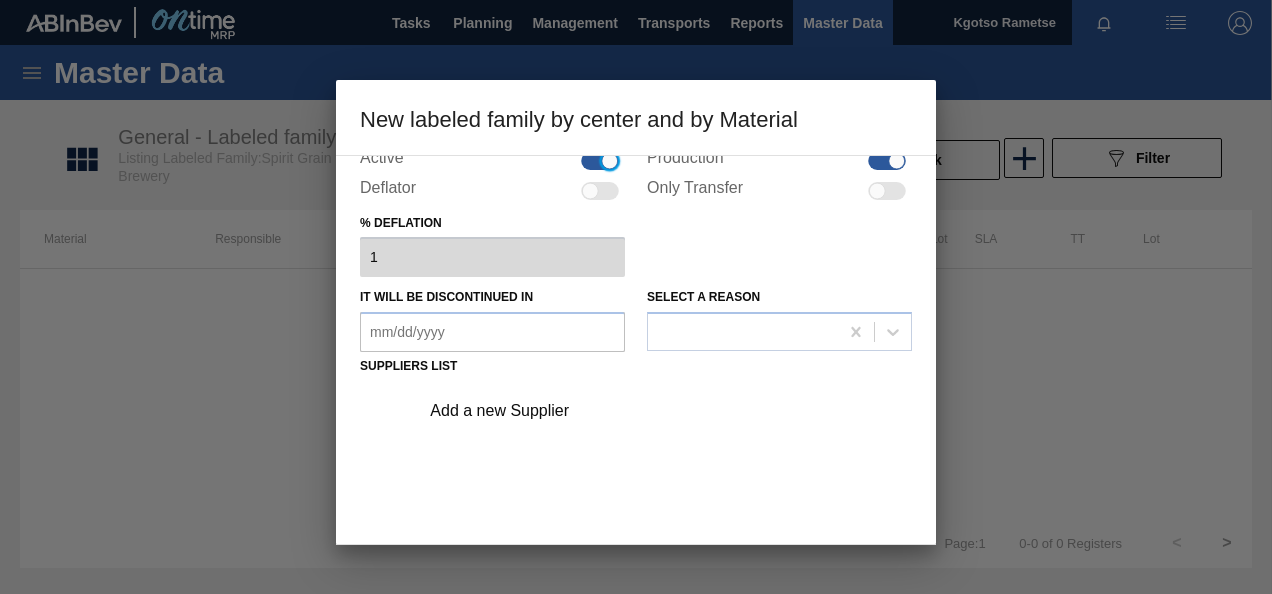 scroll, scrollTop: 304, scrollLeft: 0, axis: vertical 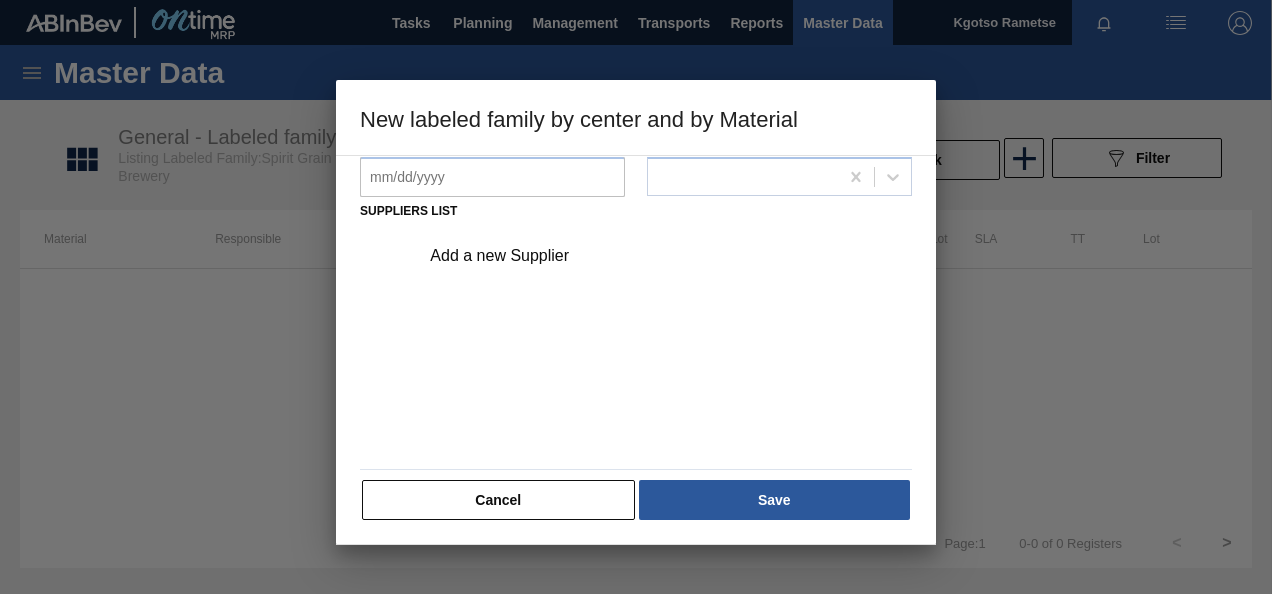 click on "Add a new Supplier" at bounding box center [626, 256] 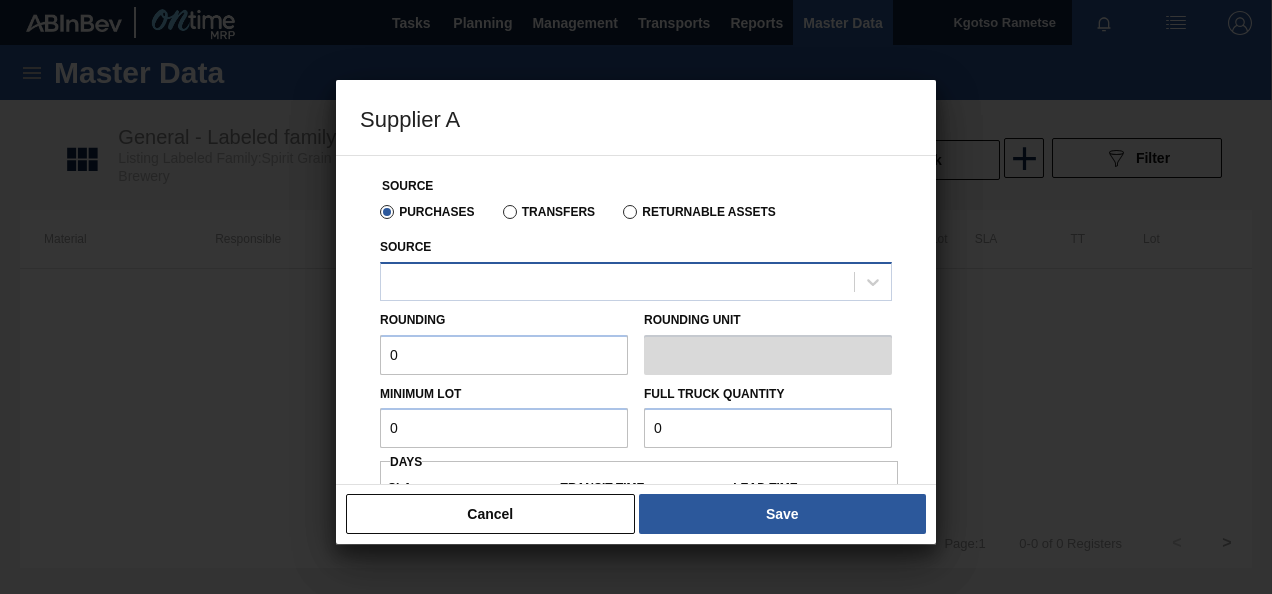 click at bounding box center (617, 281) 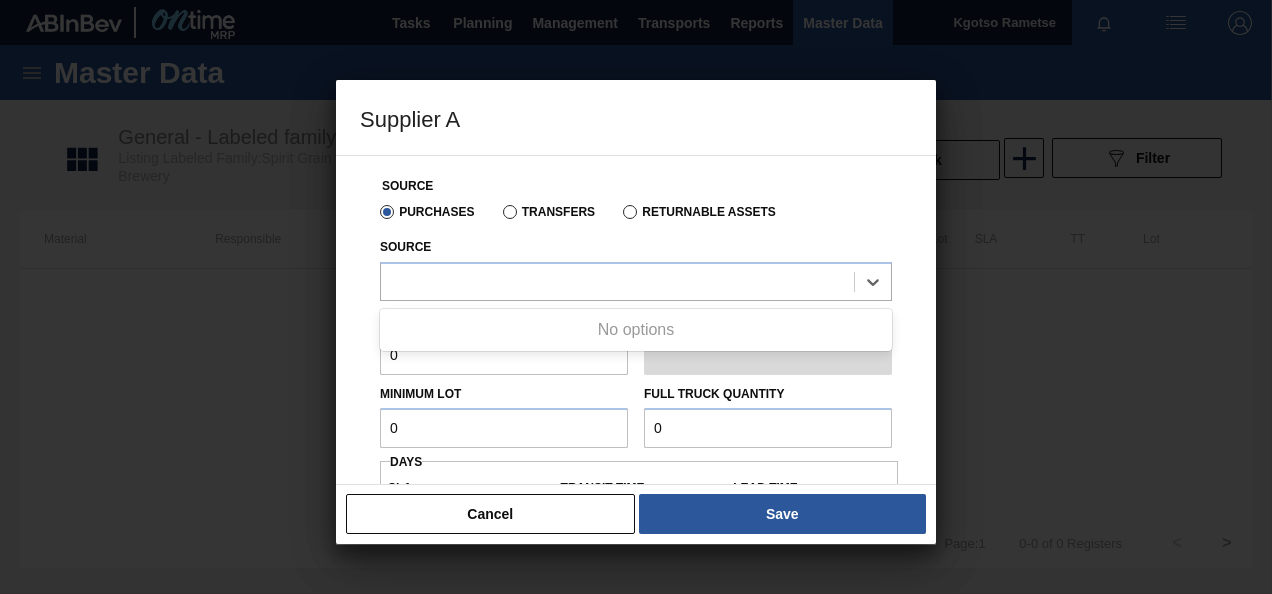 click on "Source   Use Up and Down to choose options, press Enter to select the currently focused option, press Escape to exit the menu, press Tab to select the option and exit the menu. No options" at bounding box center (636, 264) 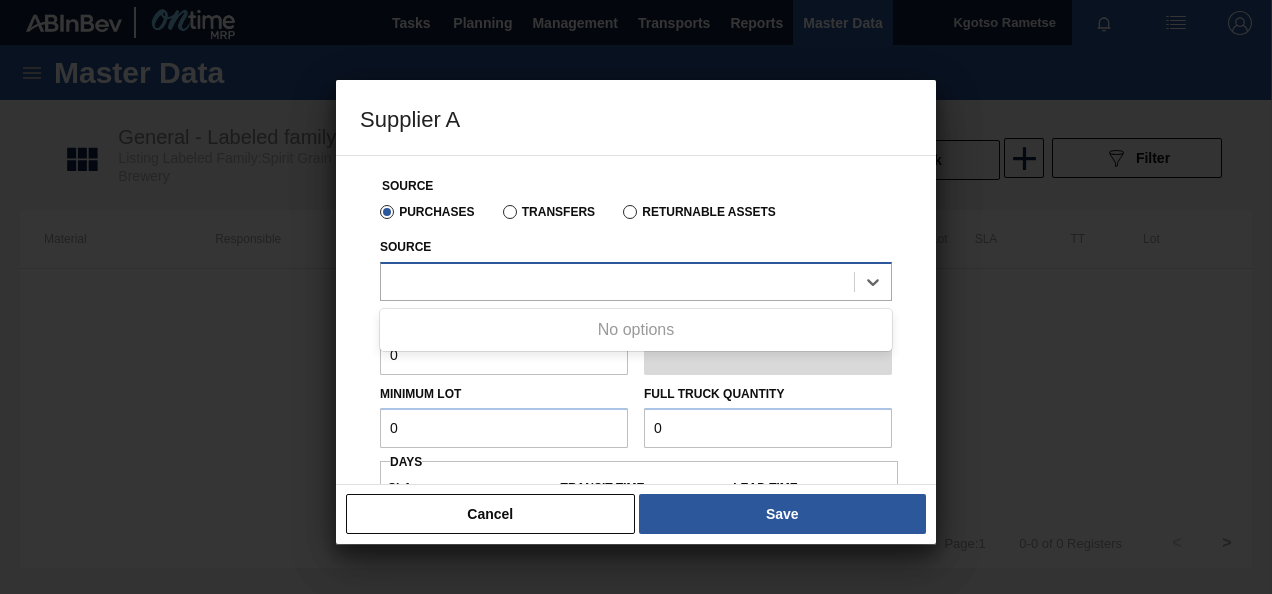 click at bounding box center [617, 281] 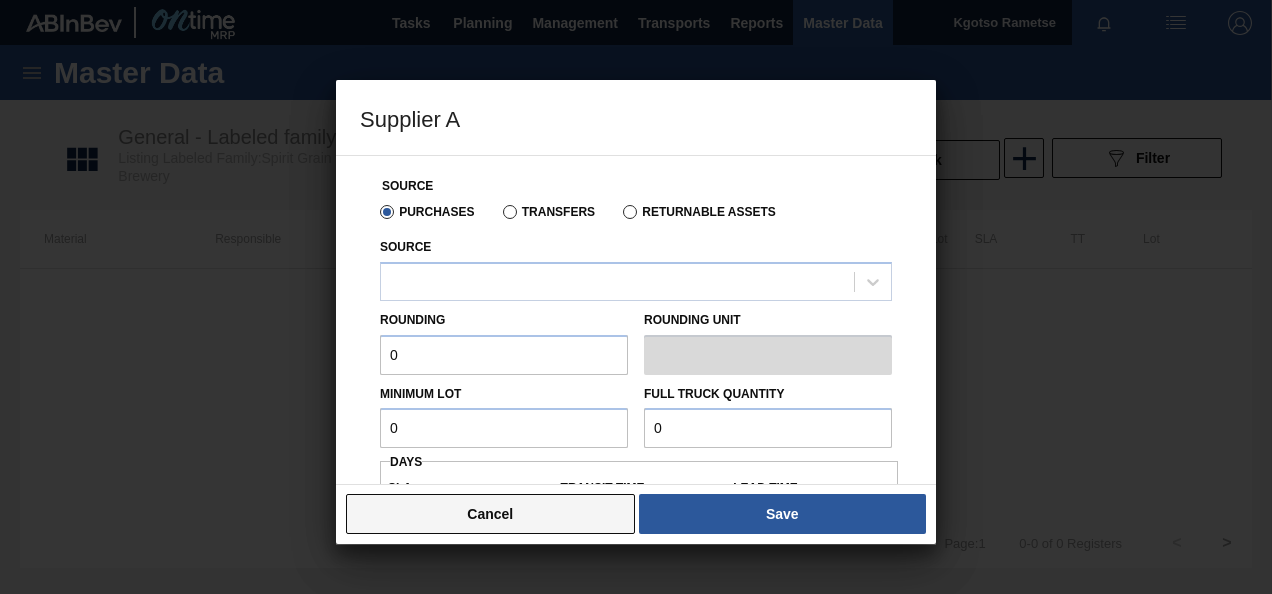 click on "Cancel" at bounding box center (490, 514) 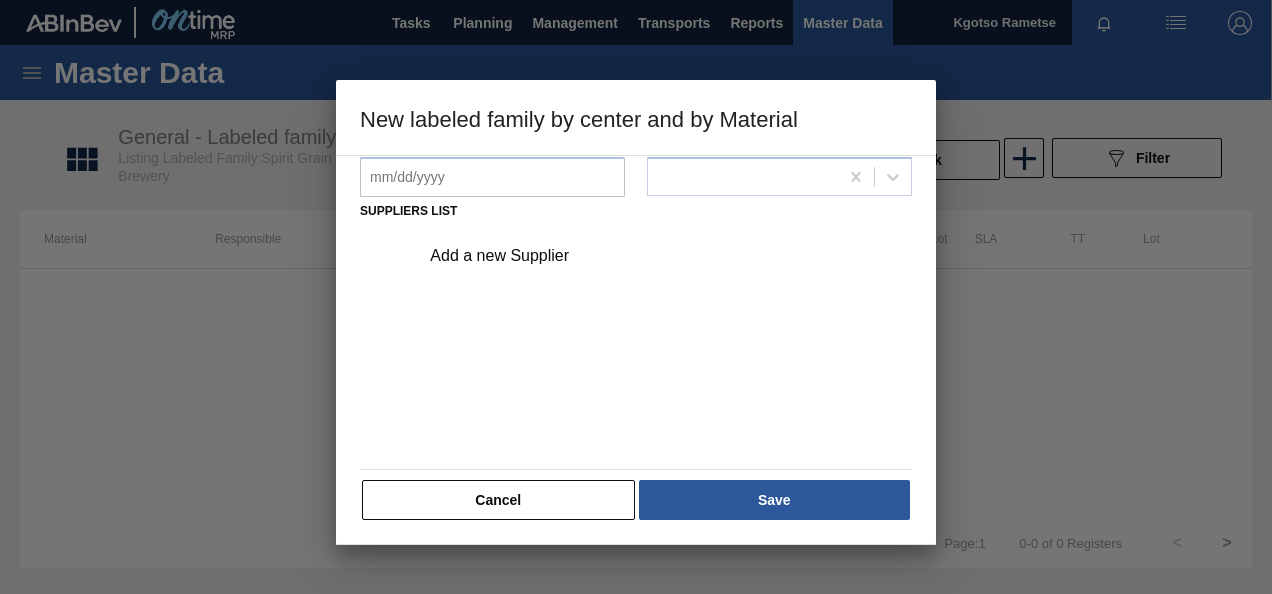 click on "Cancel" at bounding box center [498, 500] 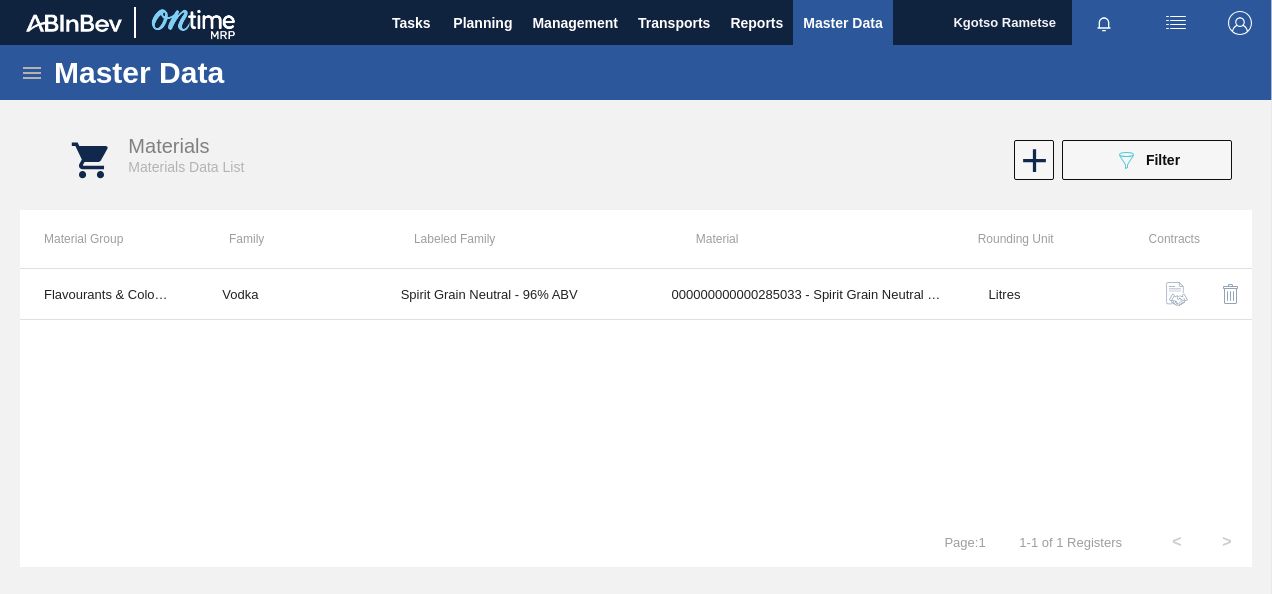 click 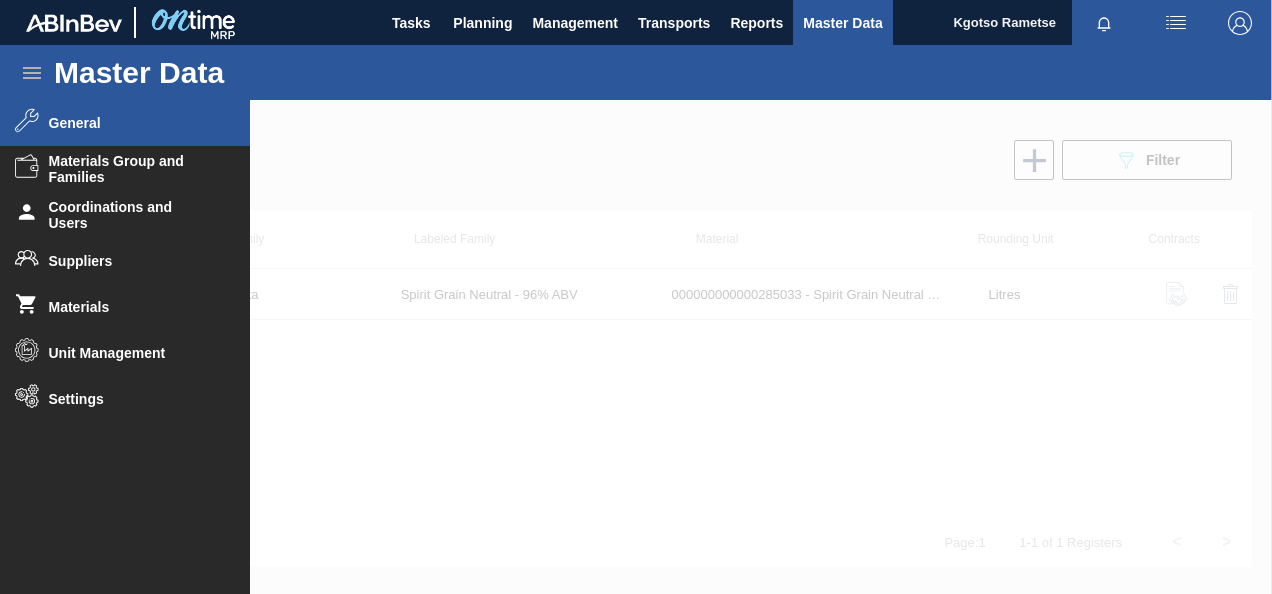 click on "General" at bounding box center [125, 123] 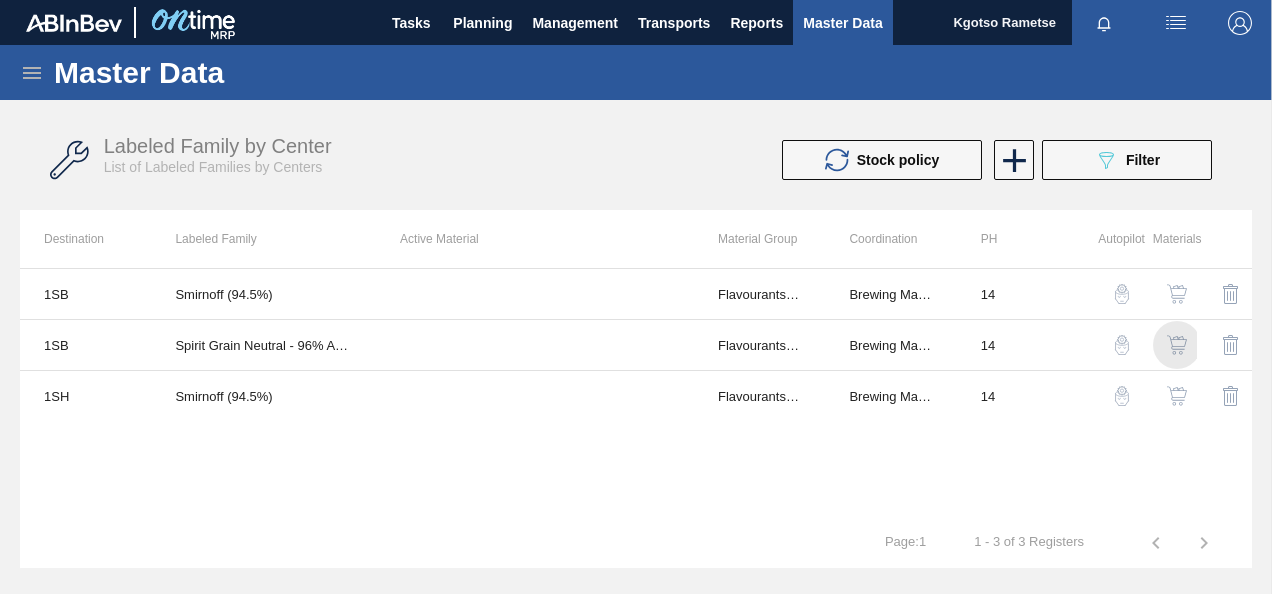 click at bounding box center (1177, 345) 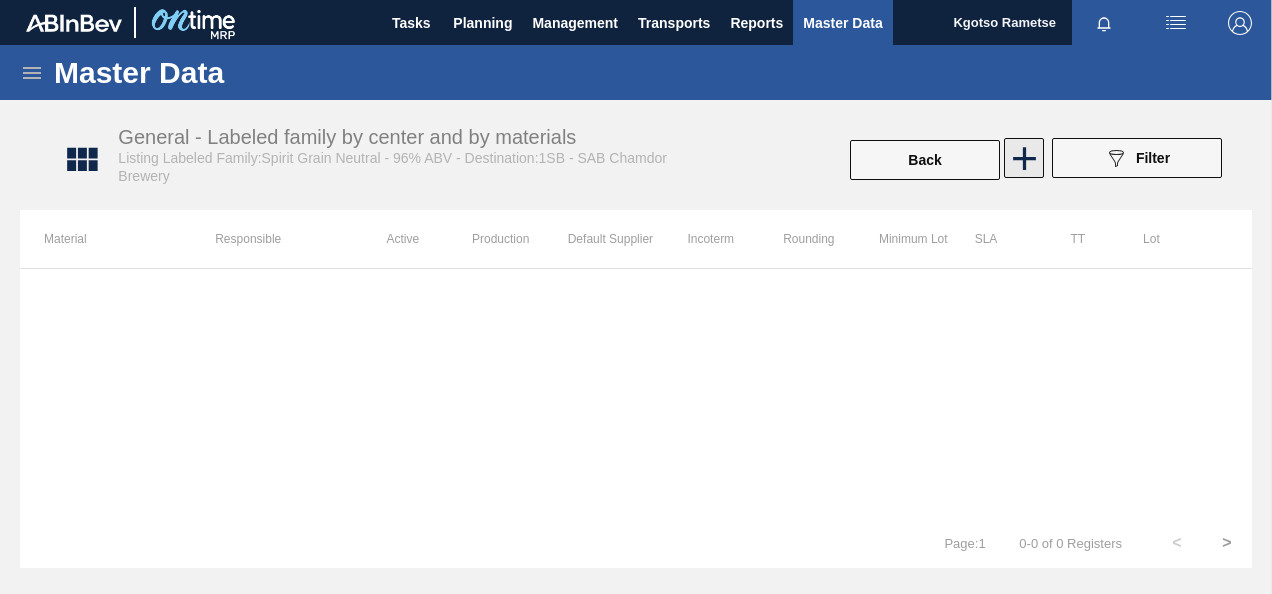 click 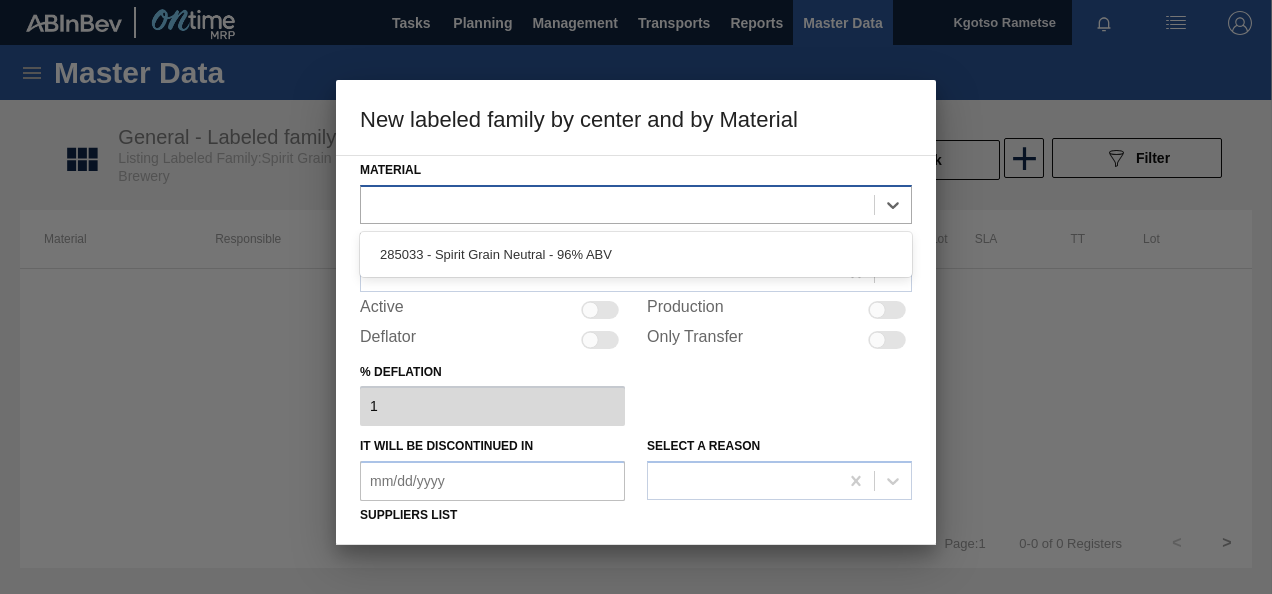 click at bounding box center (617, 204) 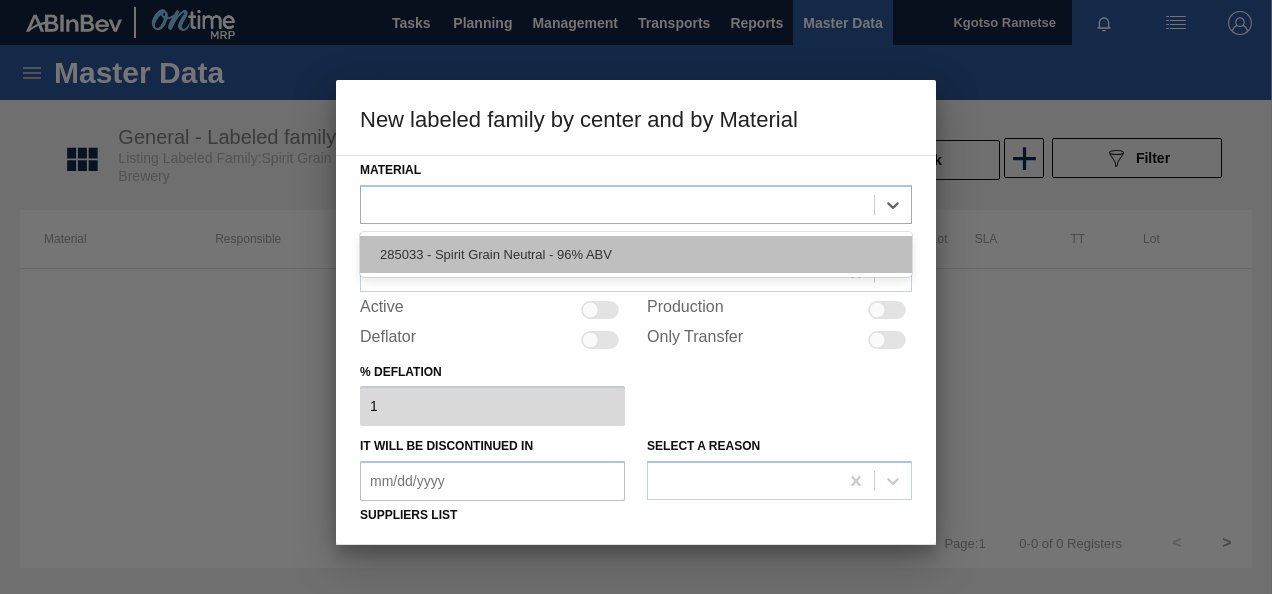 click on "285033 - Spirit Grain Neutral - 96% ABV" at bounding box center [636, 254] 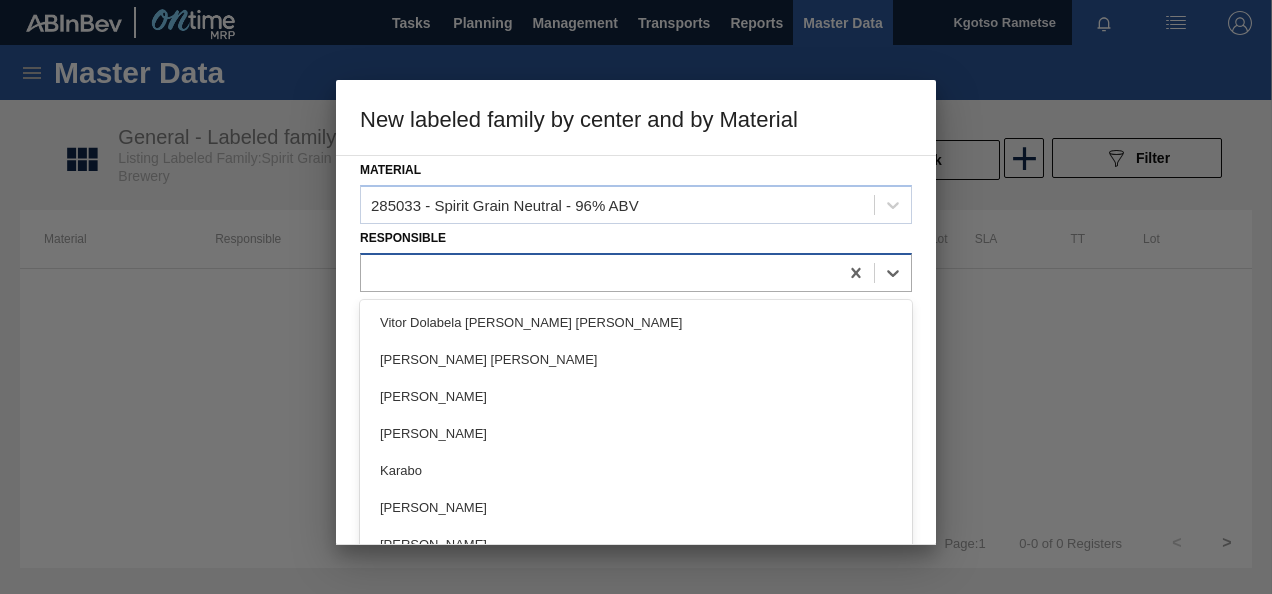 click at bounding box center (599, 272) 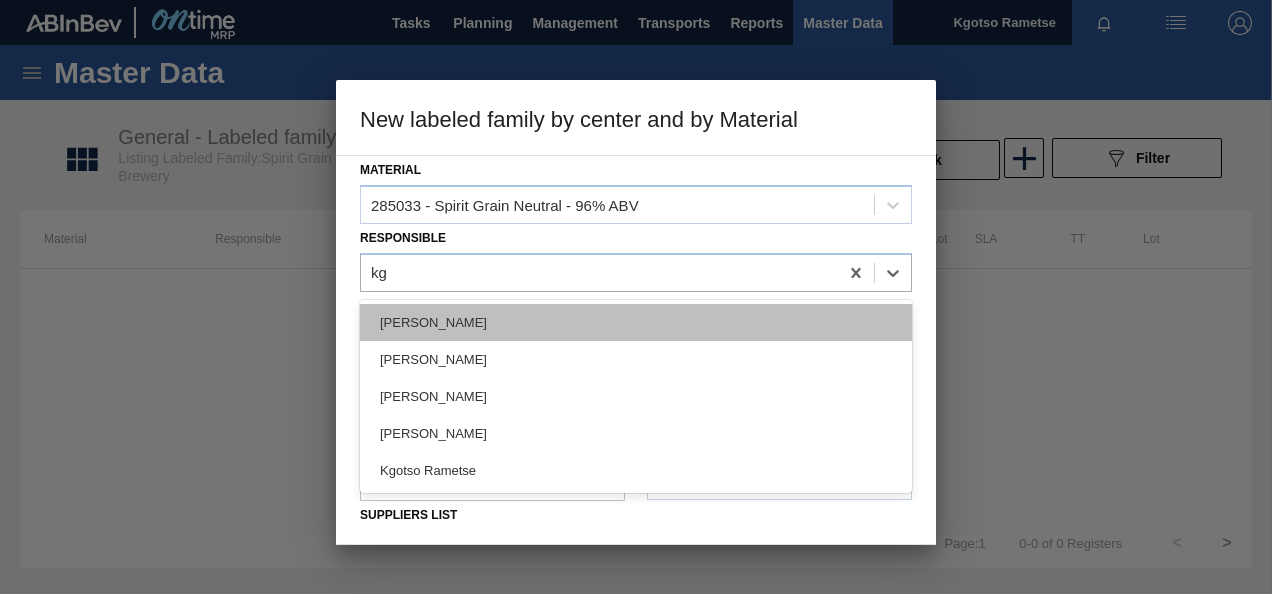 type on "kgo" 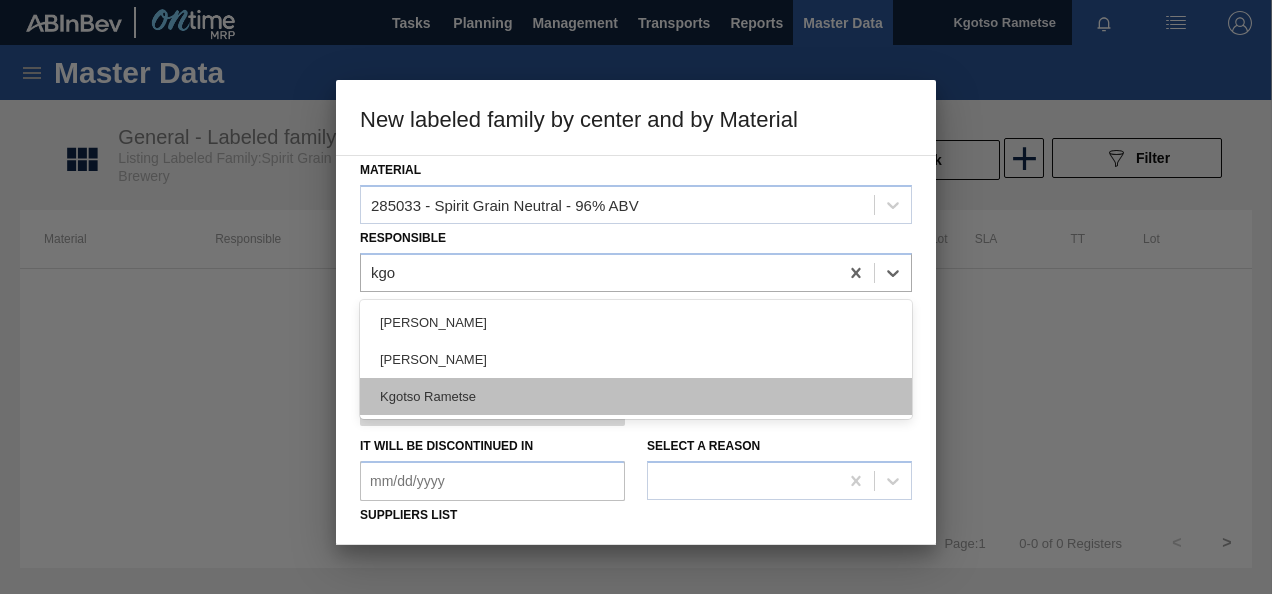 click on "Kgotso Rametse" at bounding box center [636, 396] 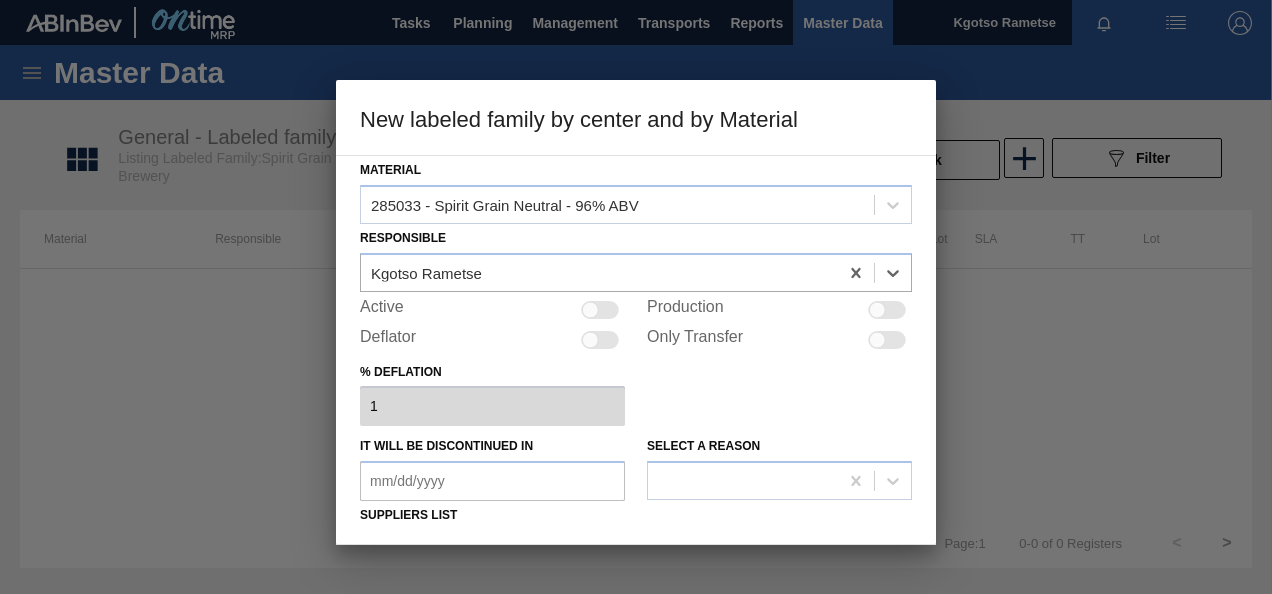 click at bounding box center (600, 310) 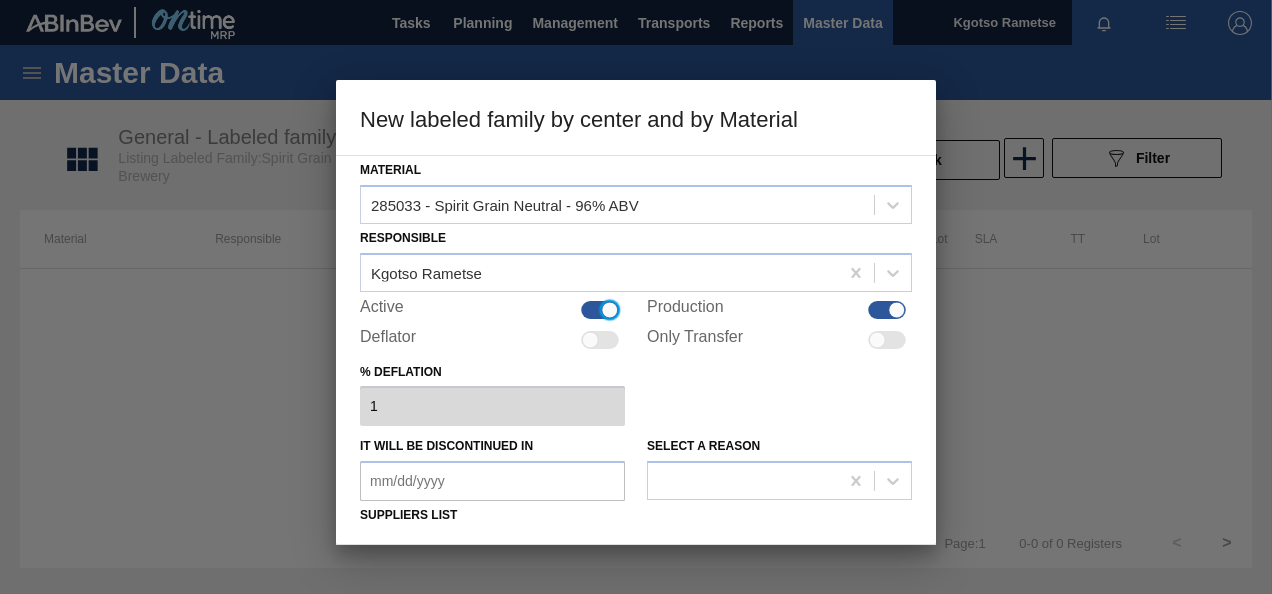 scroll, scrollTop: 304, scrollLeft: 0, axis: vertical 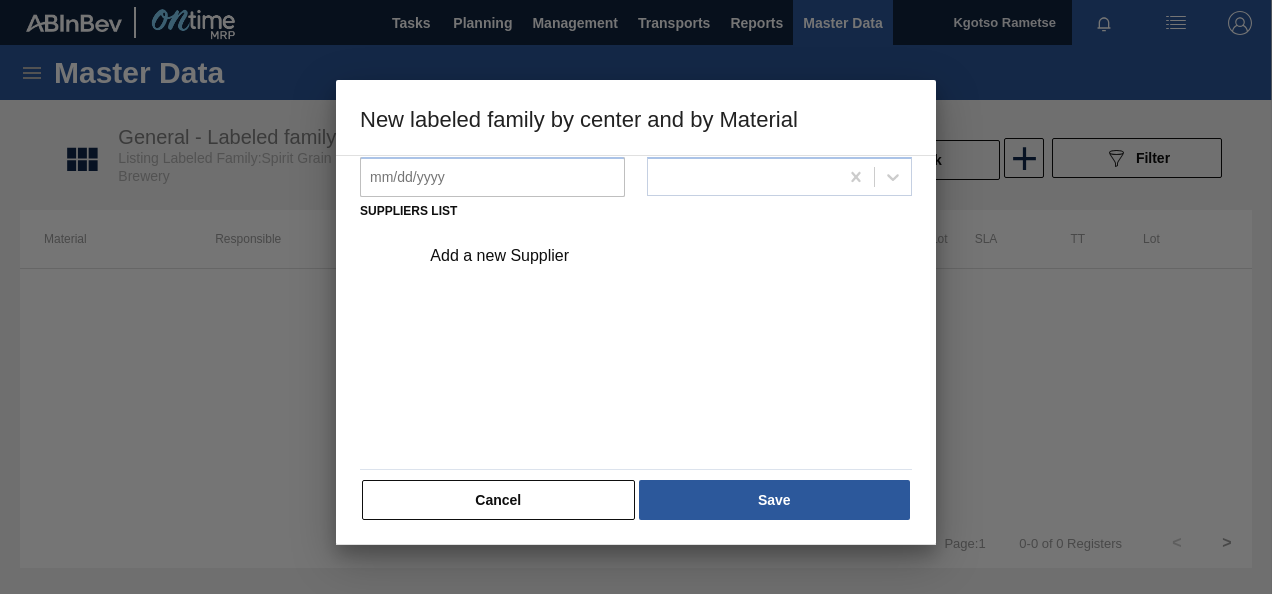 click on "Add a new Supplier" at bounding box center [626, 256] 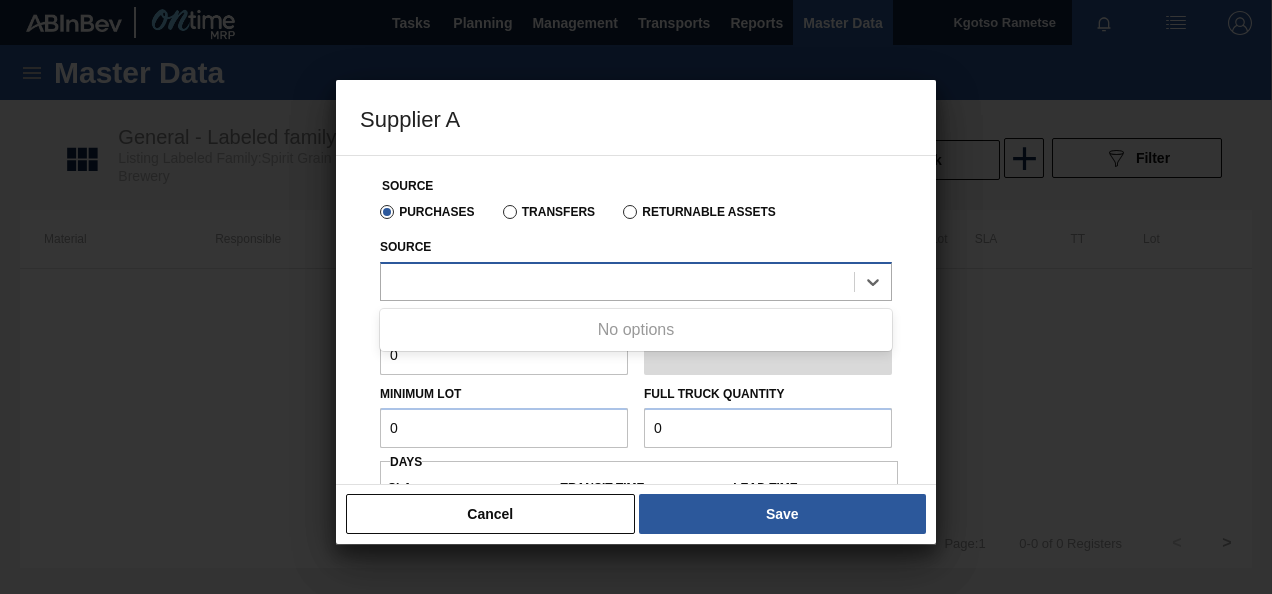 click at bounding box center [617, 281] 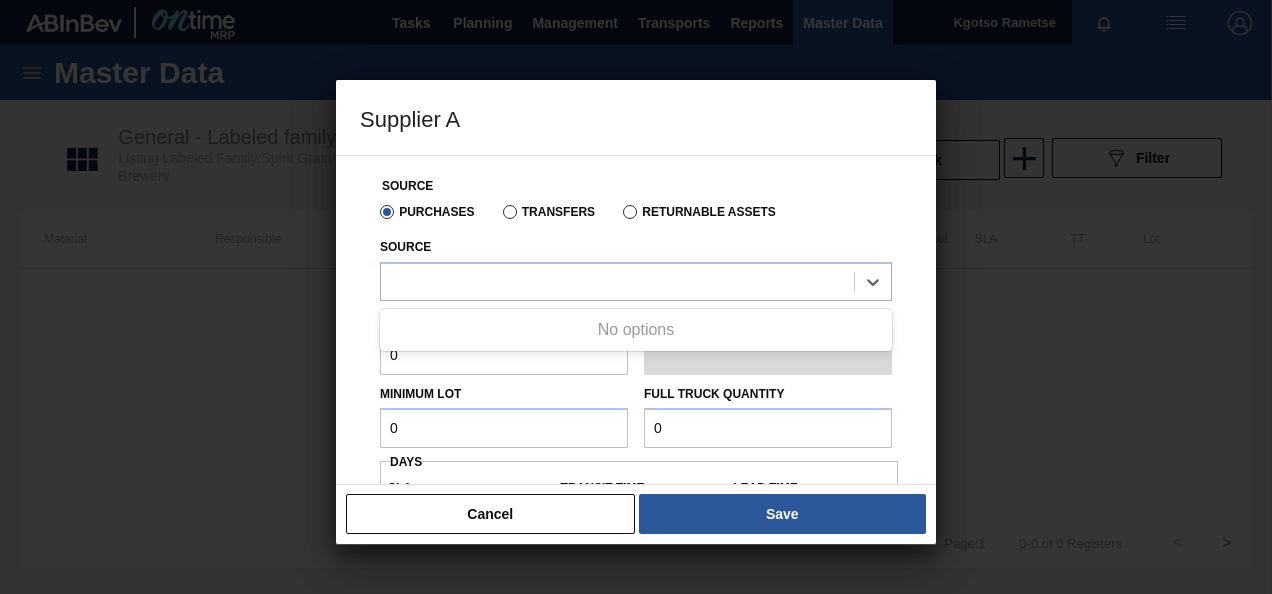 drag, startPoint x: 475, startPoint y: 282, endPoint x: 461, endPoint y: 318, distance: 38.626415 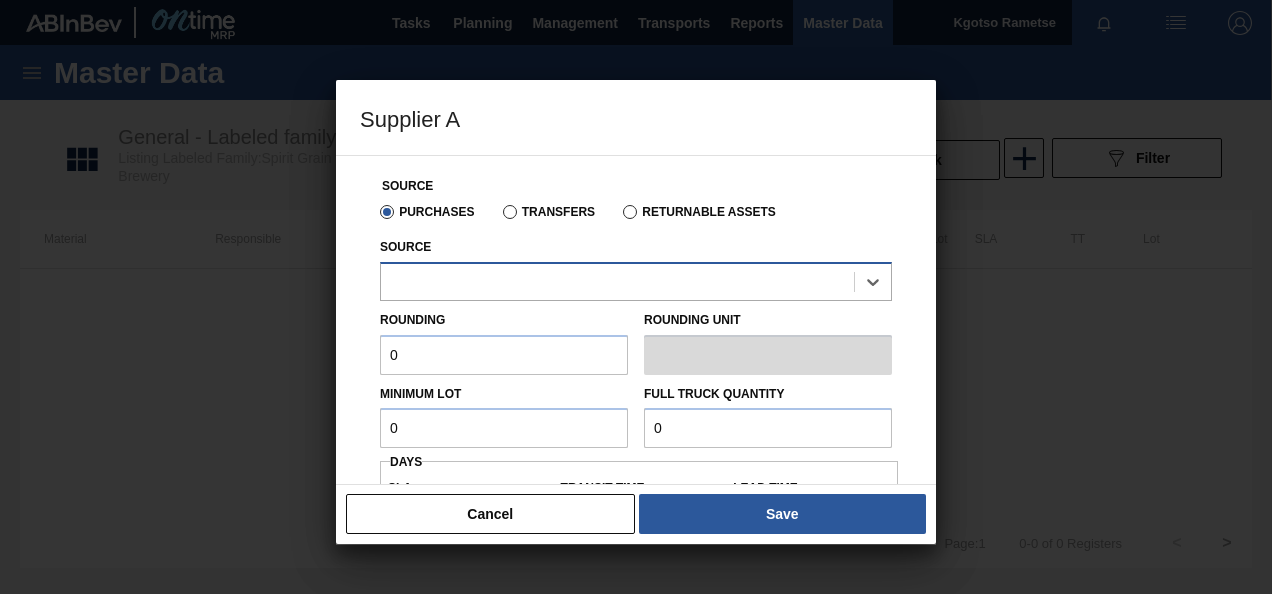click at bounding box center (617, 281) 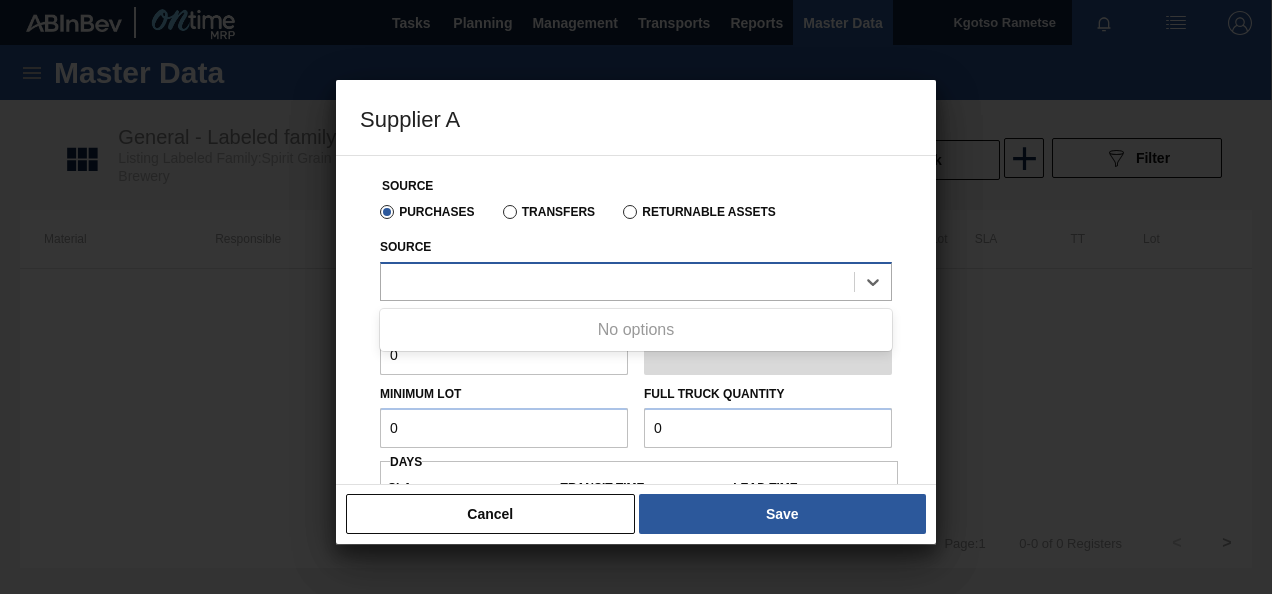 click at bounding box center [636, 281] 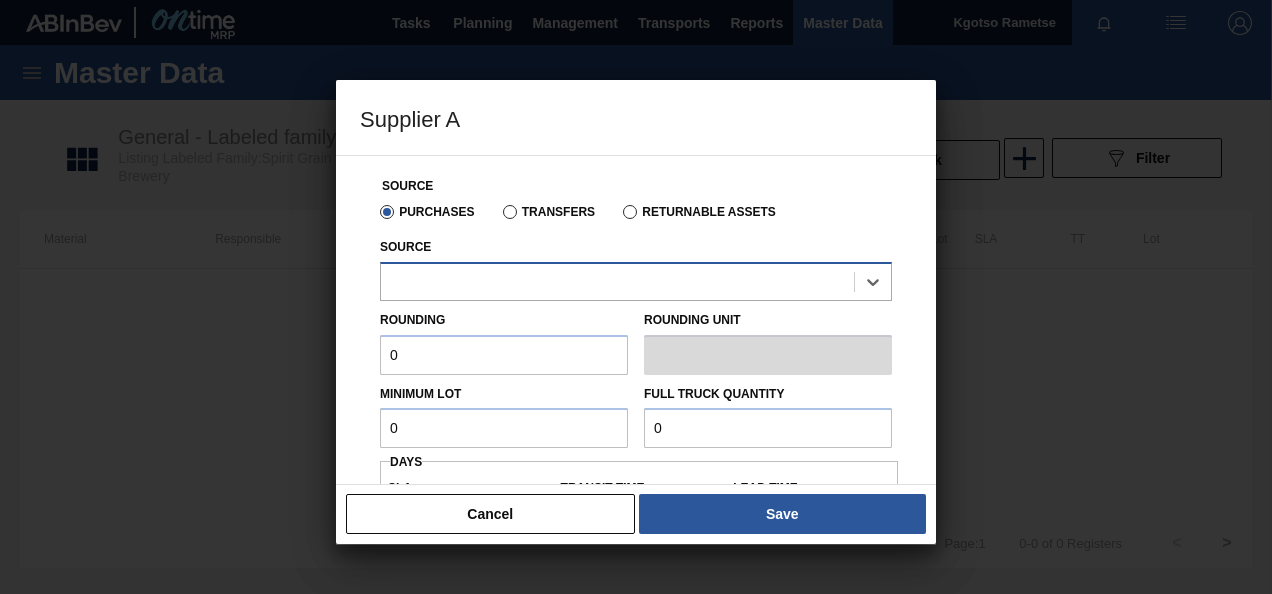 click at bounding box center [636, 281] 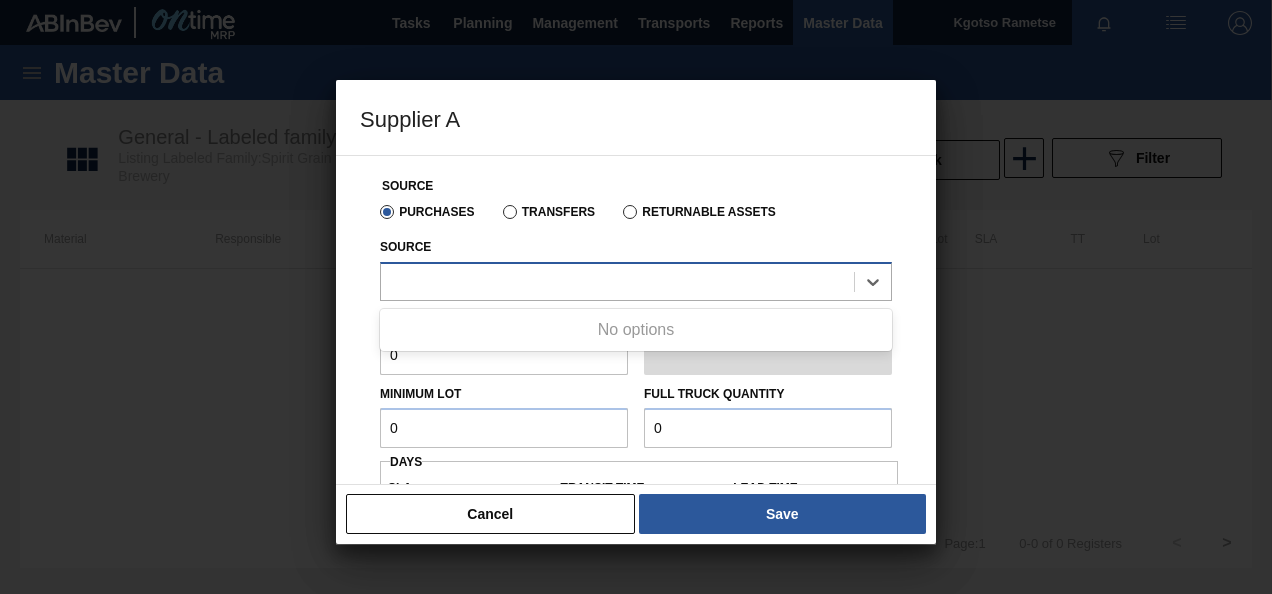click at bounding box center (617, 281) 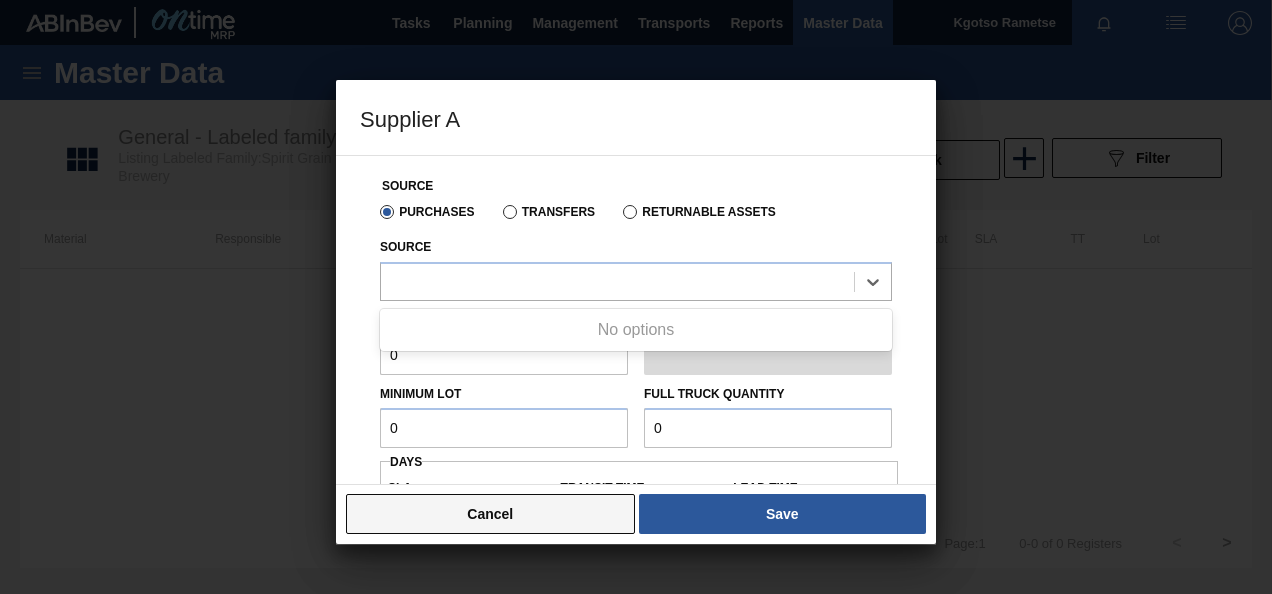 click on "Cancel" at bounding box center (490, 514) 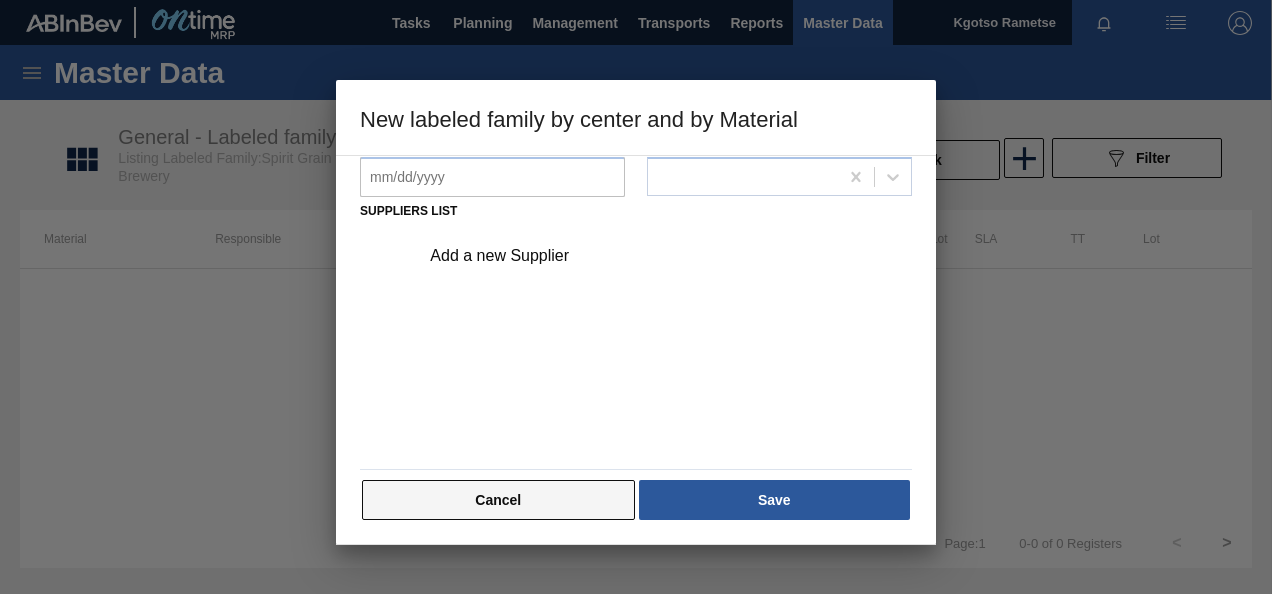 click on "Material 285033 - Spirit Grain Neutral - 96% ABV Responsible Kgotso Rametse Active Production Deflator Only Transfer % deflation 1 It will be discontinued in Select a reason Suppliers list     Add a new Supplier Cancel Save" at bounding box center [636, 187] 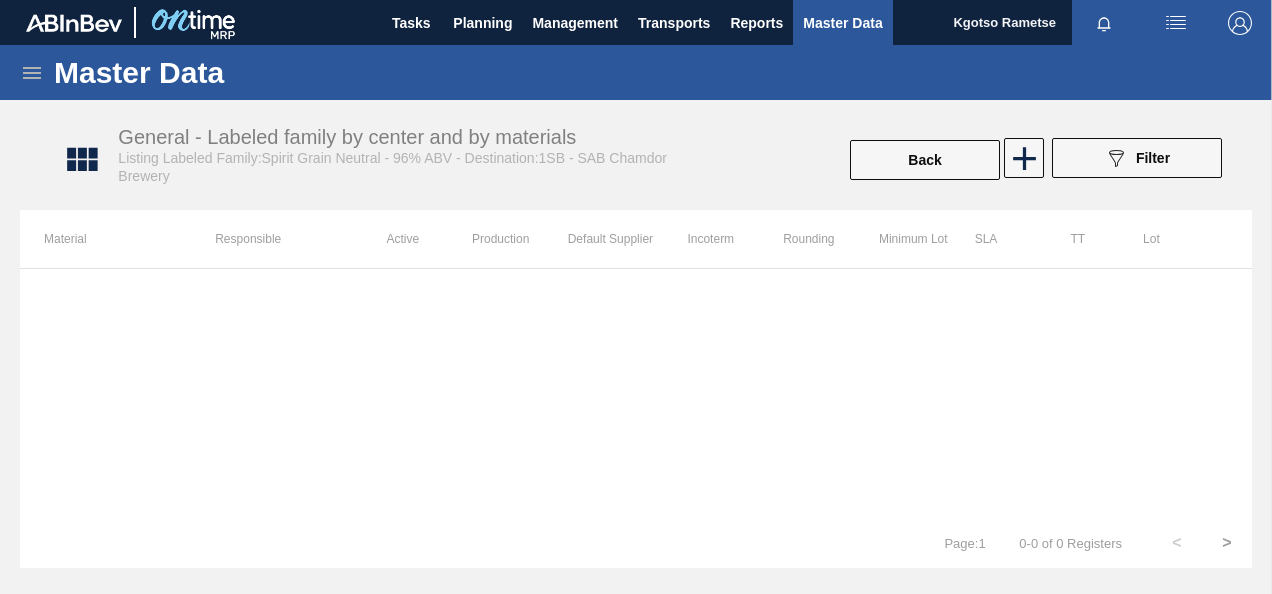 click 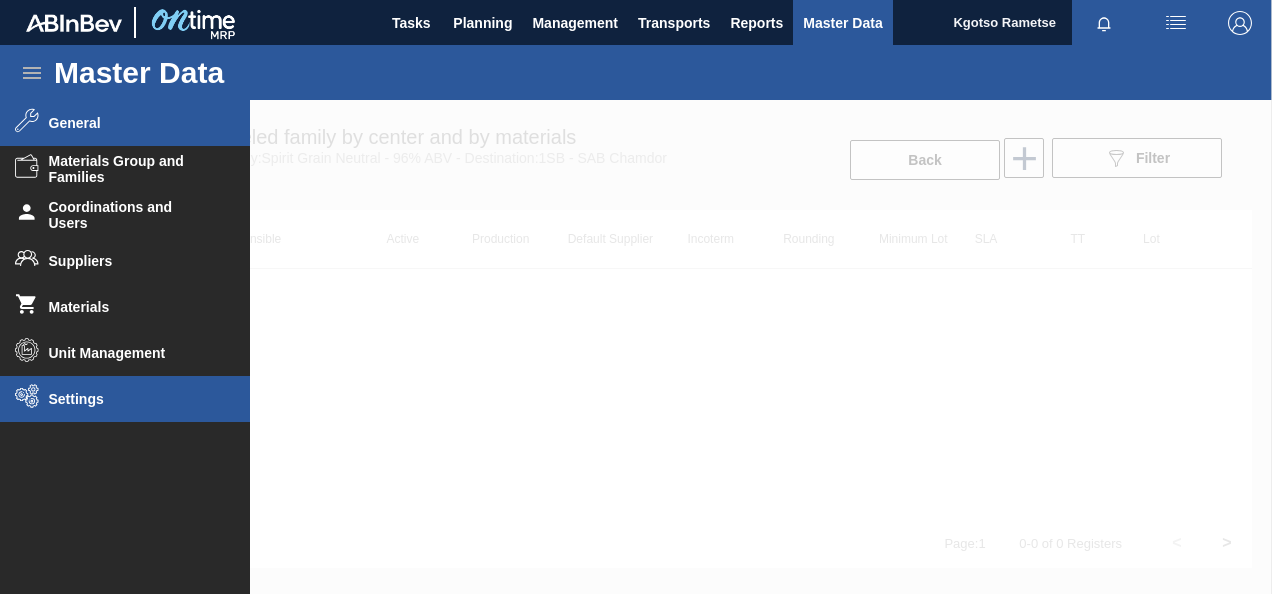 click on "Settings" at bounding box center [125, 399] 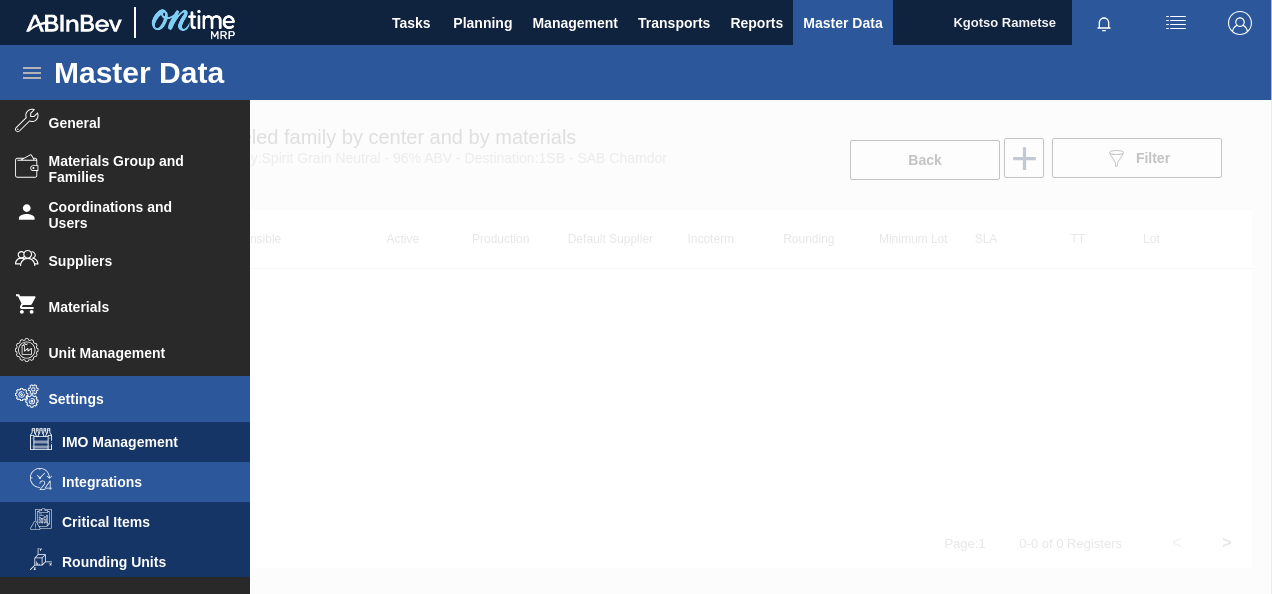 click on "Integrations" at bounding box center (139, 482) 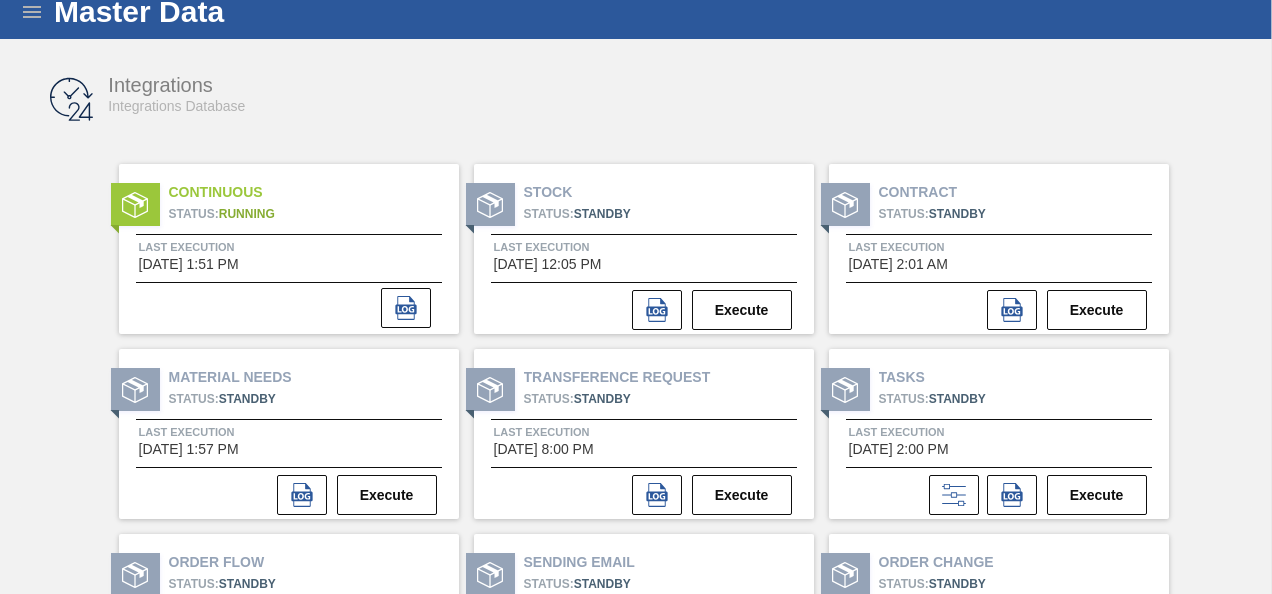 scroll, scrollTop: 0, scrollLeft: 0, axis: both 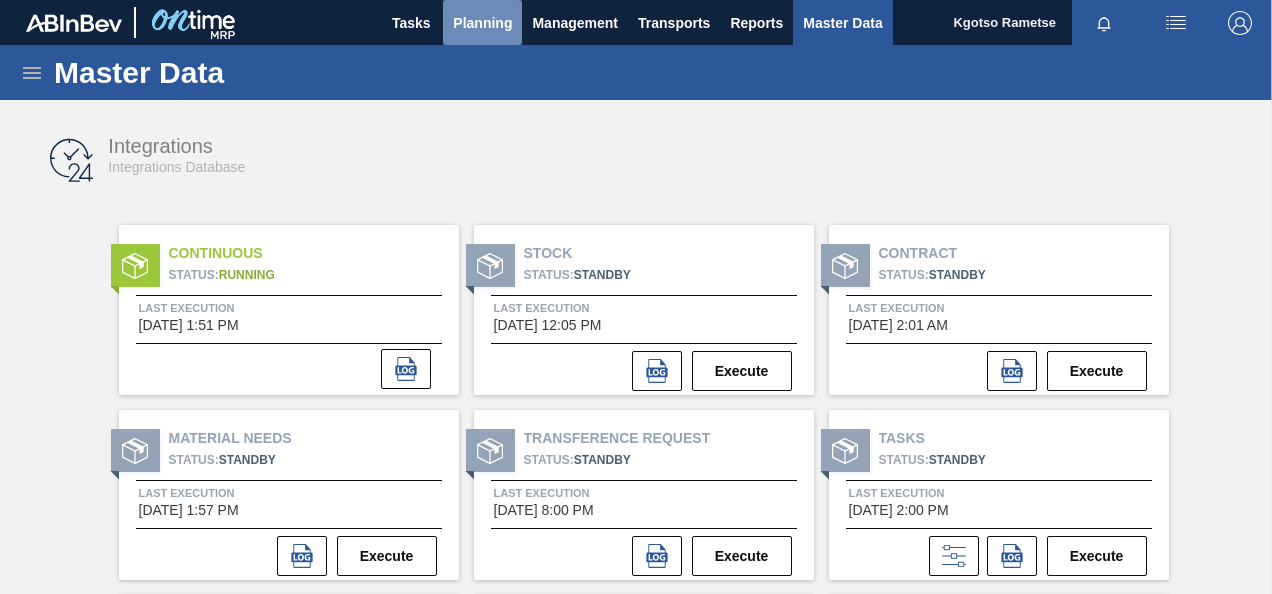 click on "Planning" at bounding box center (482, 23) 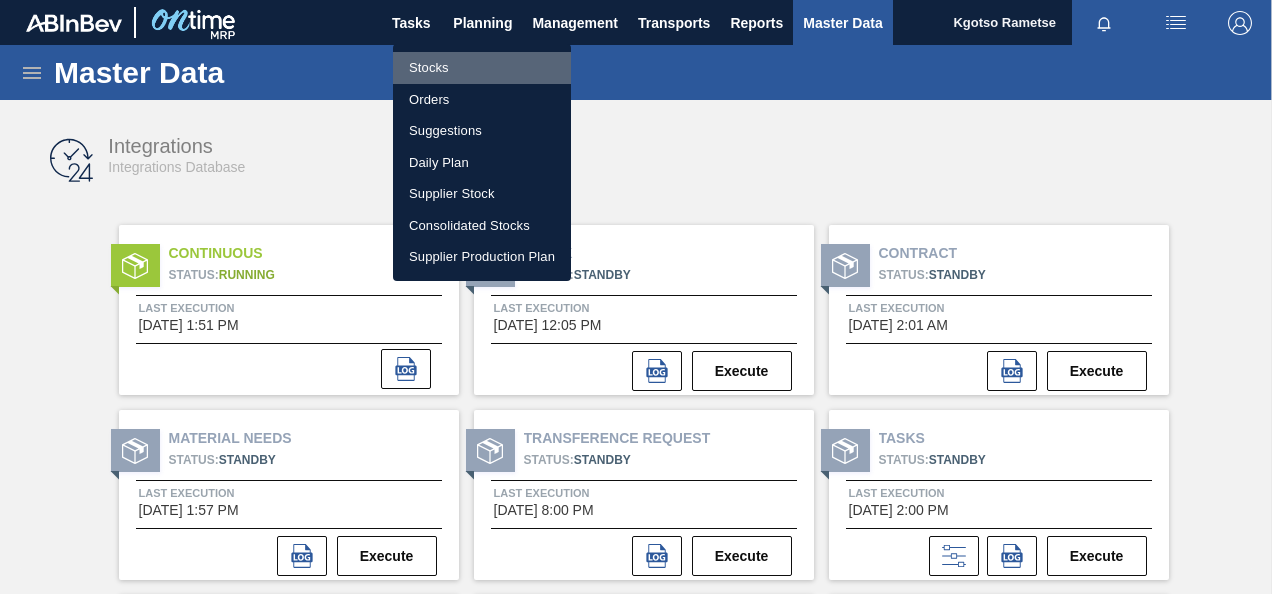 click on "Stocks" at bounding box center (482, 68) 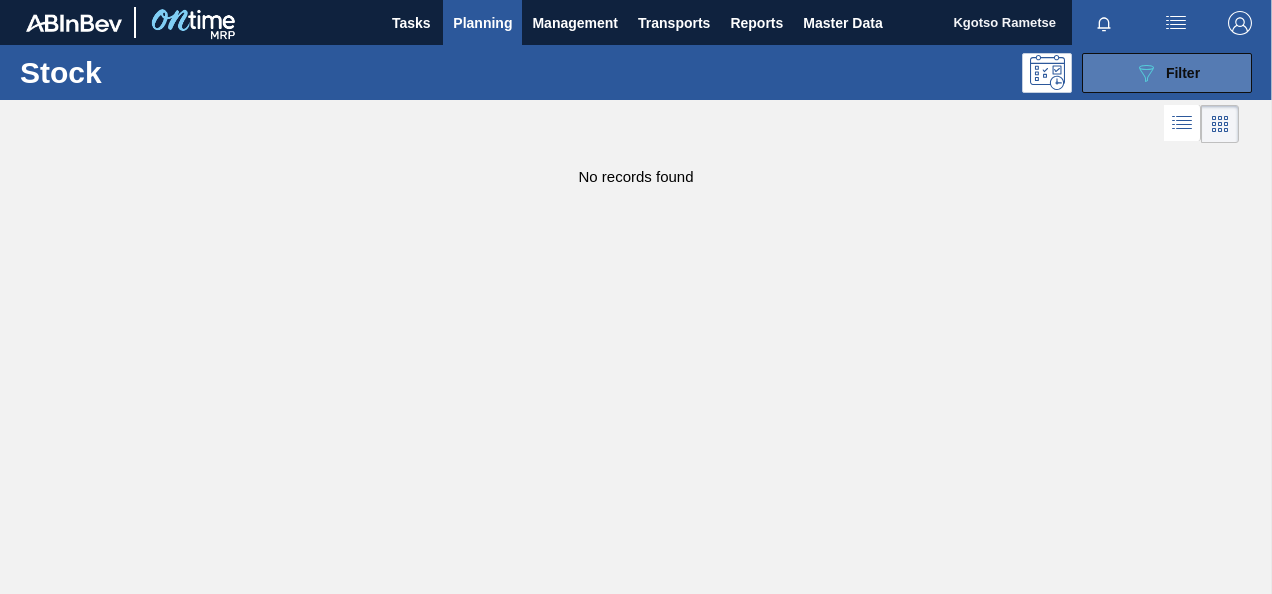 click on "089F7B8B-B2A5-4AFE-B5C0-19BA573D28AC" 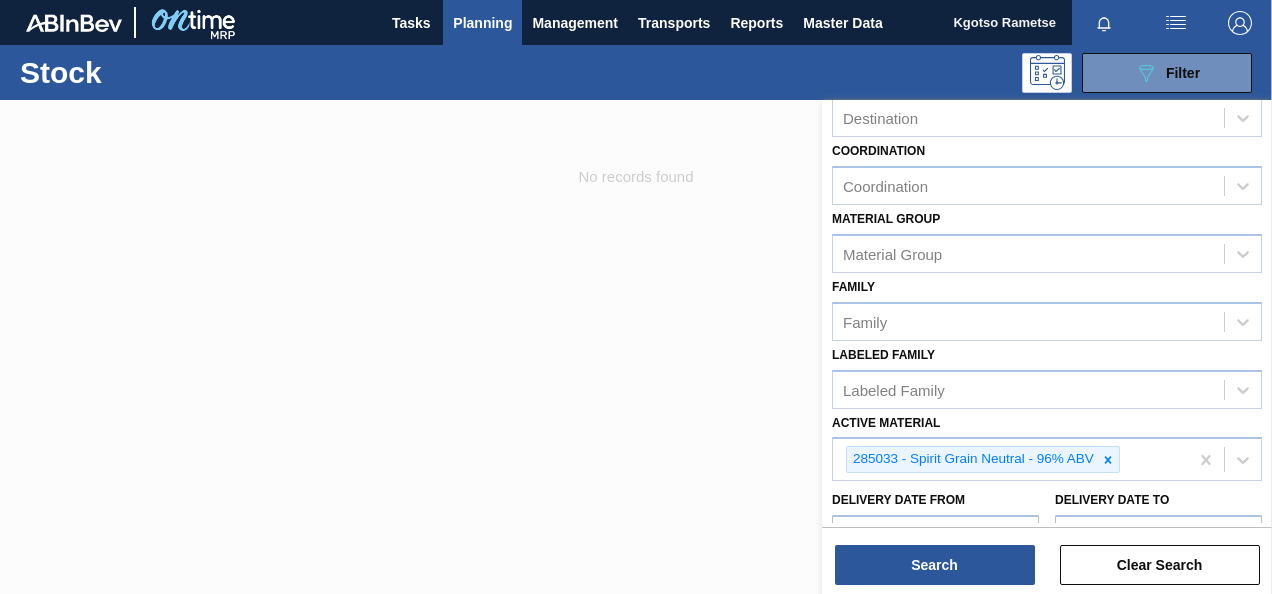 scroll, scrollTop: 362, scrollLeft: 0, axis: vertical 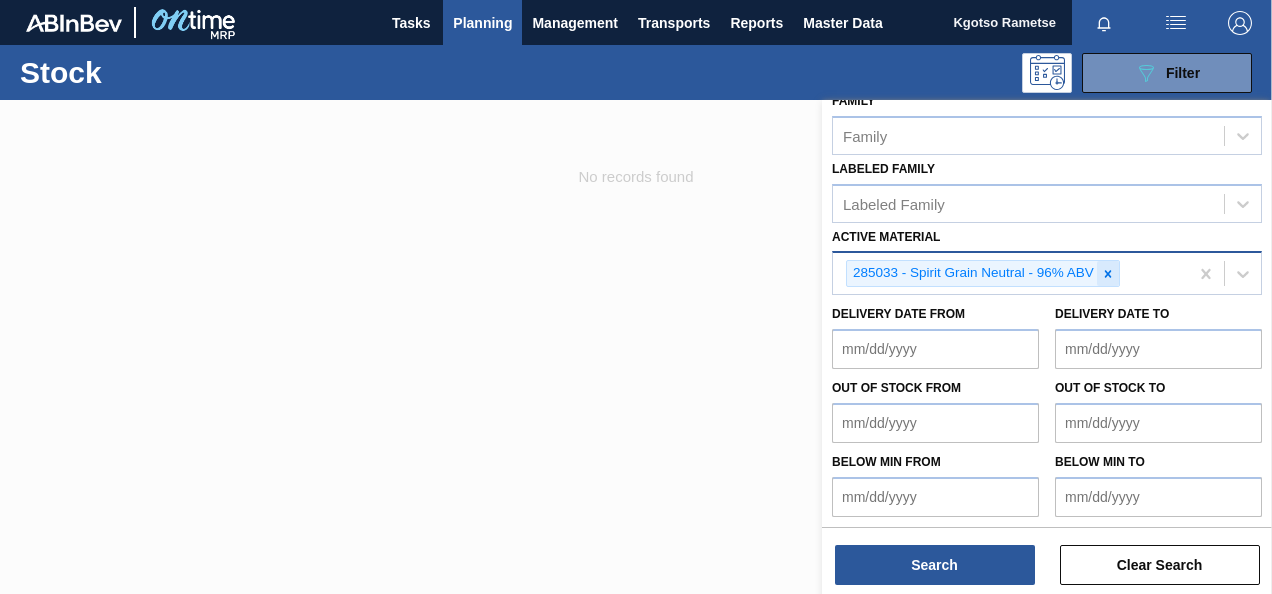 click at bounding box center (1108, 273) 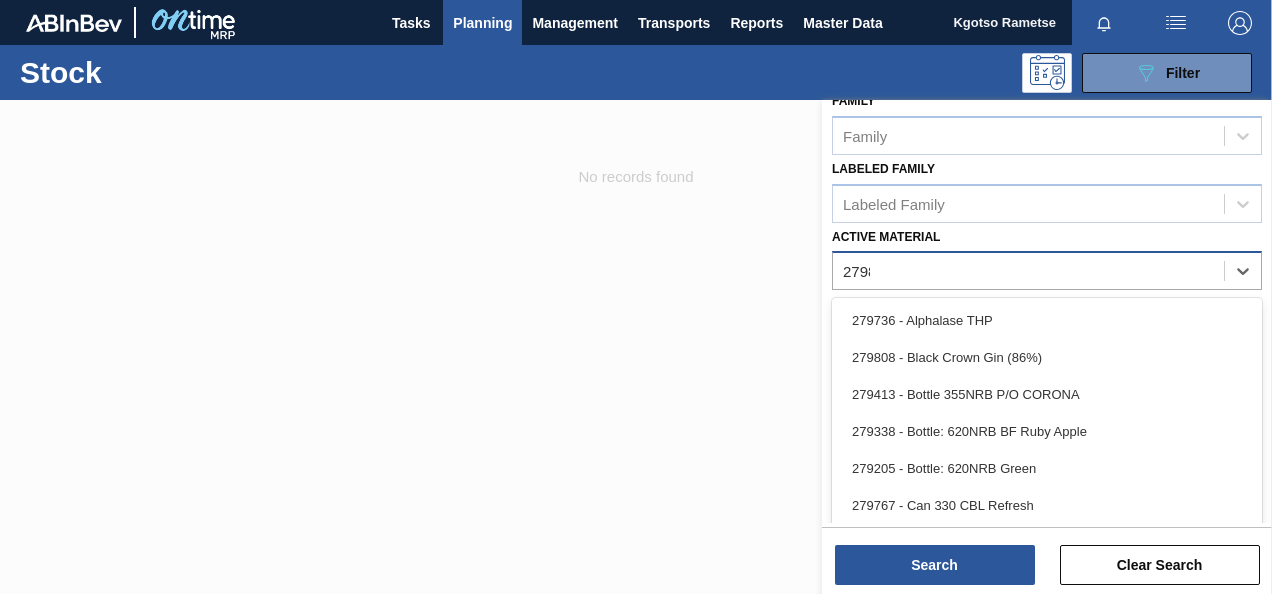 scroll, scrollTop: 358, scrollLeft: 0, axis: vertical 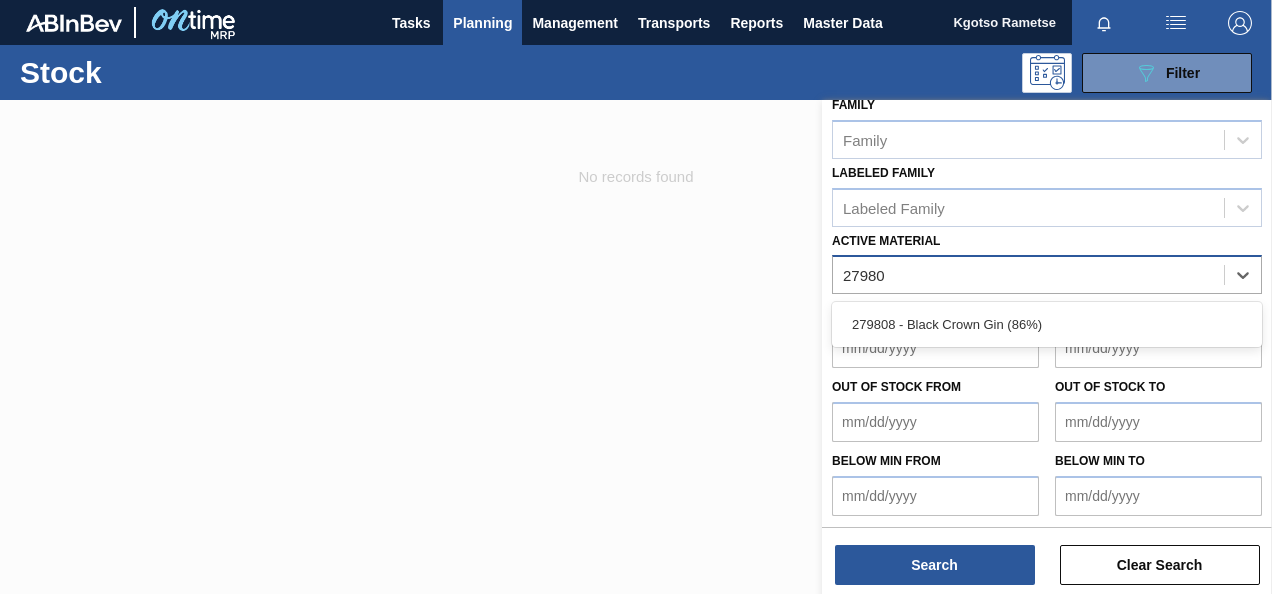 type on "279808" 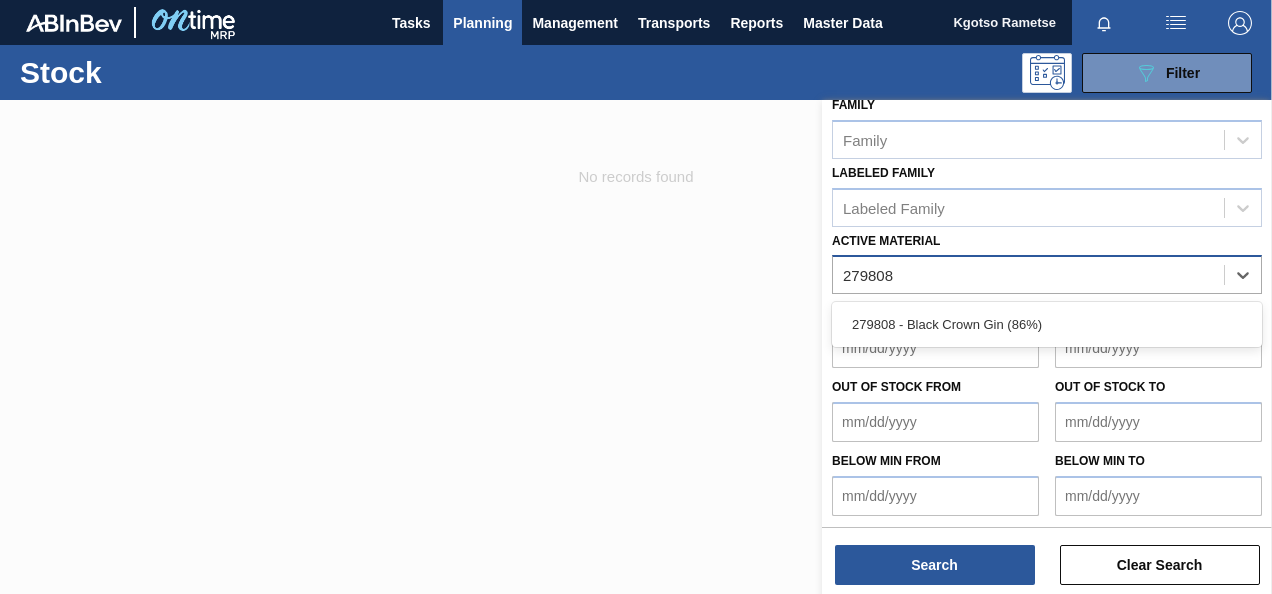click on "279808 - Black Crown Gin (86%)" at bounding box center (1047, 324) 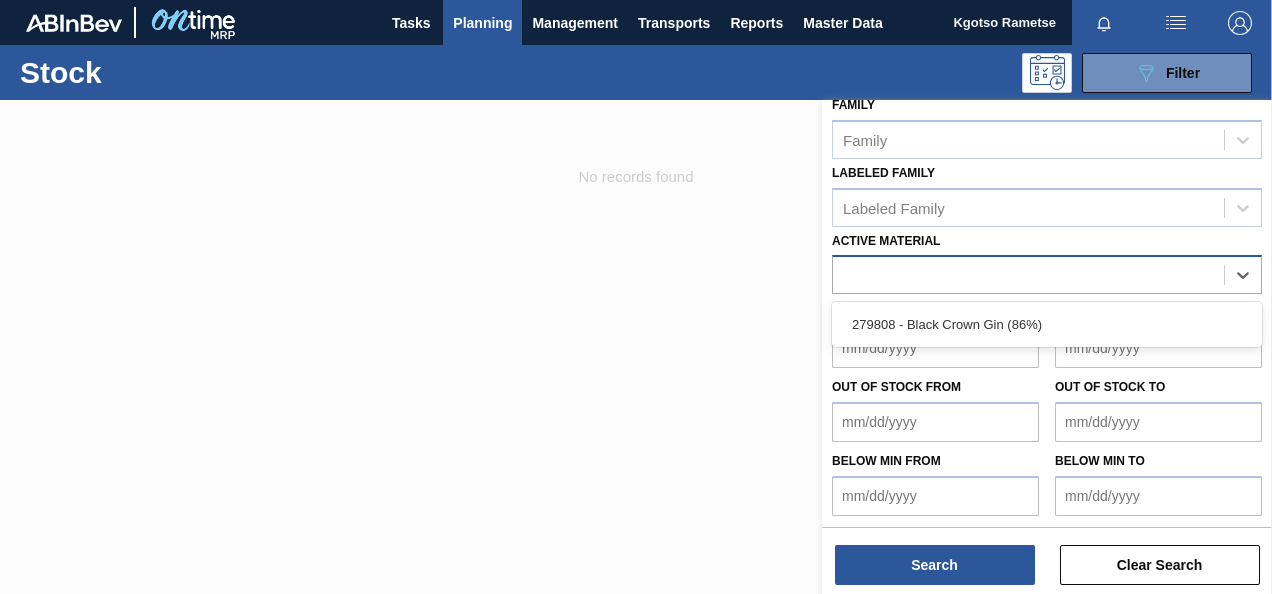 scroll, scrollTop: 362, scrollLeft: 0, axis: vertical 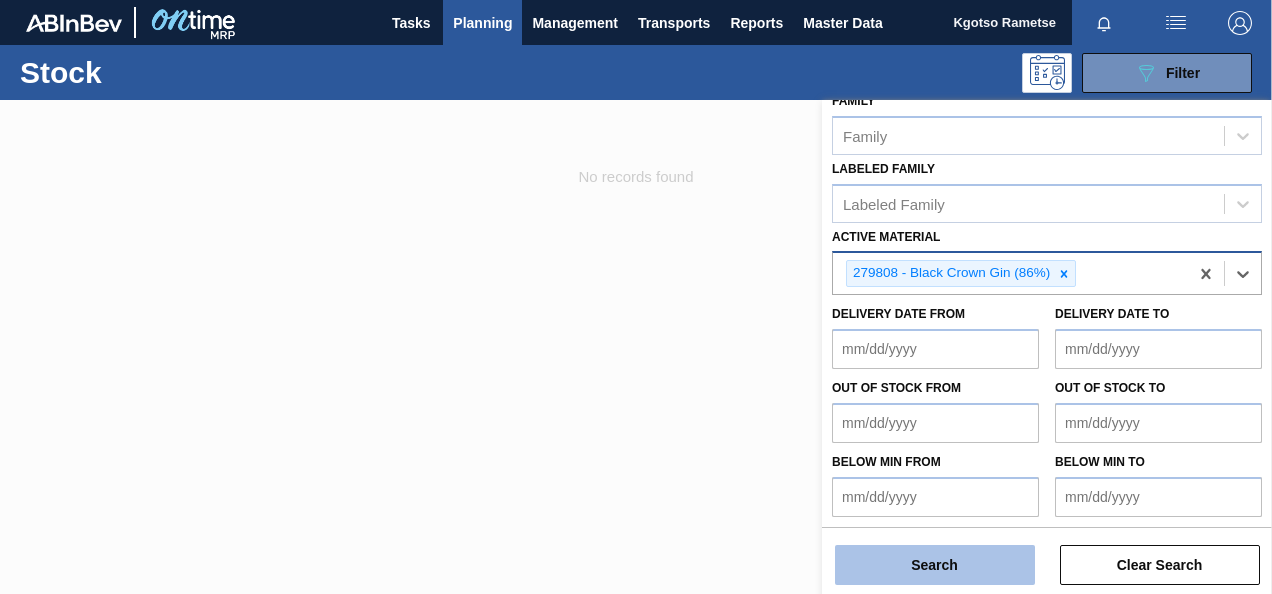 click on "Search" at bounding box center [935, 565] 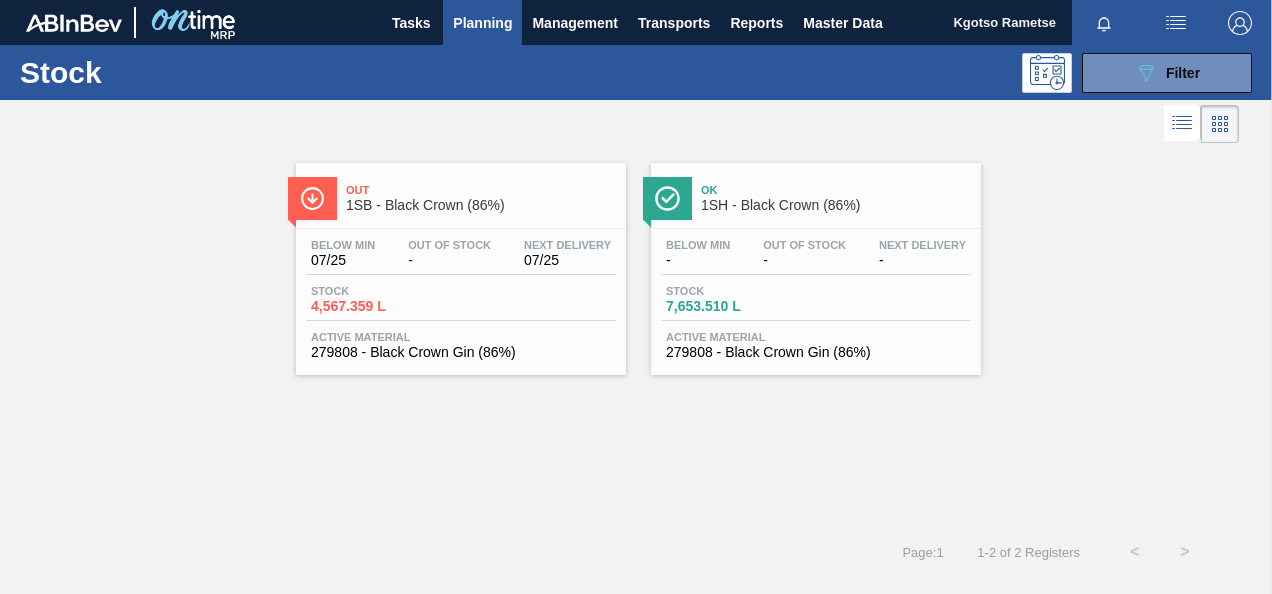 click on "1SB - Black Crown (86%)" at bounding box center (481, 205) 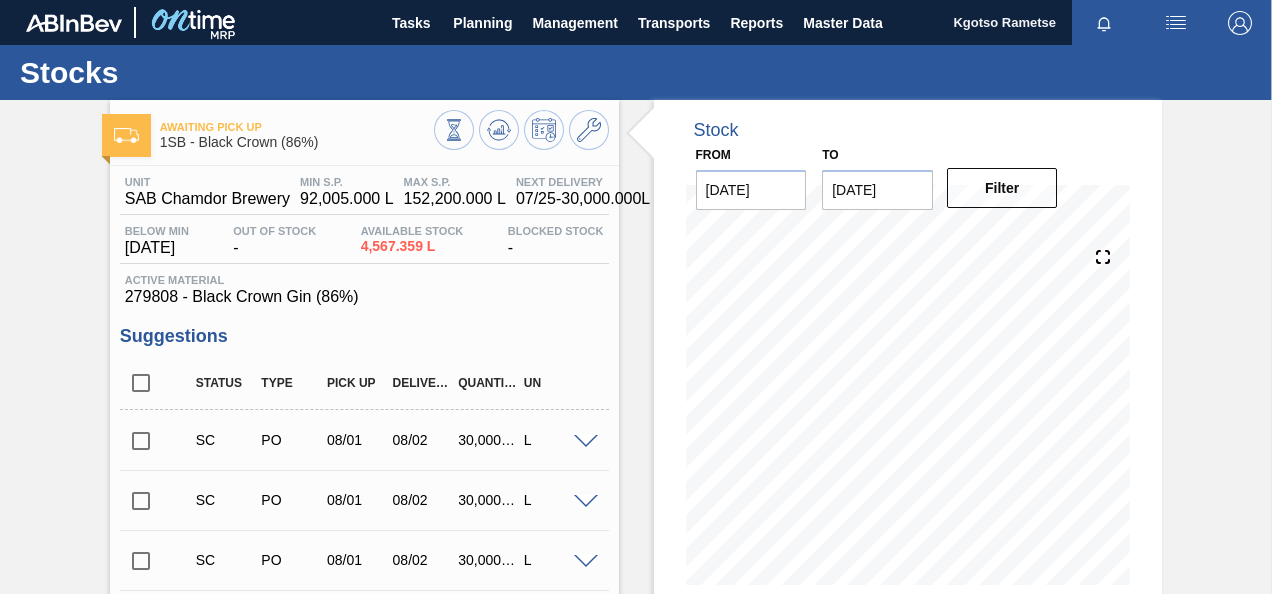 click on "Awaiting Pick Up 1SB - Black Crown (86%)" at bounding box center [364, 132] 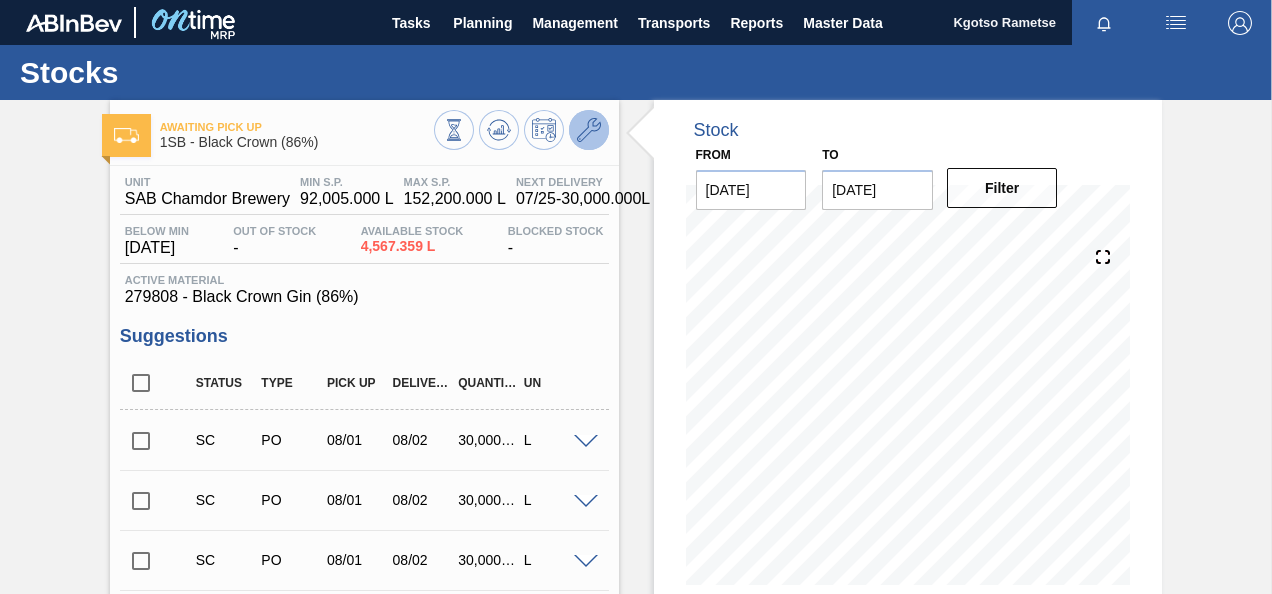click at bounding box center [589, 130] 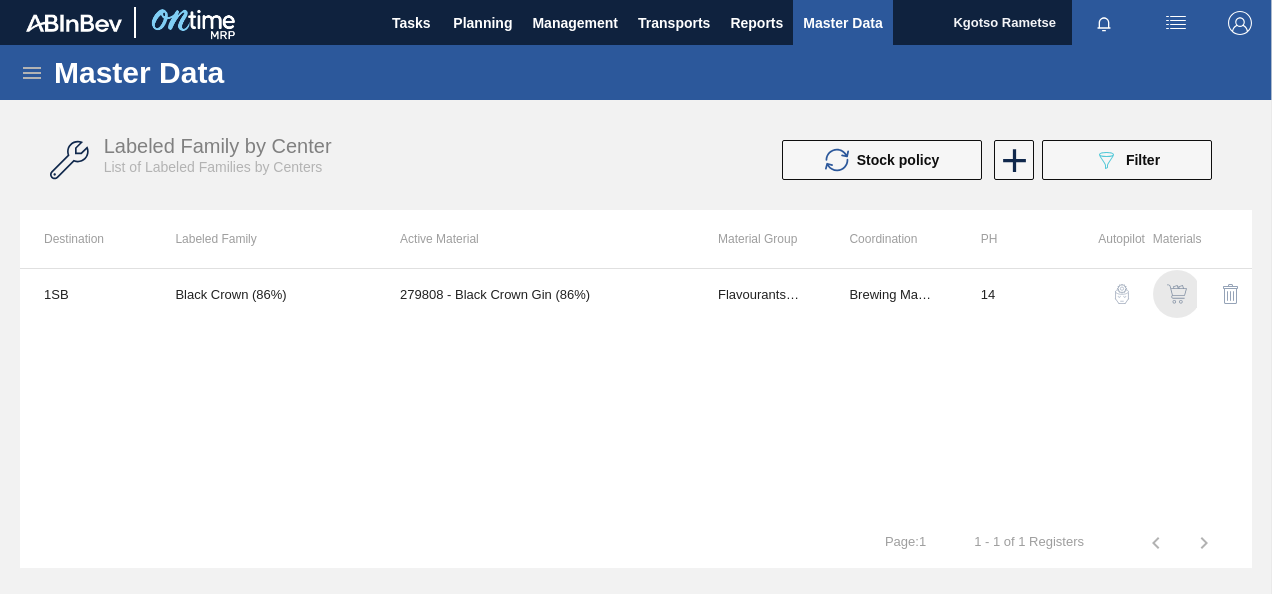click at bounding box center [1177, 294] 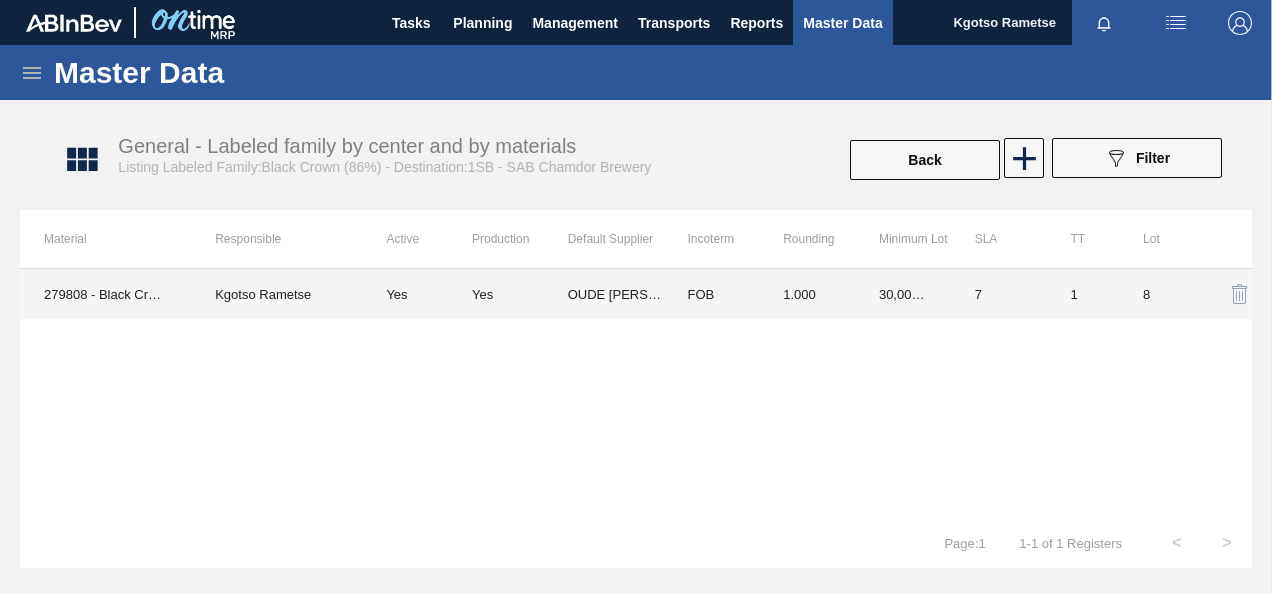 click on "30,000.000" at bounding box center (903, 294) 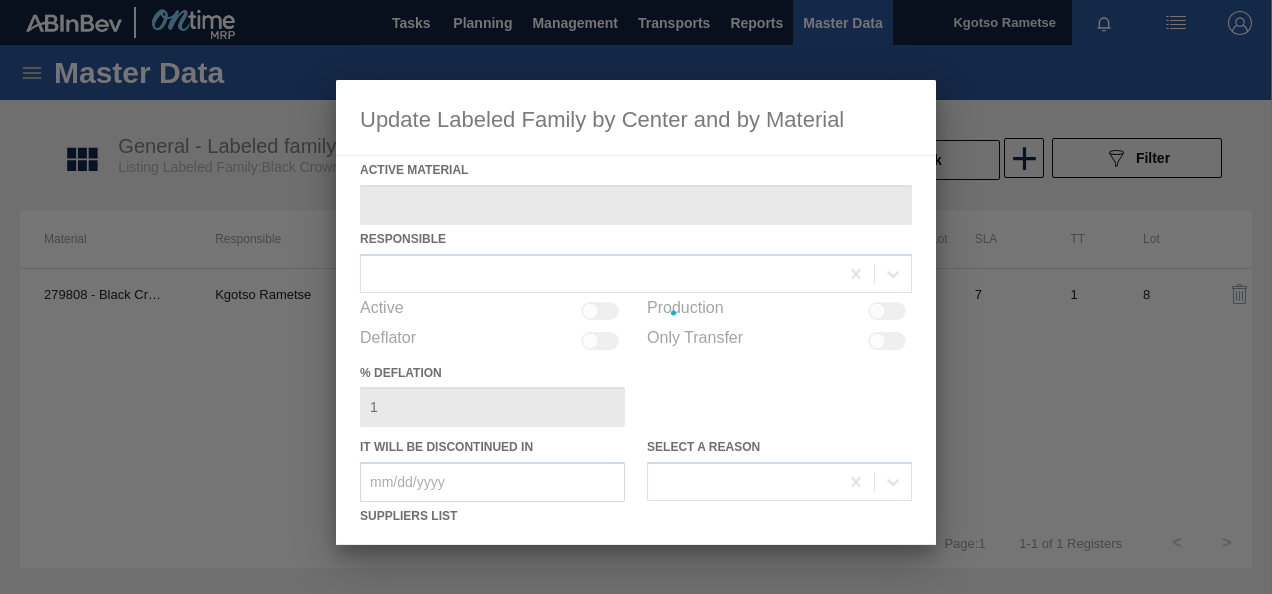 type on "279808 - Black Crown Gin (86%)" 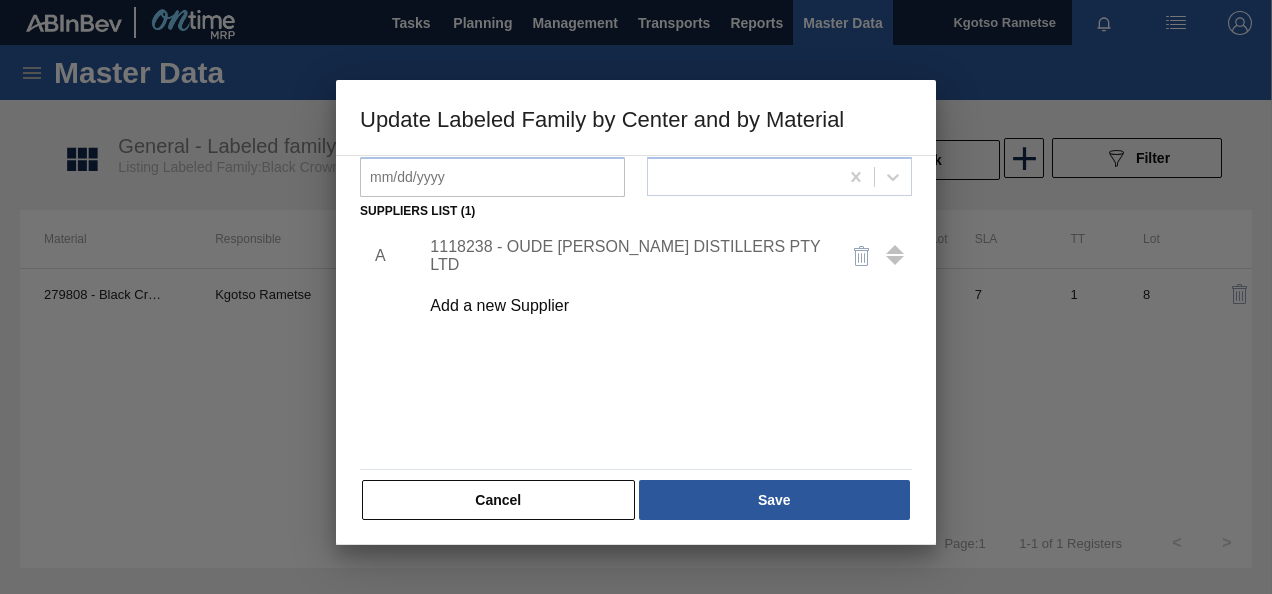 scroll, scrollTop: 306, scrollLeft: 0, axis: vertical 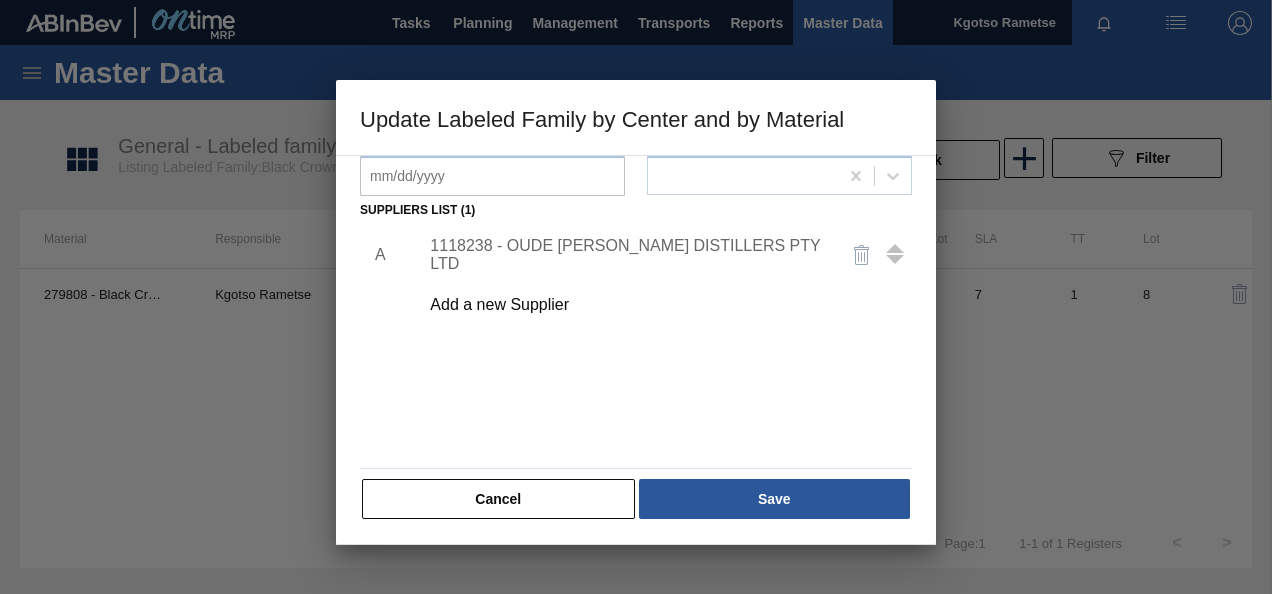 click on "1118238 - OUDE [PERSON_NAME] DISTILLERS PTY LTD" at bounding box center (626, 255) 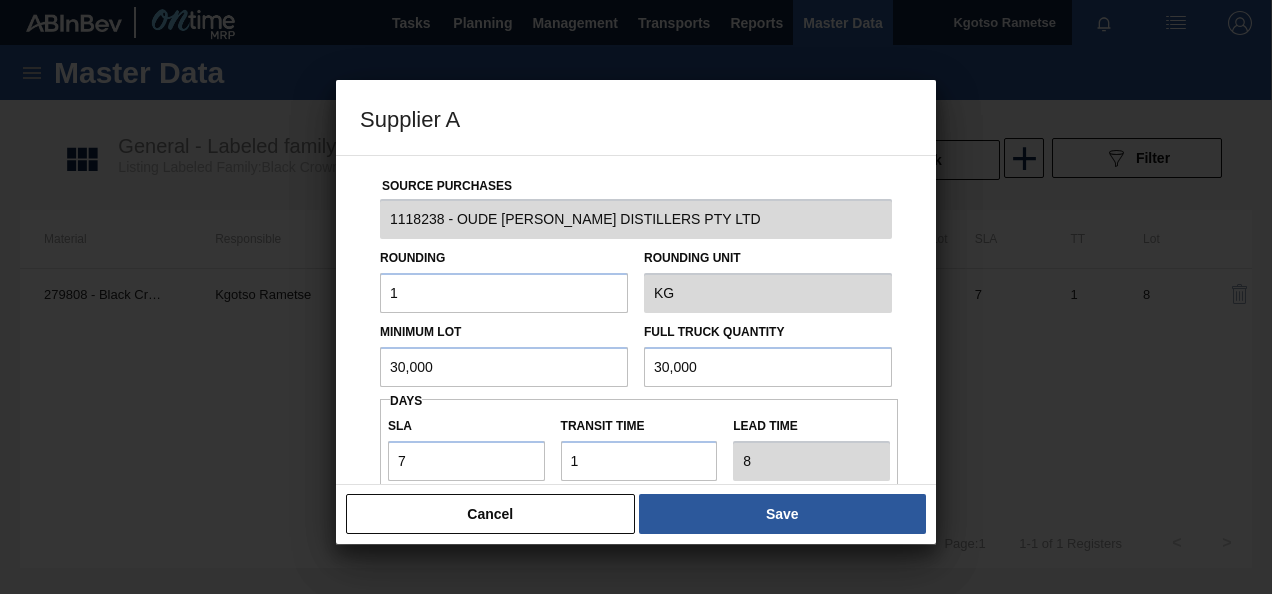 drag, startPoint x: 461, startPoint y: 371, endPoint x: 222, endPoint y: 357, distance: 239.40968 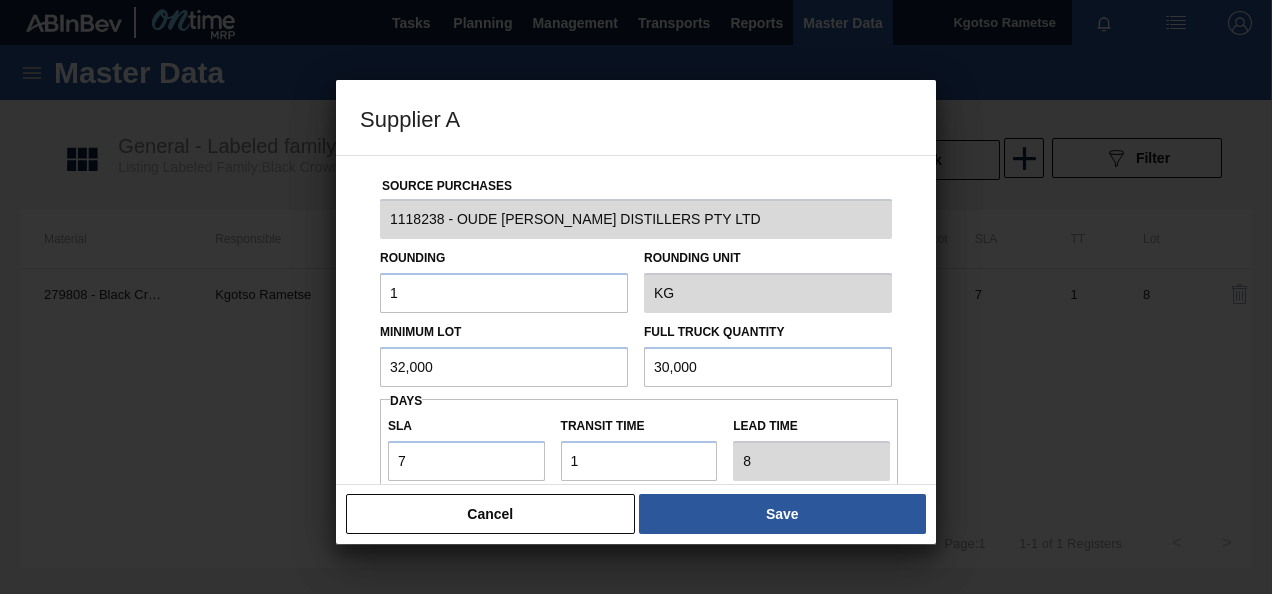 drag, startPoint x: 322, startPoint y: 355, endPoint x: 22, endPoint y: 357, distance: 300.00665 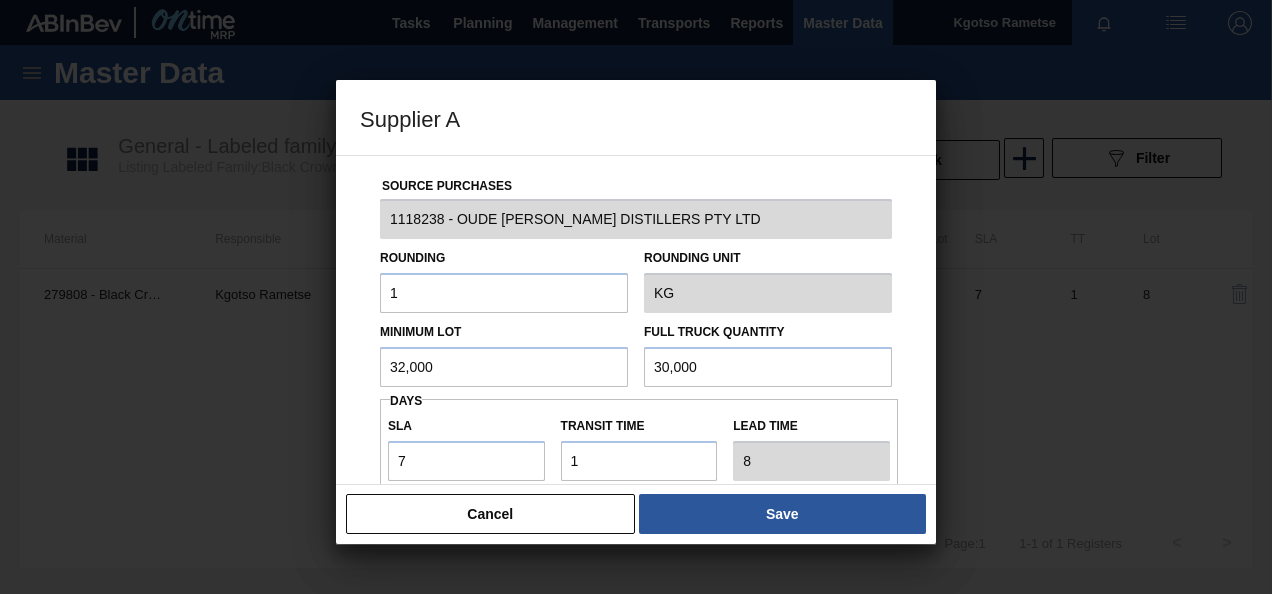 paste on "2" 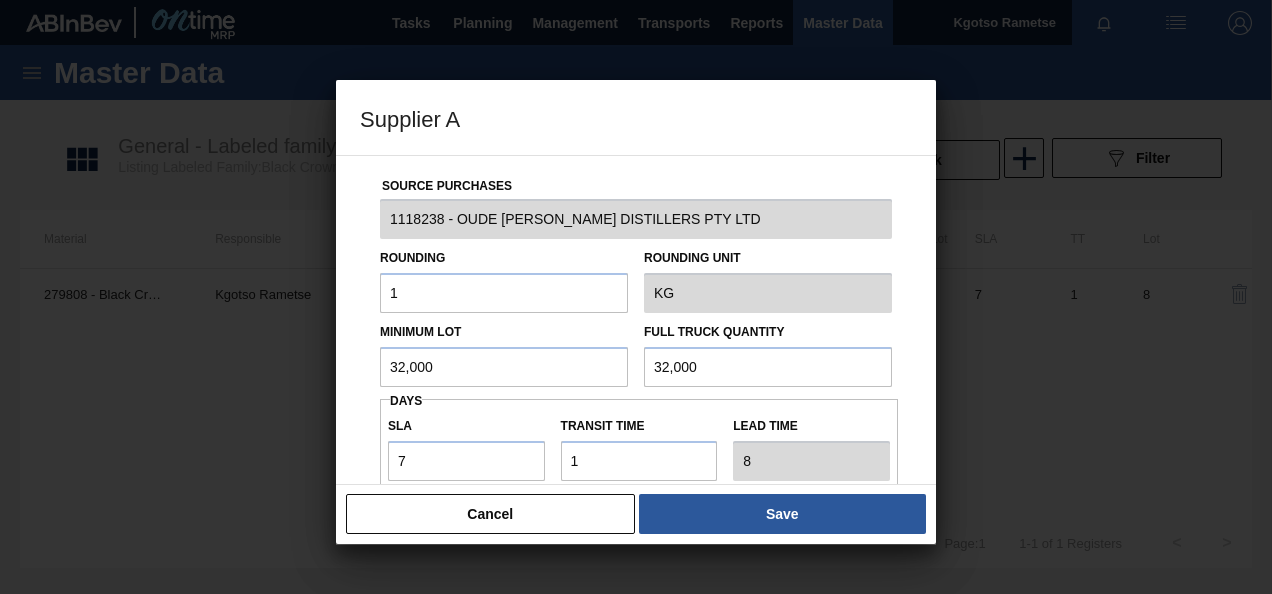 type on "32,000" 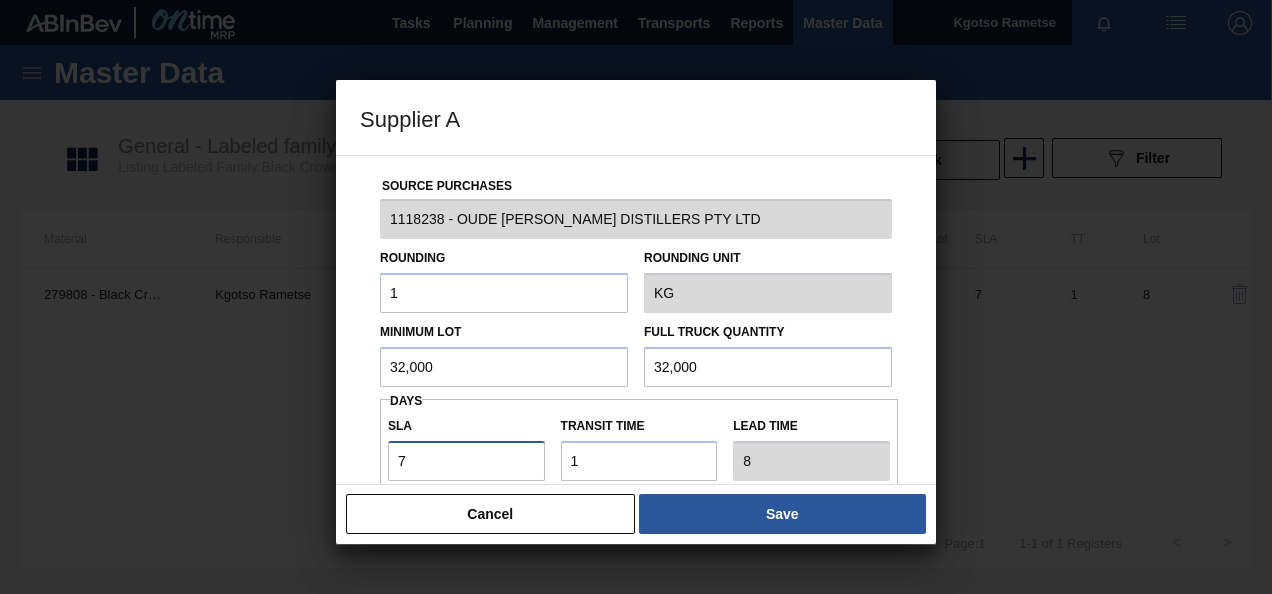 drag, startPoint x: 366, startPoint y: 454, endPoint x: 274, endPoint y: 454, distance: 92 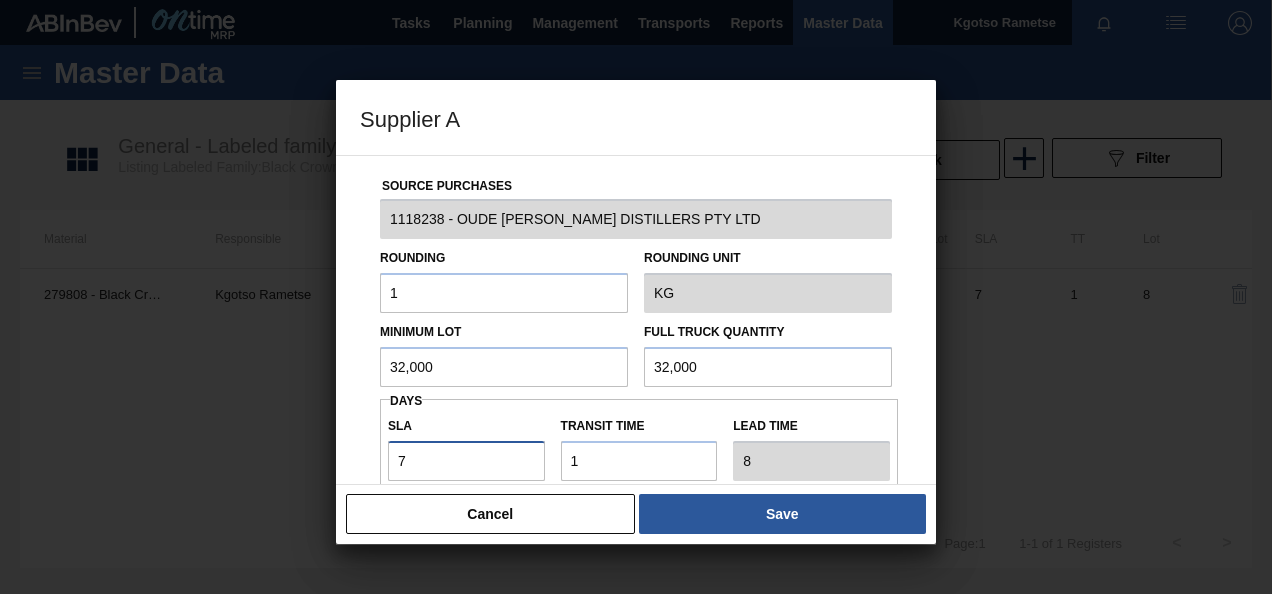 click on "Supplier A Source Purchases 1118238 - OUDE [PERSON_NAME] DISTILLERS PTY LTD Rounding 1 Rounding Unit KG Minimum Lot 32,000 Full Truck Quantity 32,000   Days     SLA 7 Transit time Lead time 8 Port to Door Transit Time (days) Incoterm FOB Monthly Material Group Settings Create automatic load composition Accept Orders Automatically Cancel Save" at bounding box center [636, 297] 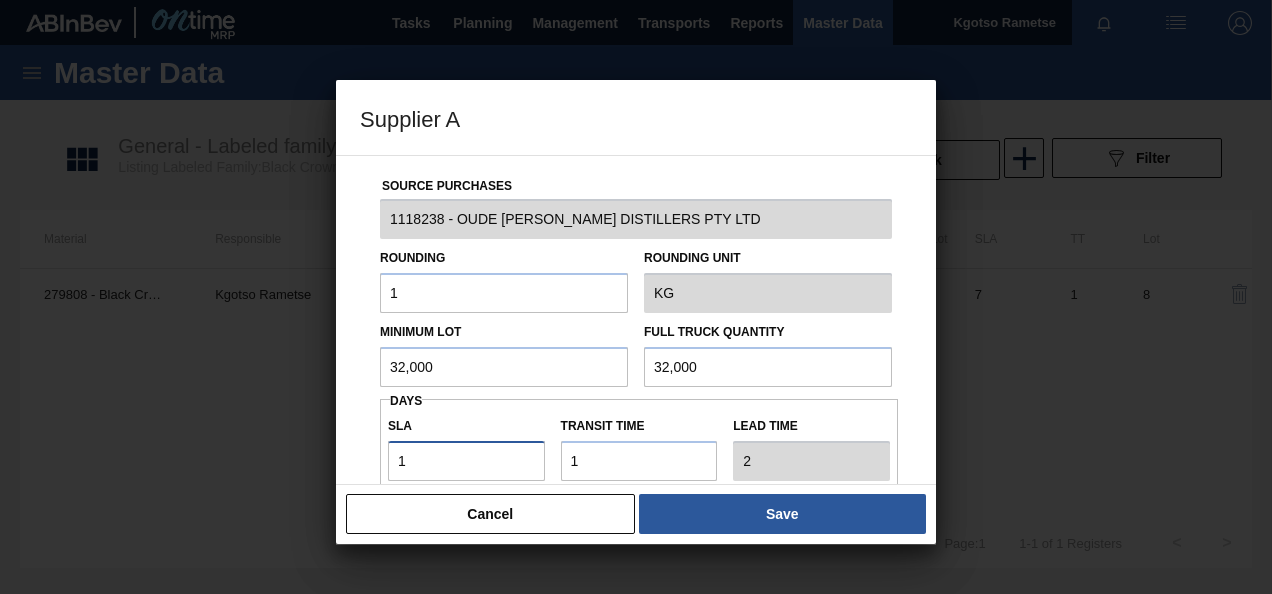 type on "16" 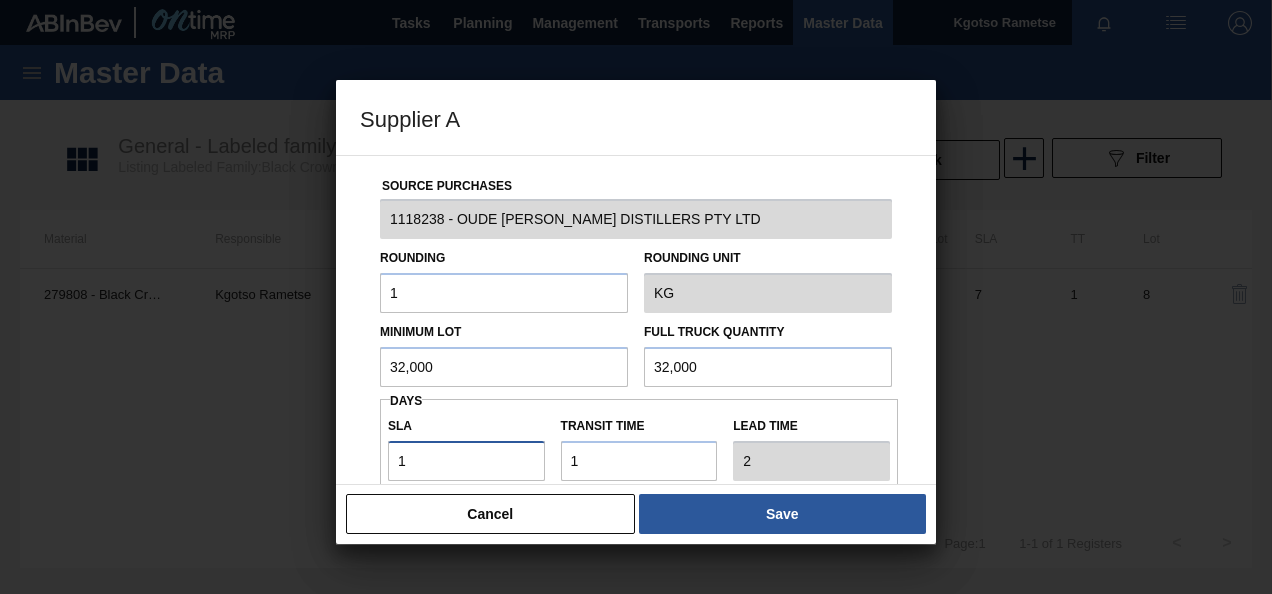 type on "17" 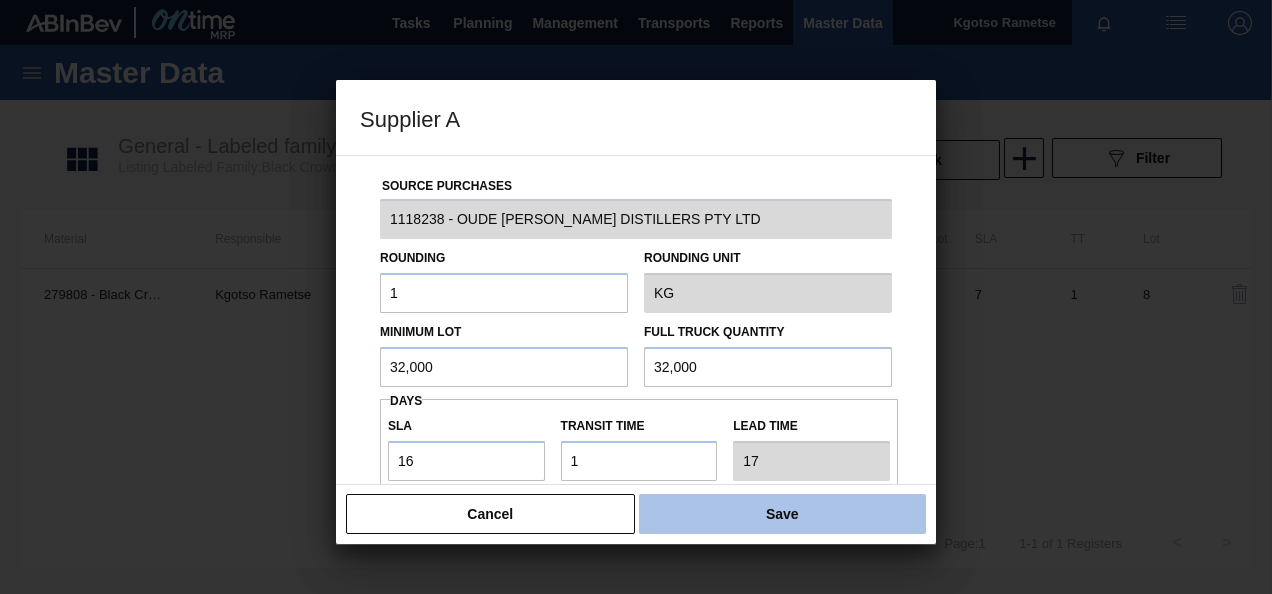 click on "Save" at bounding box center [782, 514] 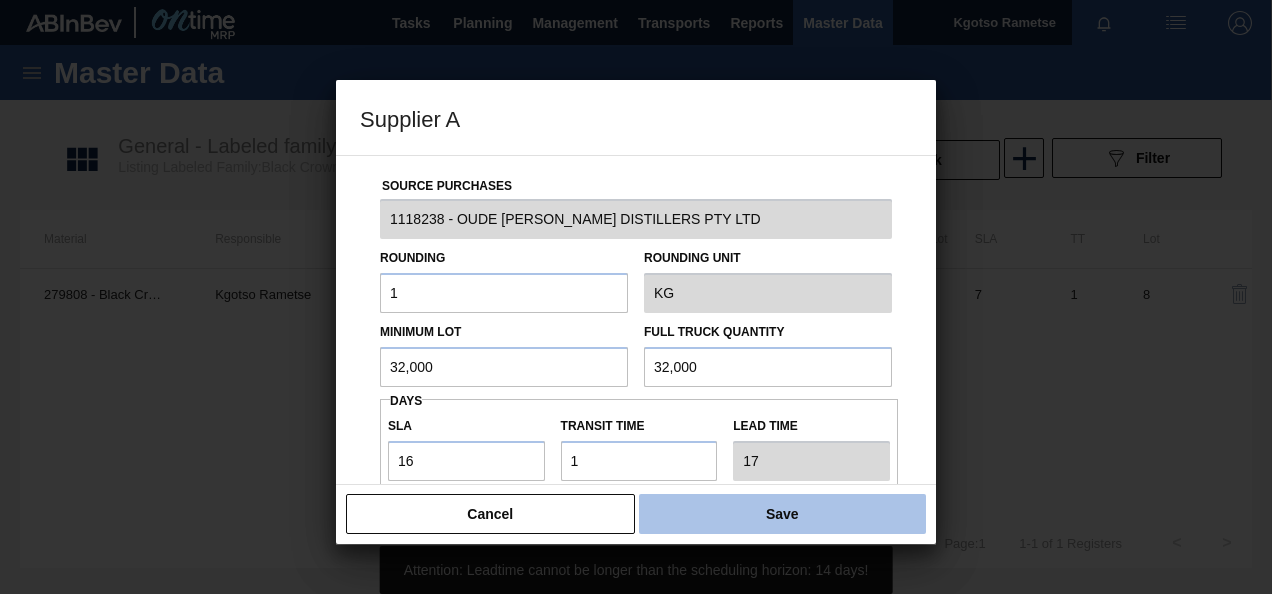 click on "Save" at bounding box center [782, 514] 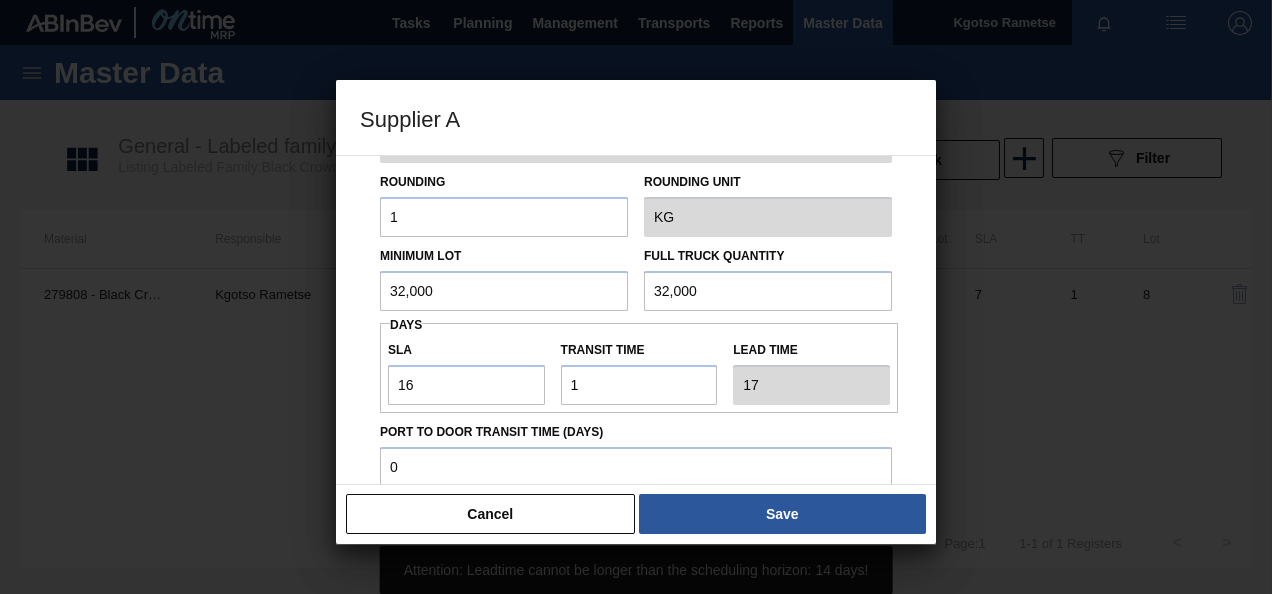 scroll, scrollTop: 355, scrollLeft: 0, axis: vertical 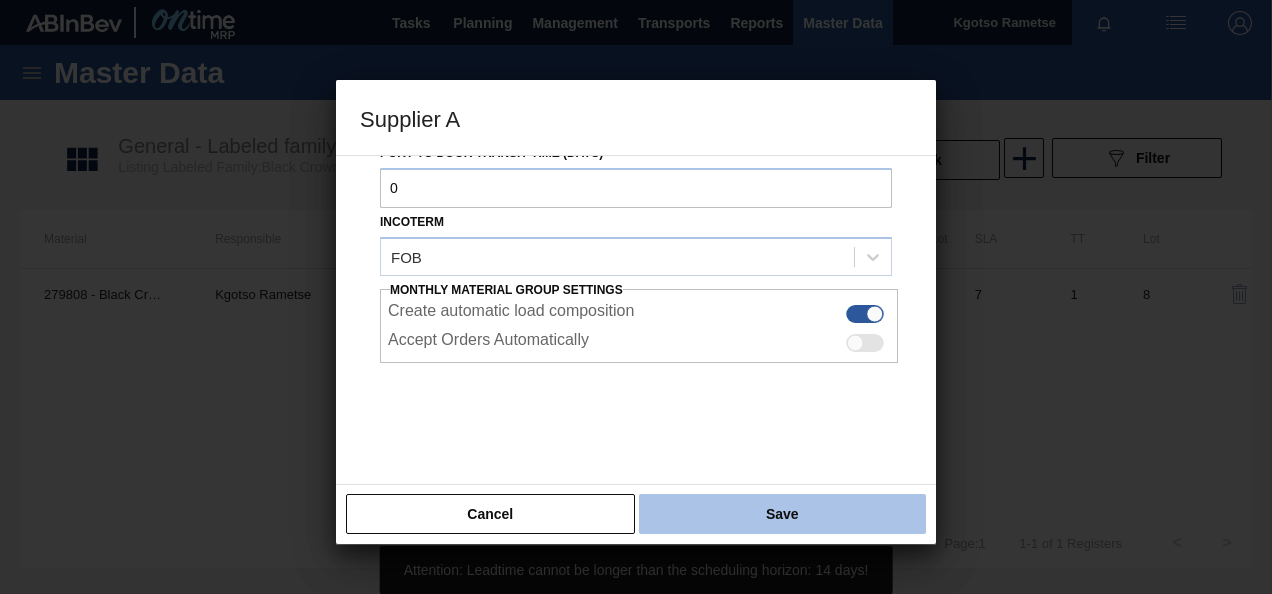 click on "Save" at bounding box center [782, 514] 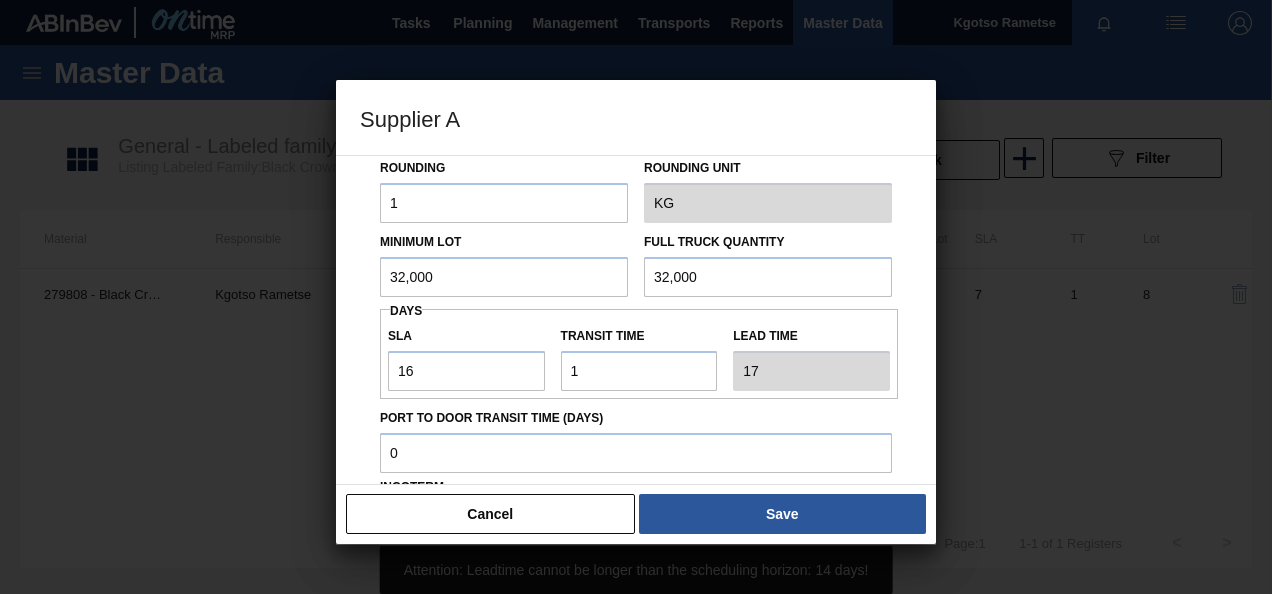 scroll, scrollTop: 0, scrollLeft: 0, axis: both 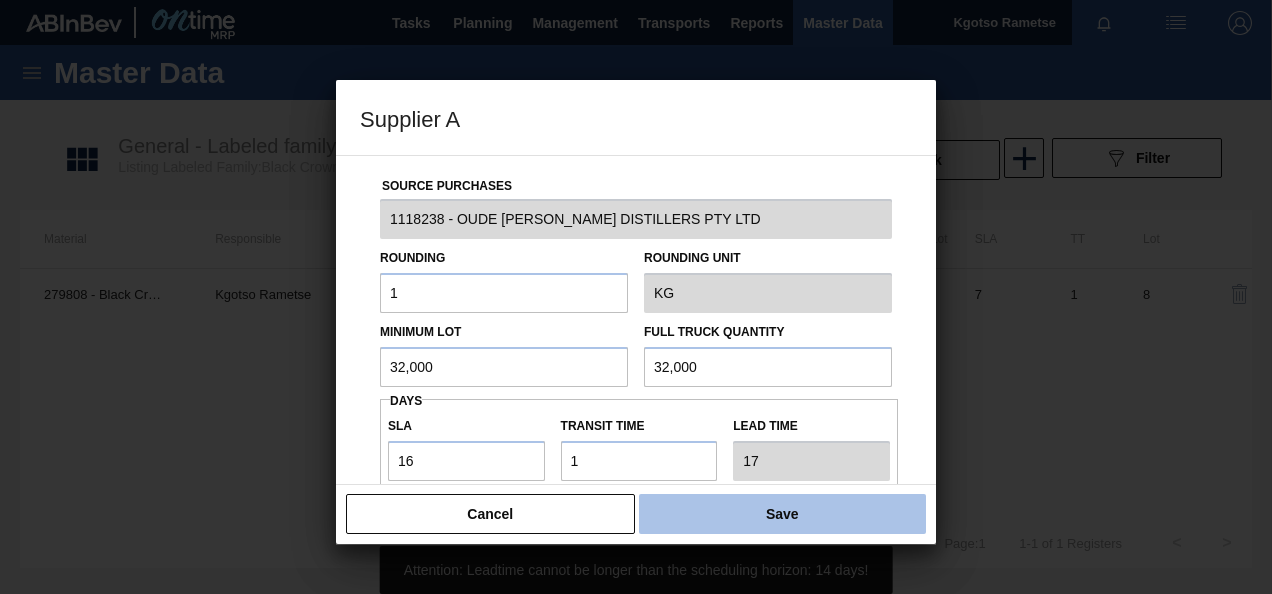 click on "Save" at bounding box center (782, 514) 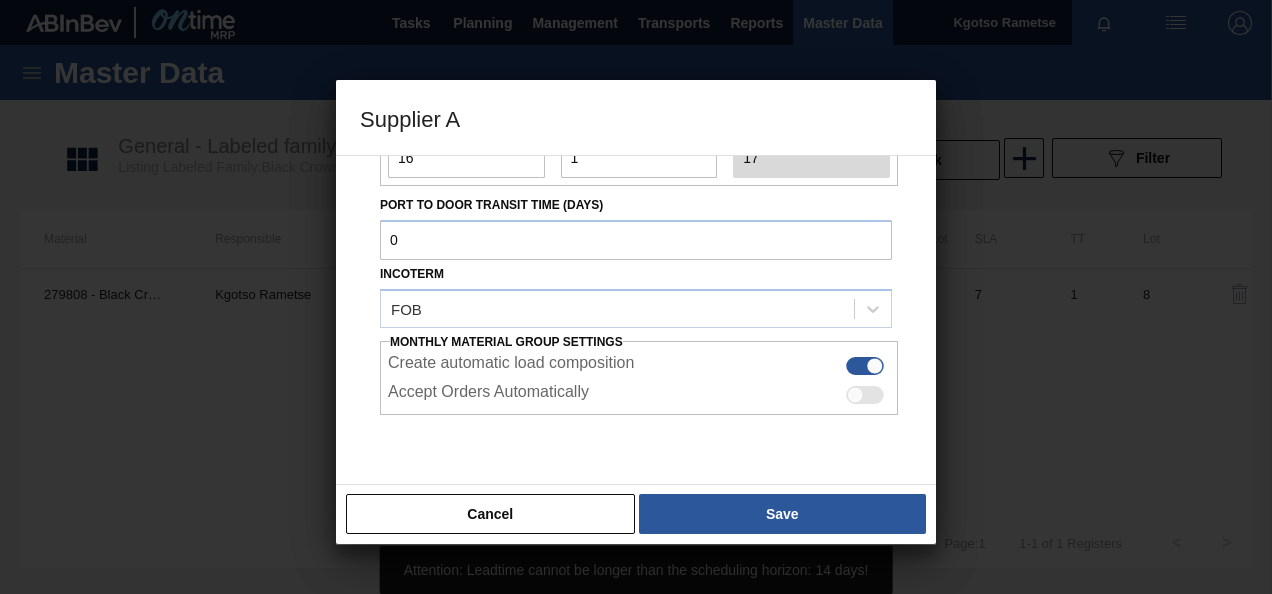scroll, scrollTop: 355, scrollLeft: 0, axis: vertical 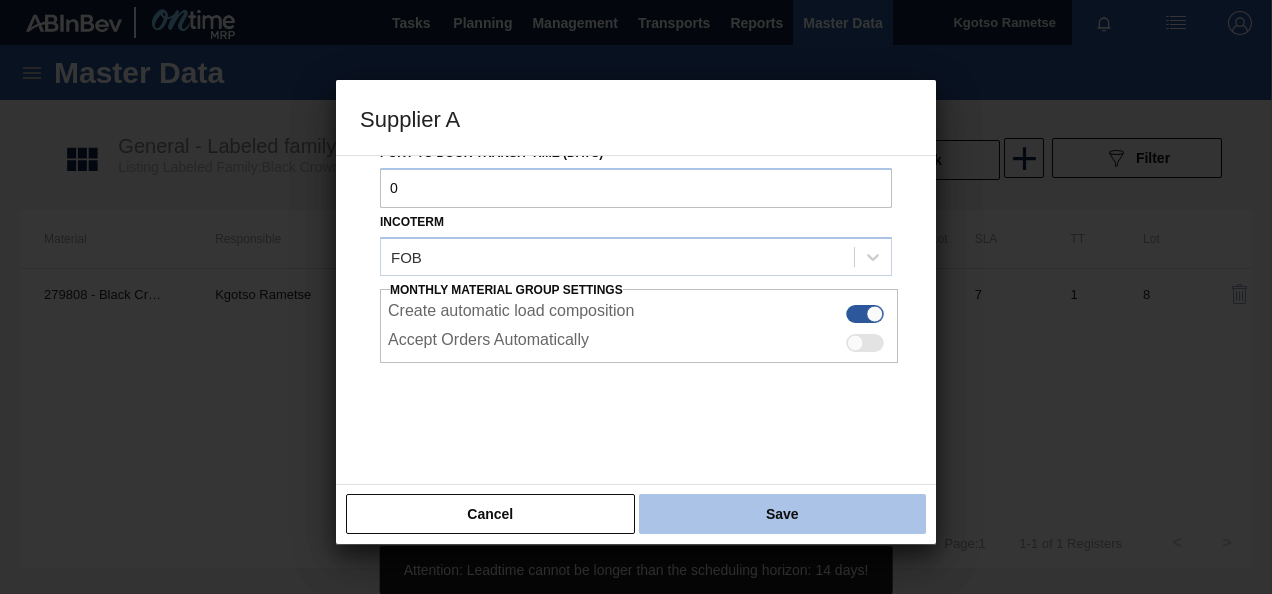 click on "Save" at bounding box center (782, 514) 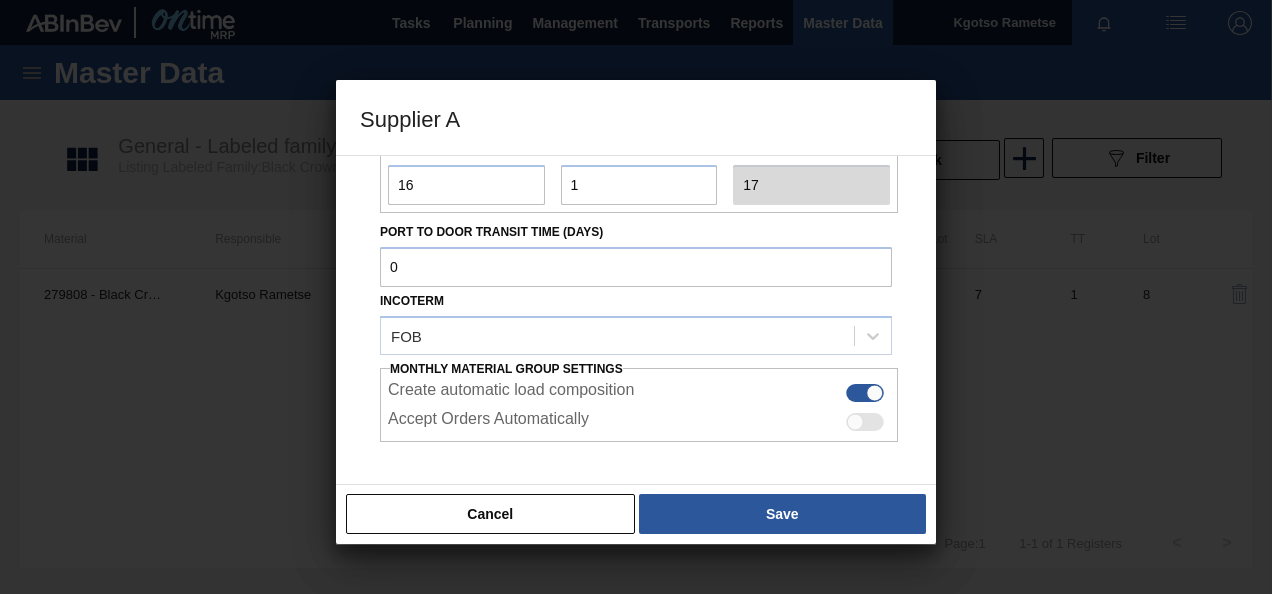 scroll, scrollTop: 55, scrollLeft: 0, axis: vertical 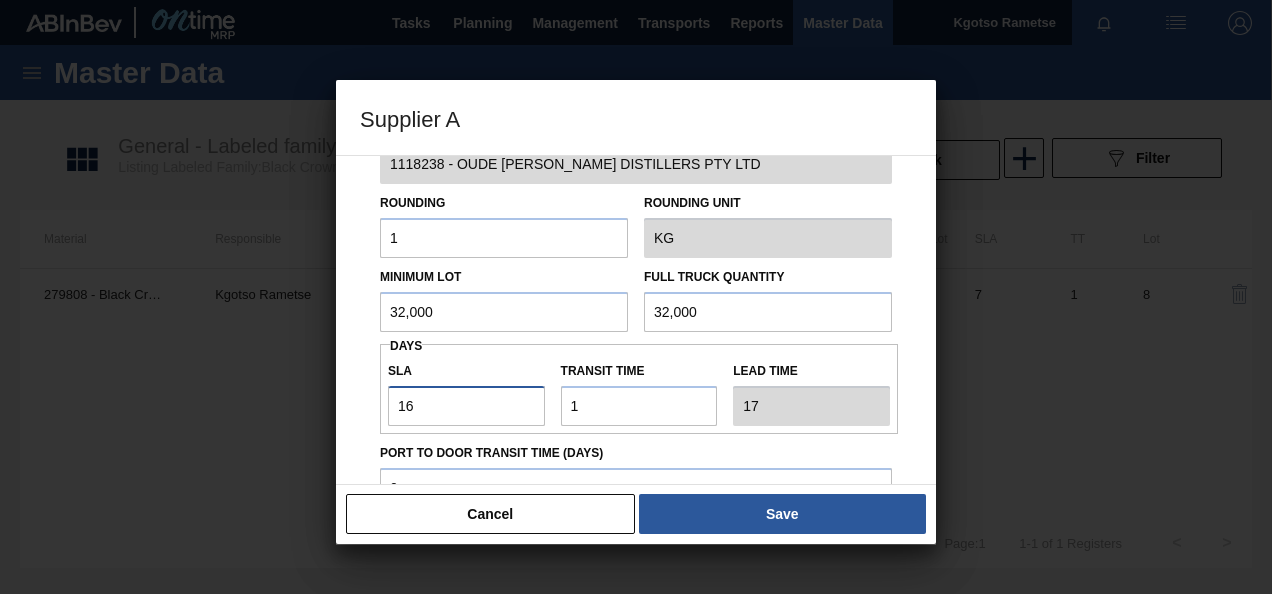 drag, startPoint x: 439, startPoint y: 404, endPoint x: 429, endPoint y: 403, distance: 10.049875 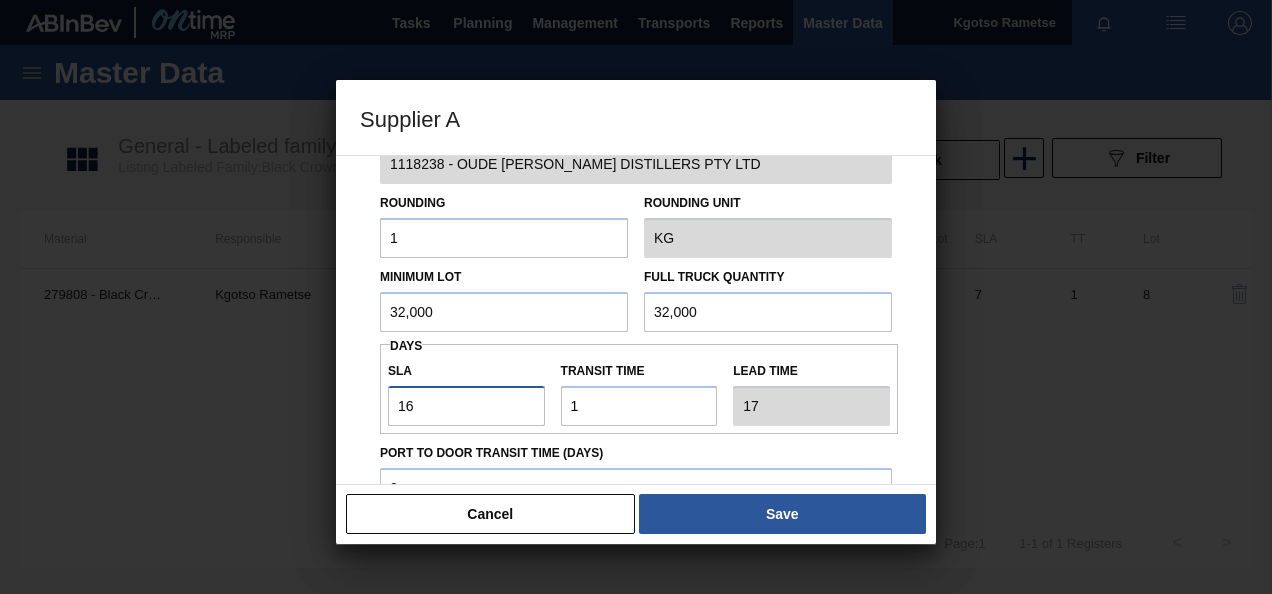 click on "16" at bounding box center (466, 406) 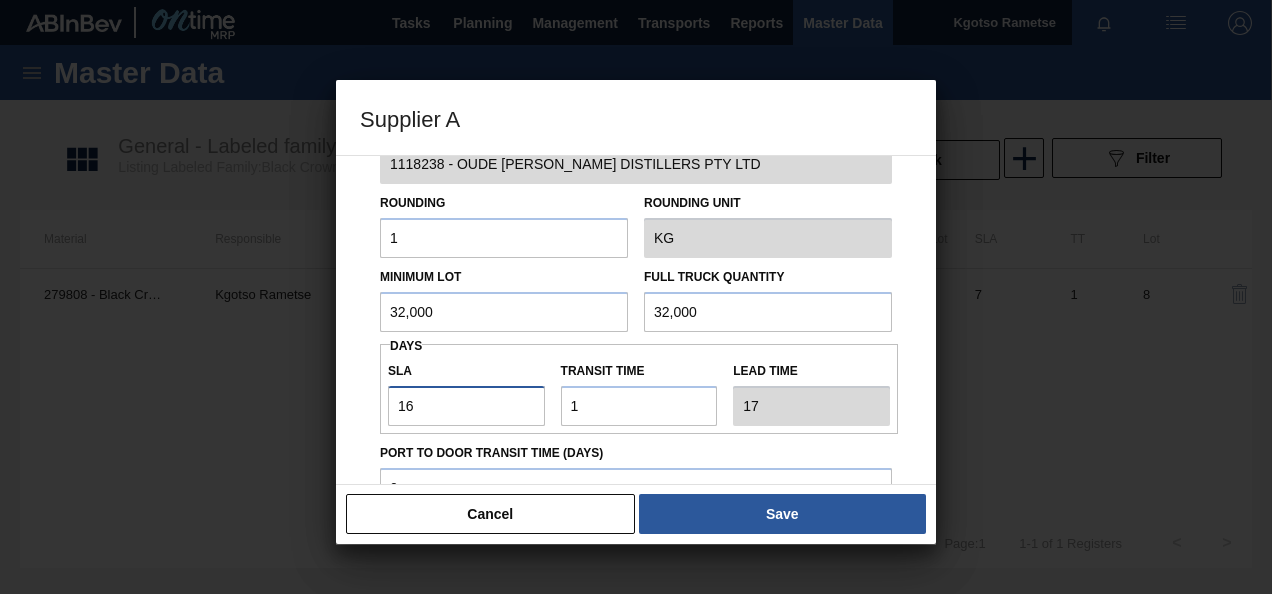 drag, startPoint x: 429, startPoint y: 403, endPoint x: 348, endPoint y: 434, distance: 86.72946 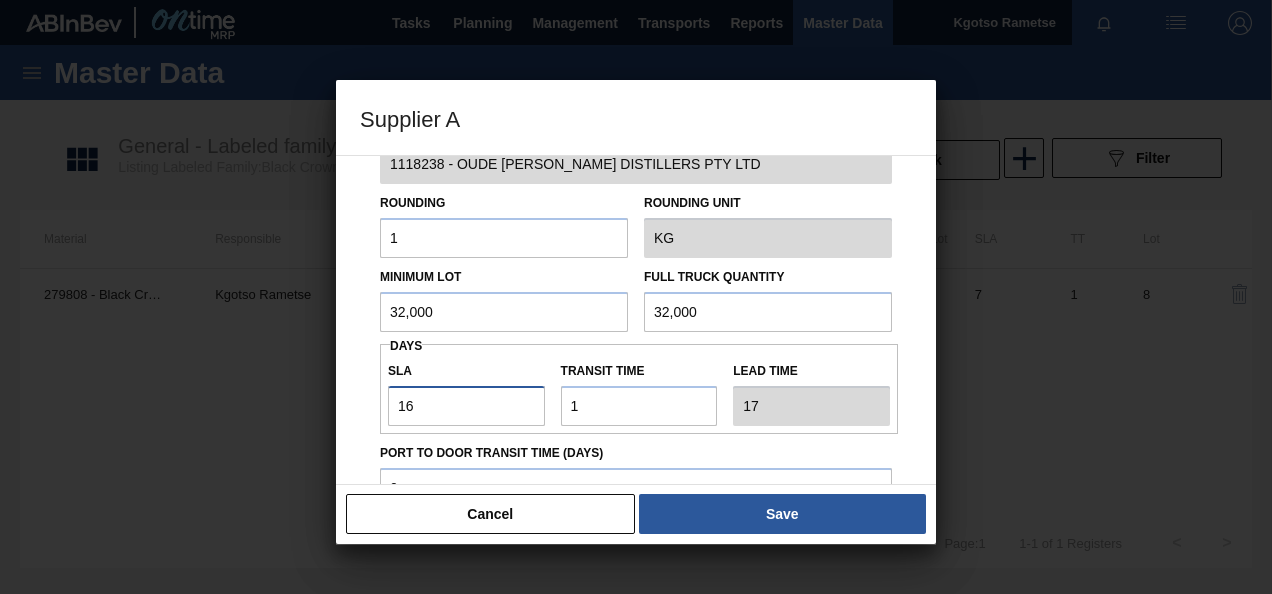 click on "Source Purchases 1118238 - OUDE [PERSON_NAME] DISTILLERS PTY LTD Rounding 1 Rounding Unit KG Minimum Lot 32,000 Full Truck Quantity 32,000   Days     SLA 16 Transit time Lead time 17 Port to Door Transit Time (days) Incoterm FOB Monthly Material Group Settings Create automatic load composition Accept Orders Automatically" at bounding box center [636, 320] 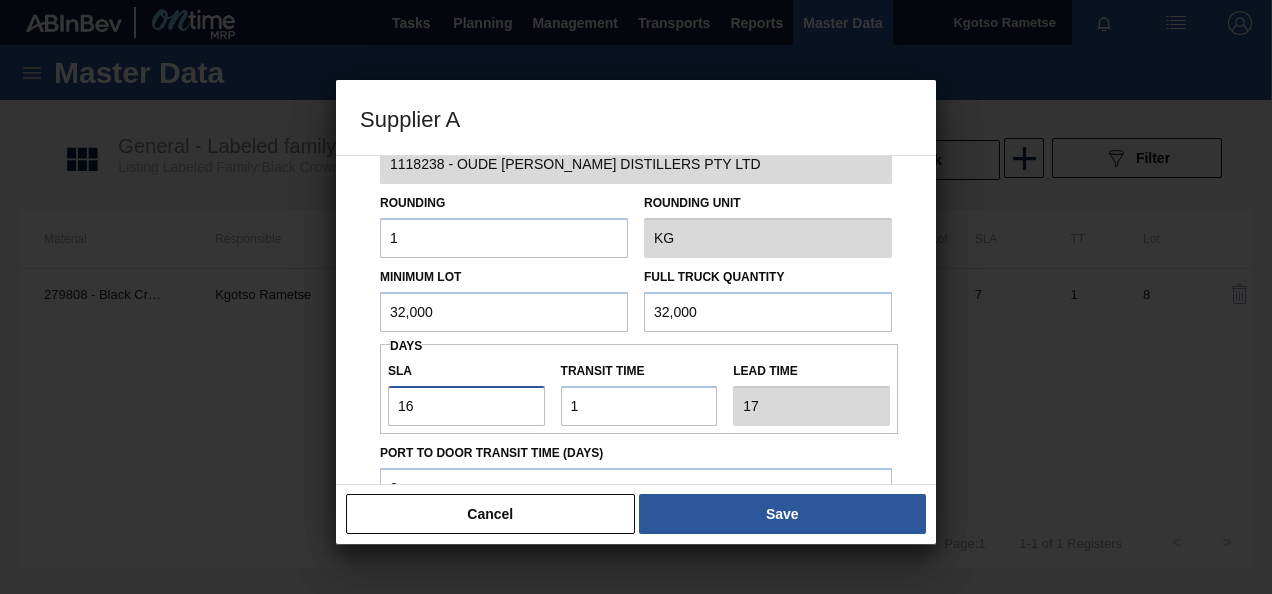 type on "7" 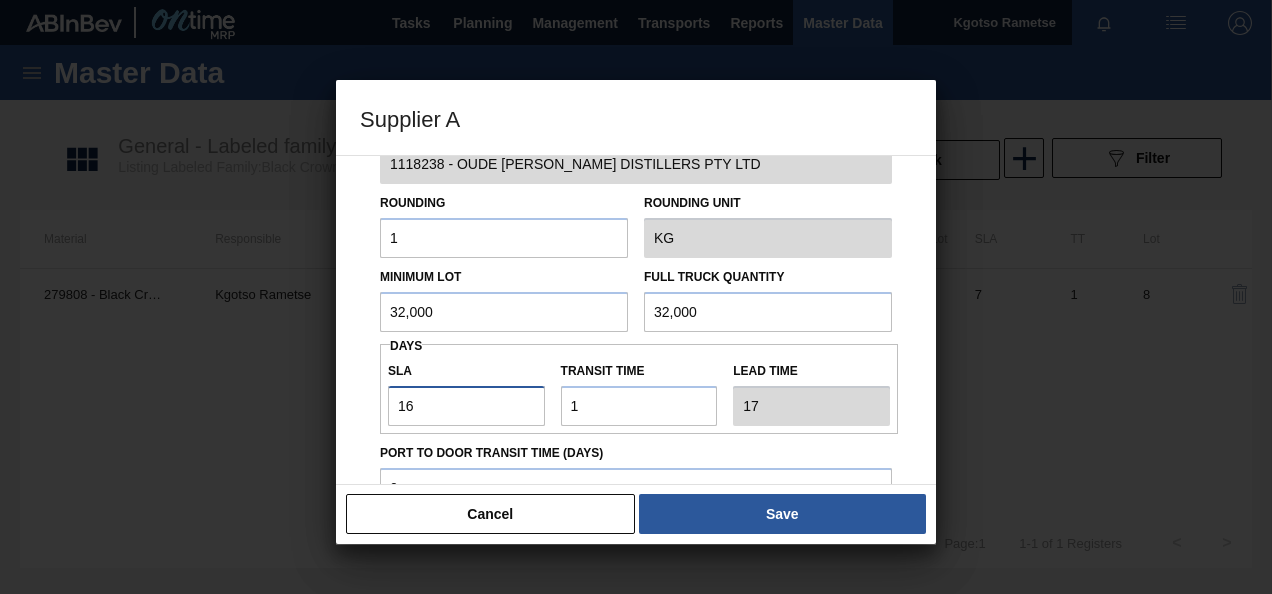 type on "8" 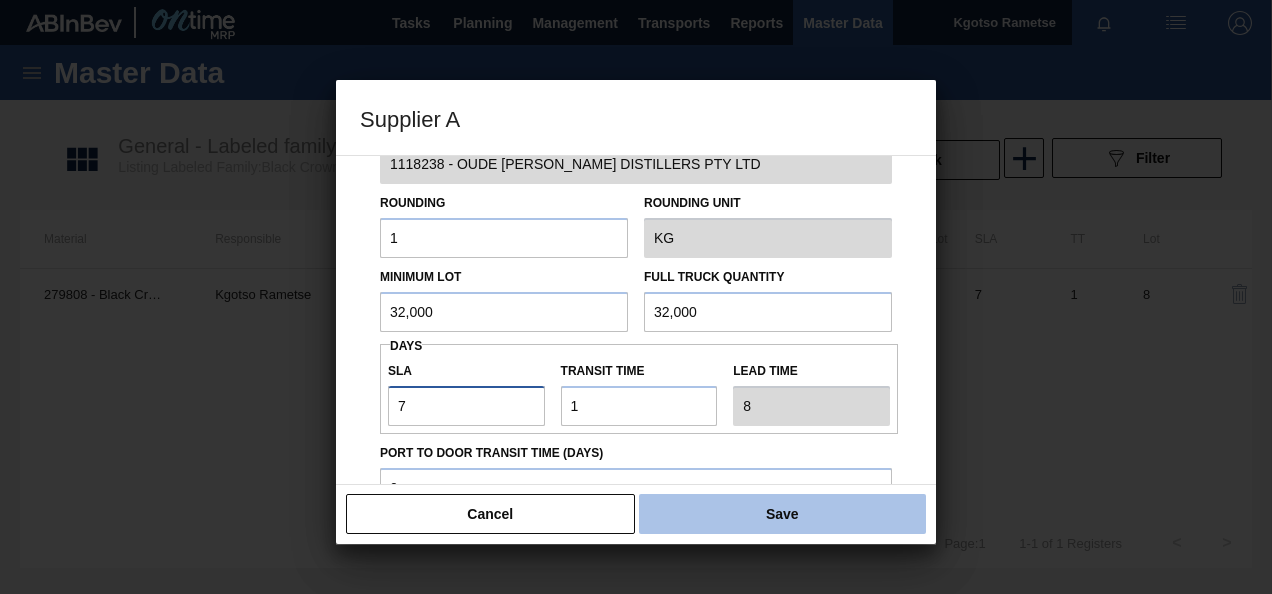 type on "7" 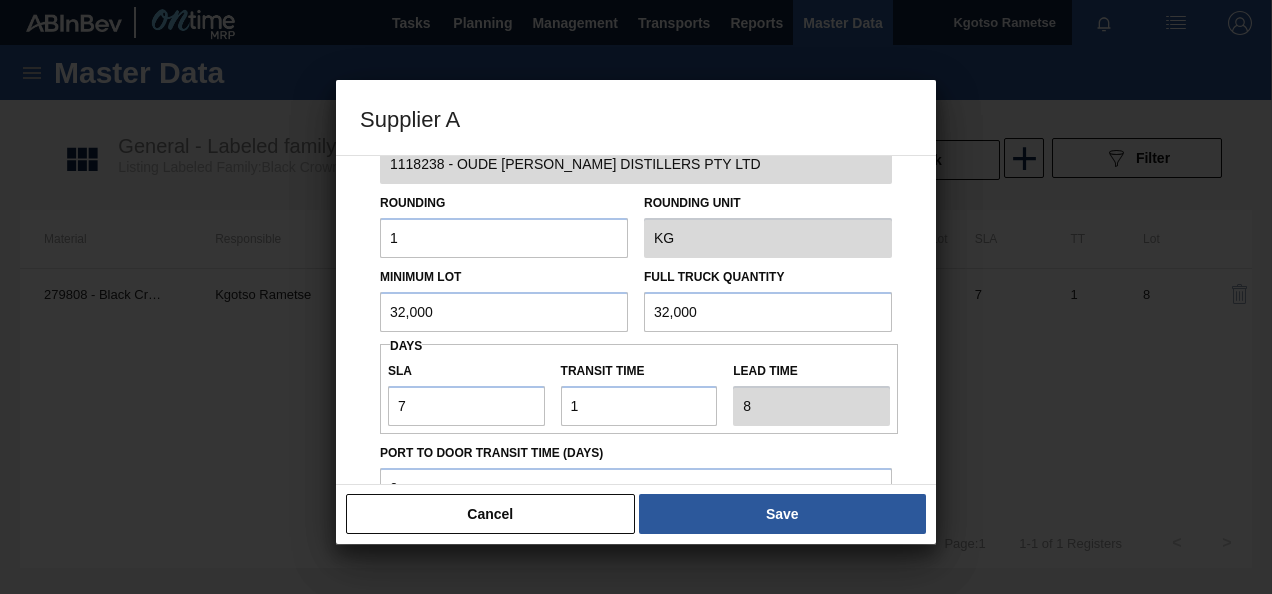 click on "Save" at bounding box center (782, 514) 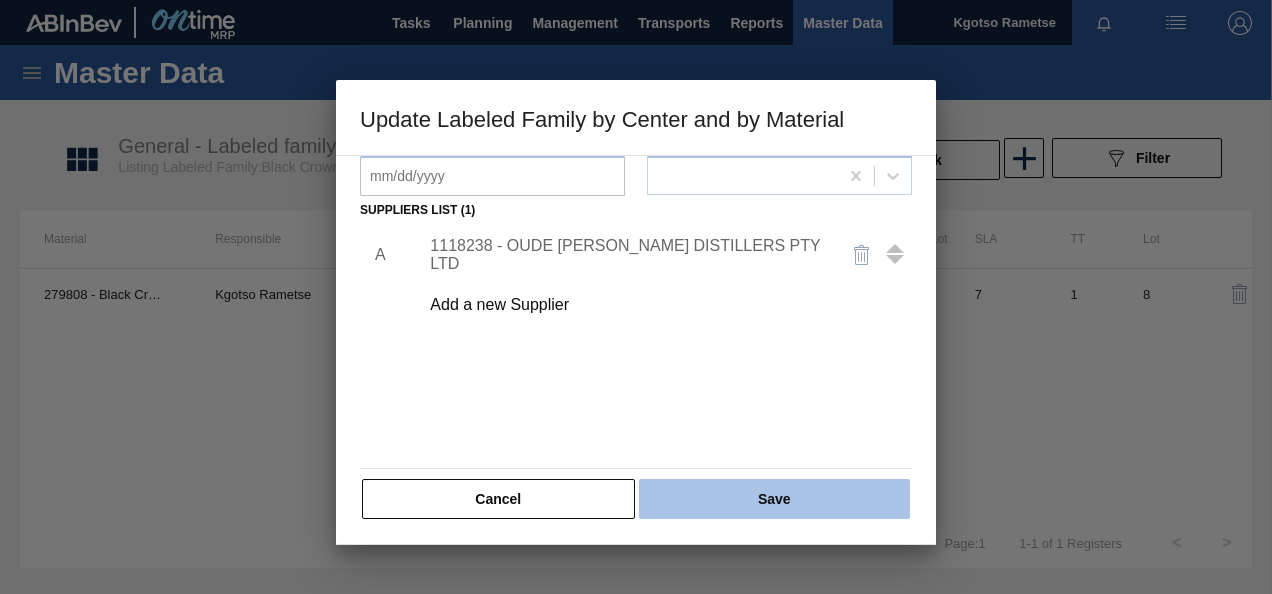 click on "Save" at bounding box center (774, 499) 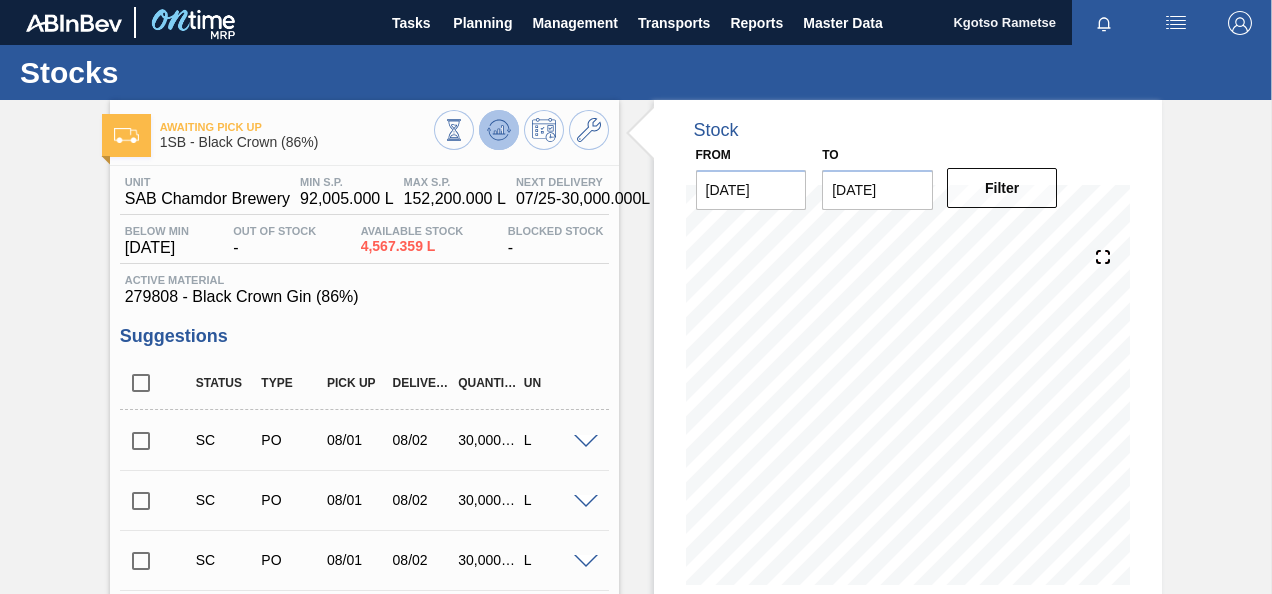click at bounding box center [499, 130] 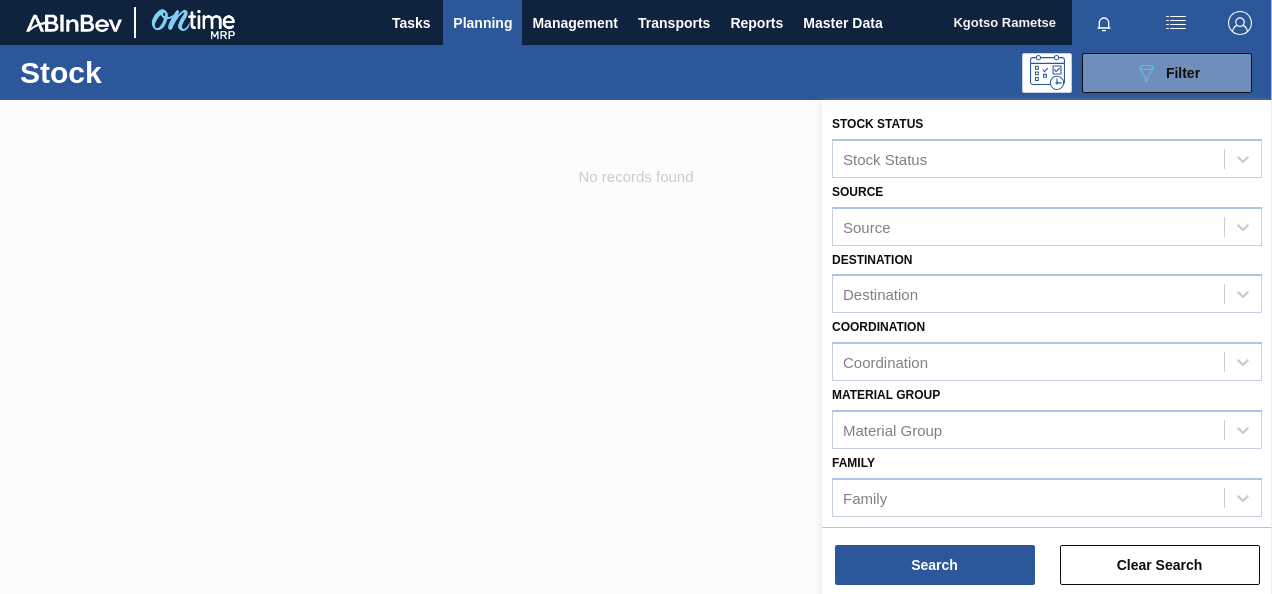 scroll, scrollTop: 0, scrollLeft: 0, axis: both 